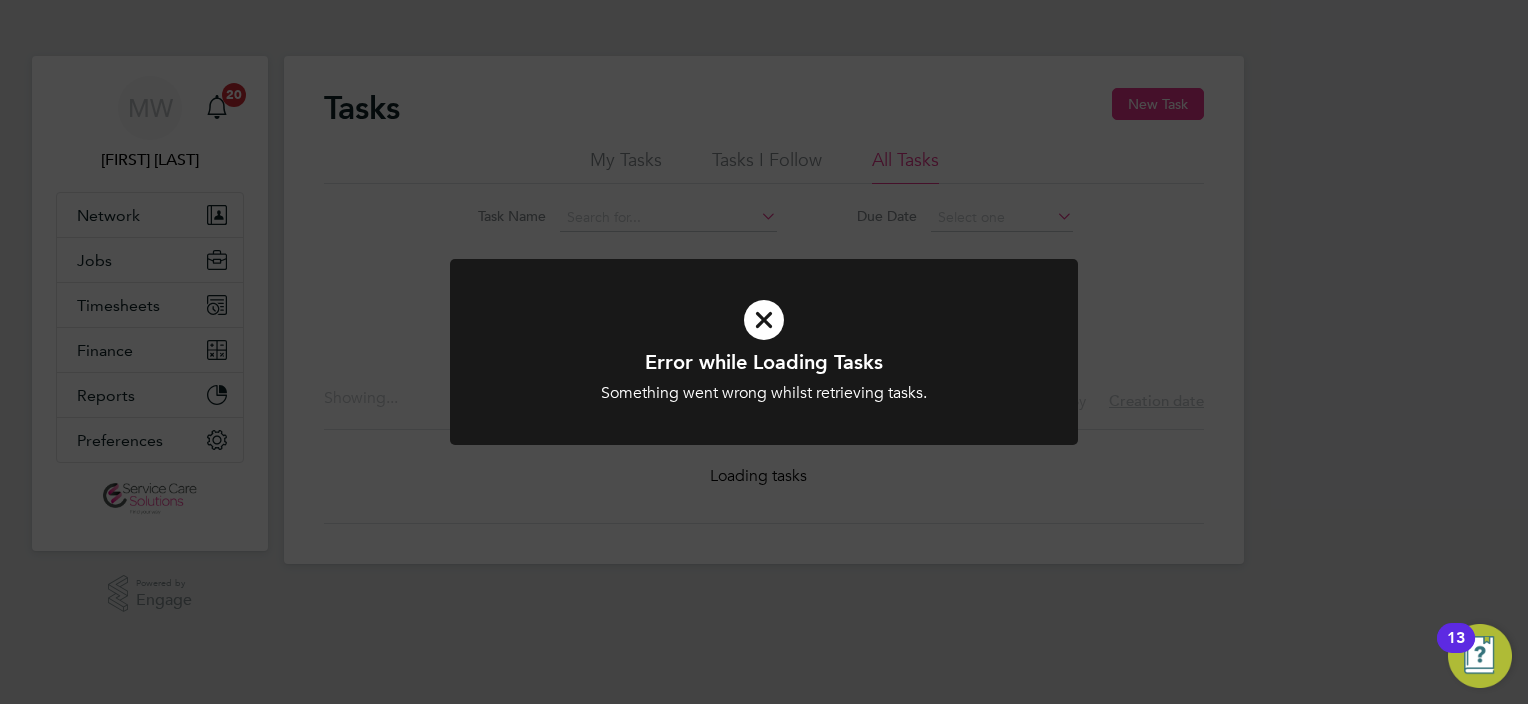 scroll, scrollTop: 0, scrollLeft: 0, axis: both 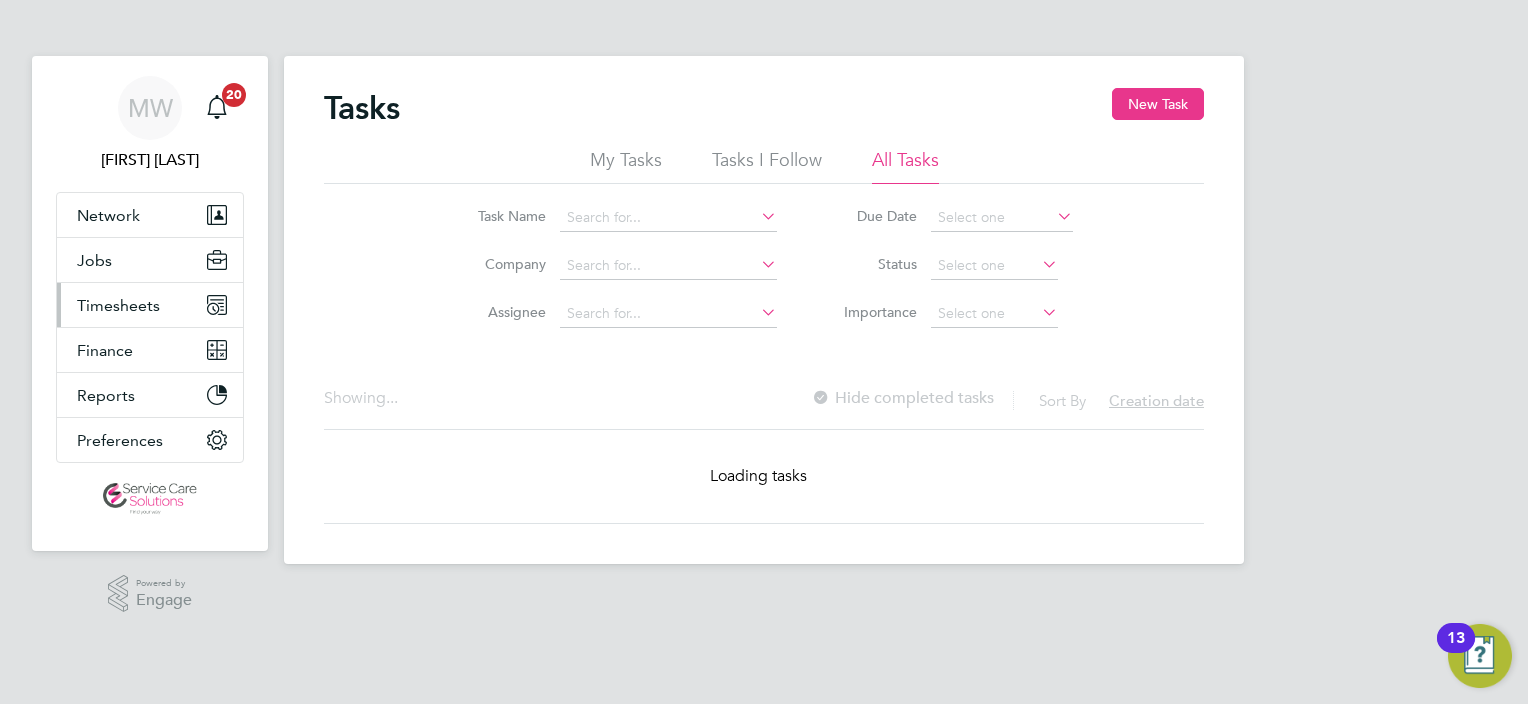 click on "Timesheets" at bounding box center [118, 305] 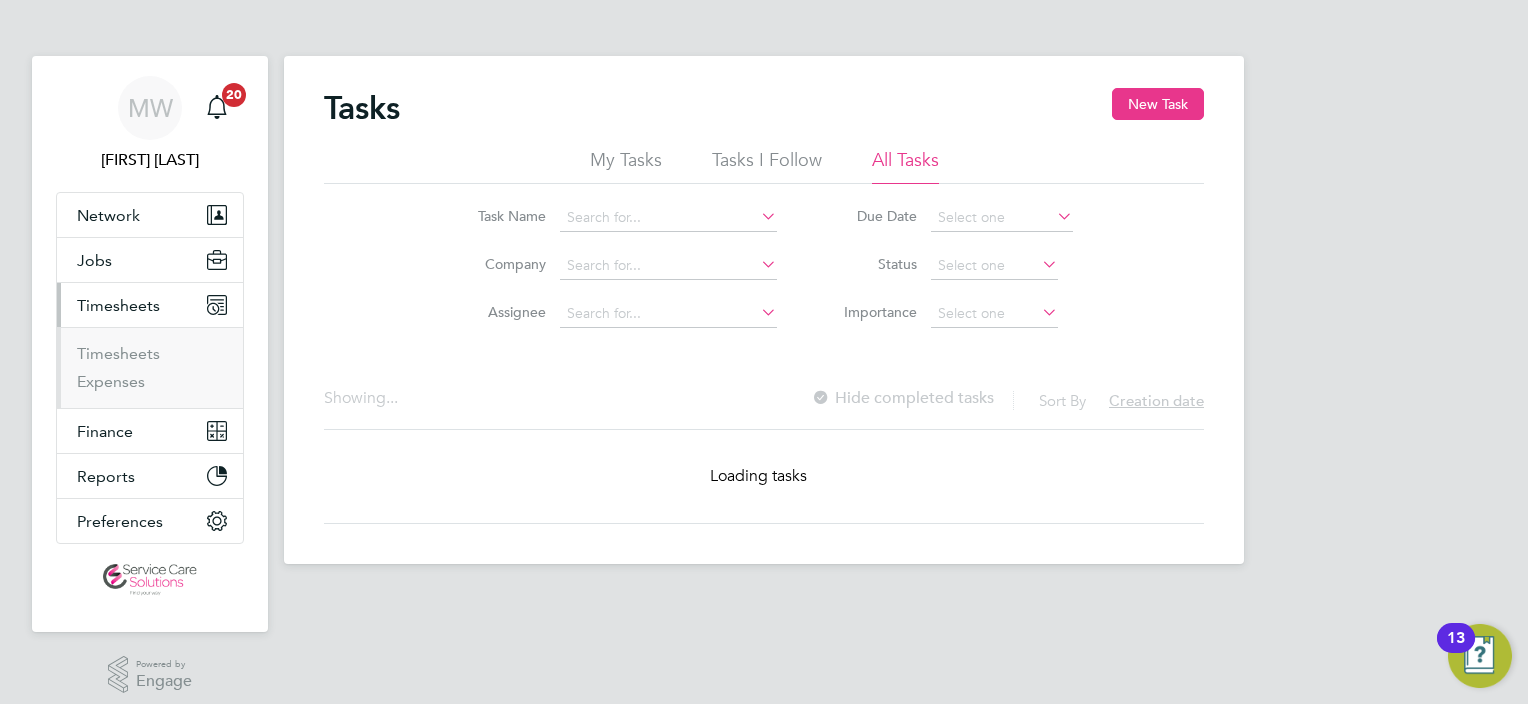 click on "Timesheets   Expenses" at bounding box center [150, 367] 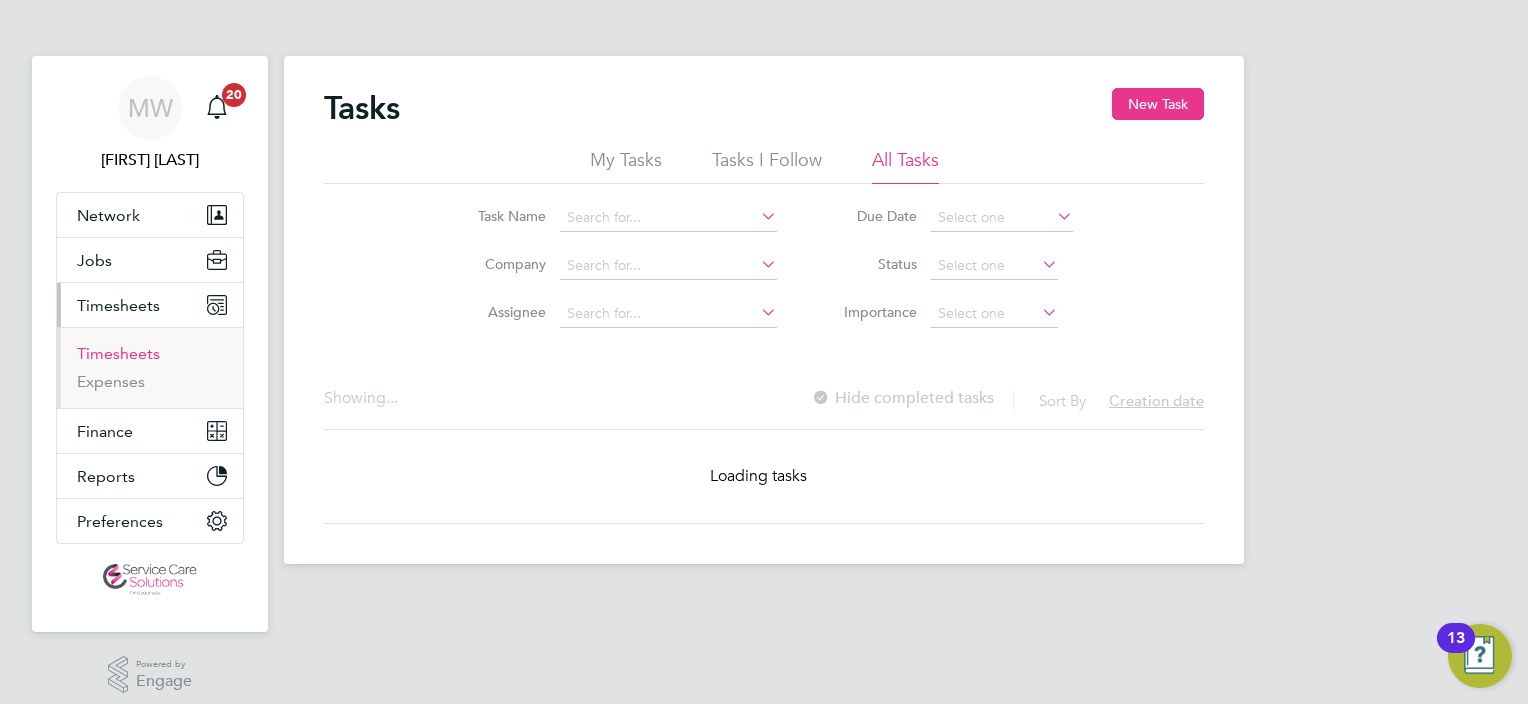 click on "Timesheets" at bounding box center (118, 353) 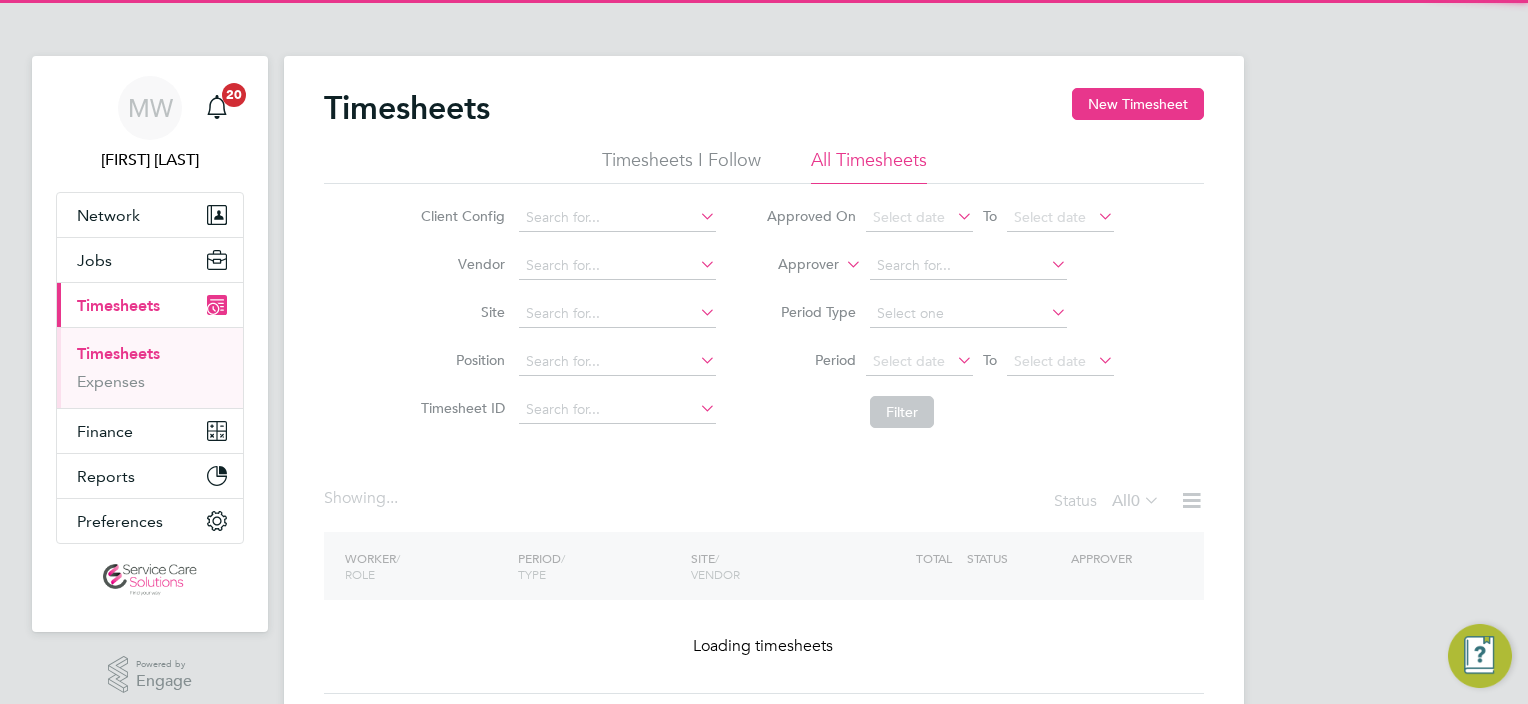 click on "Approver" 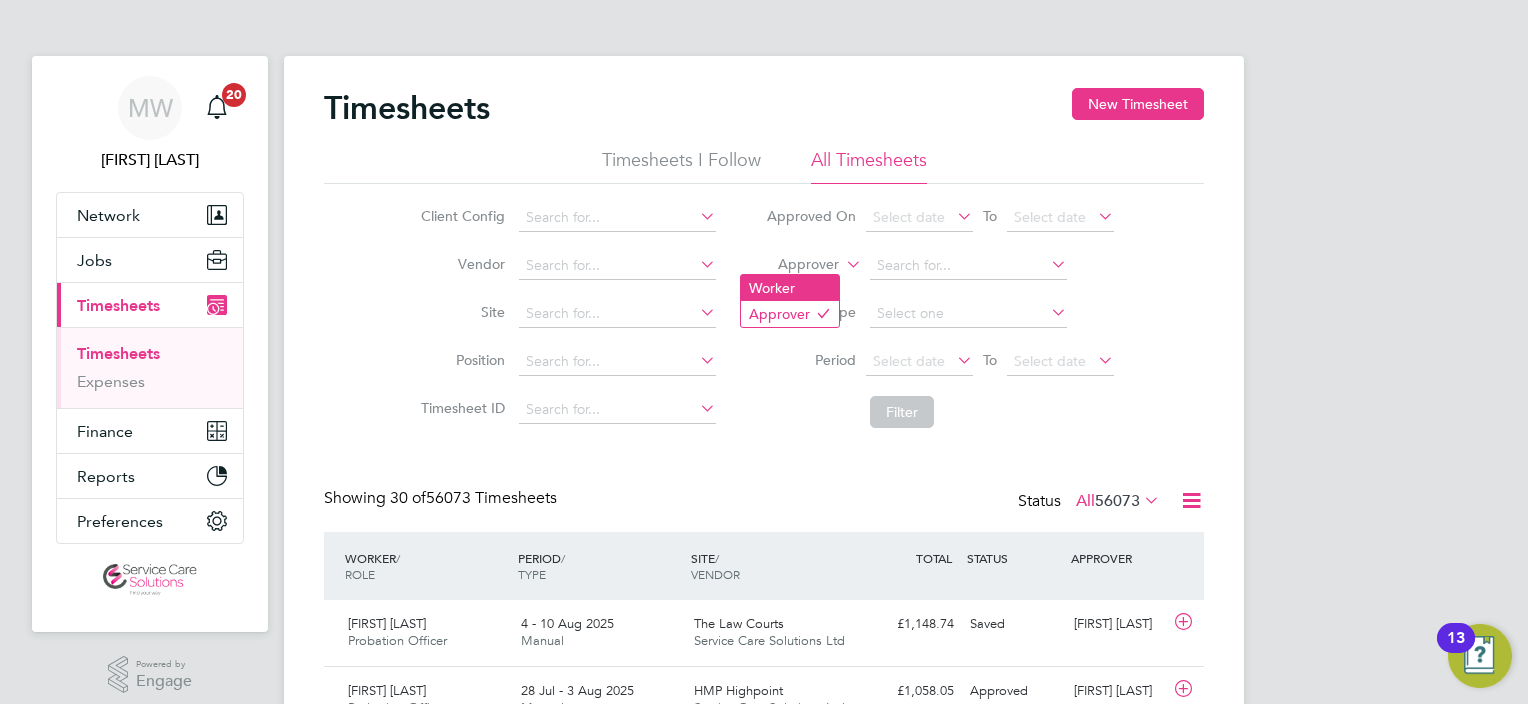 scroll, scrollTop: 9, scrollLeft: 10, axis: both 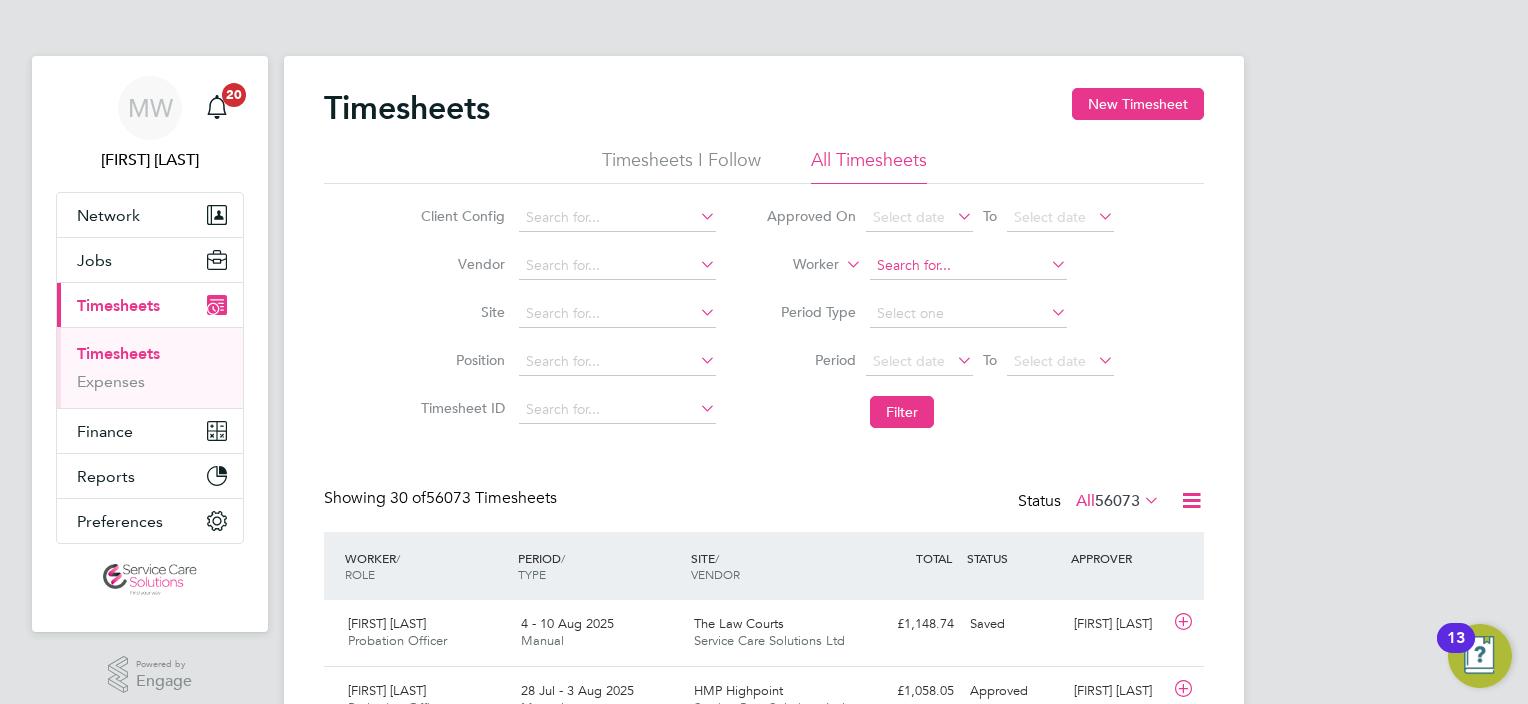 click 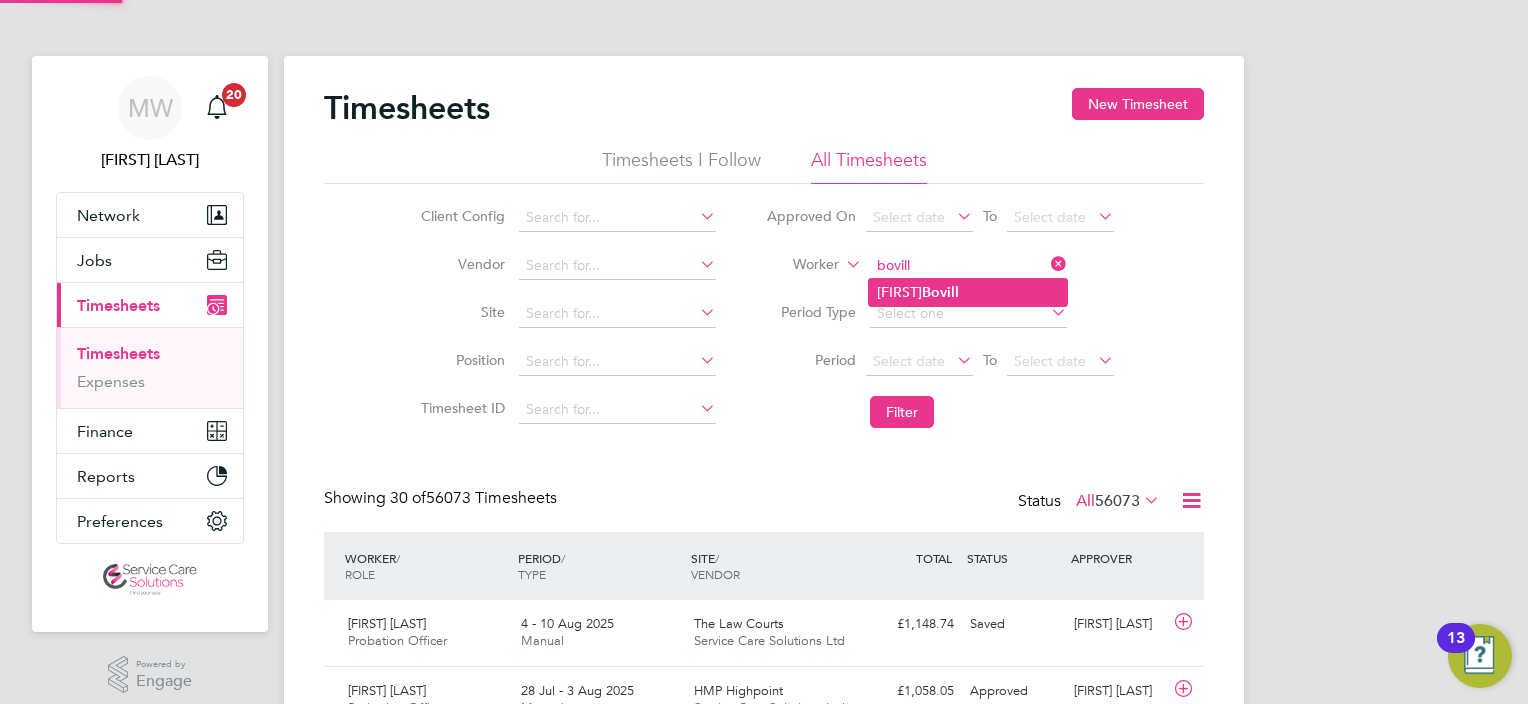 click on "Bovill" 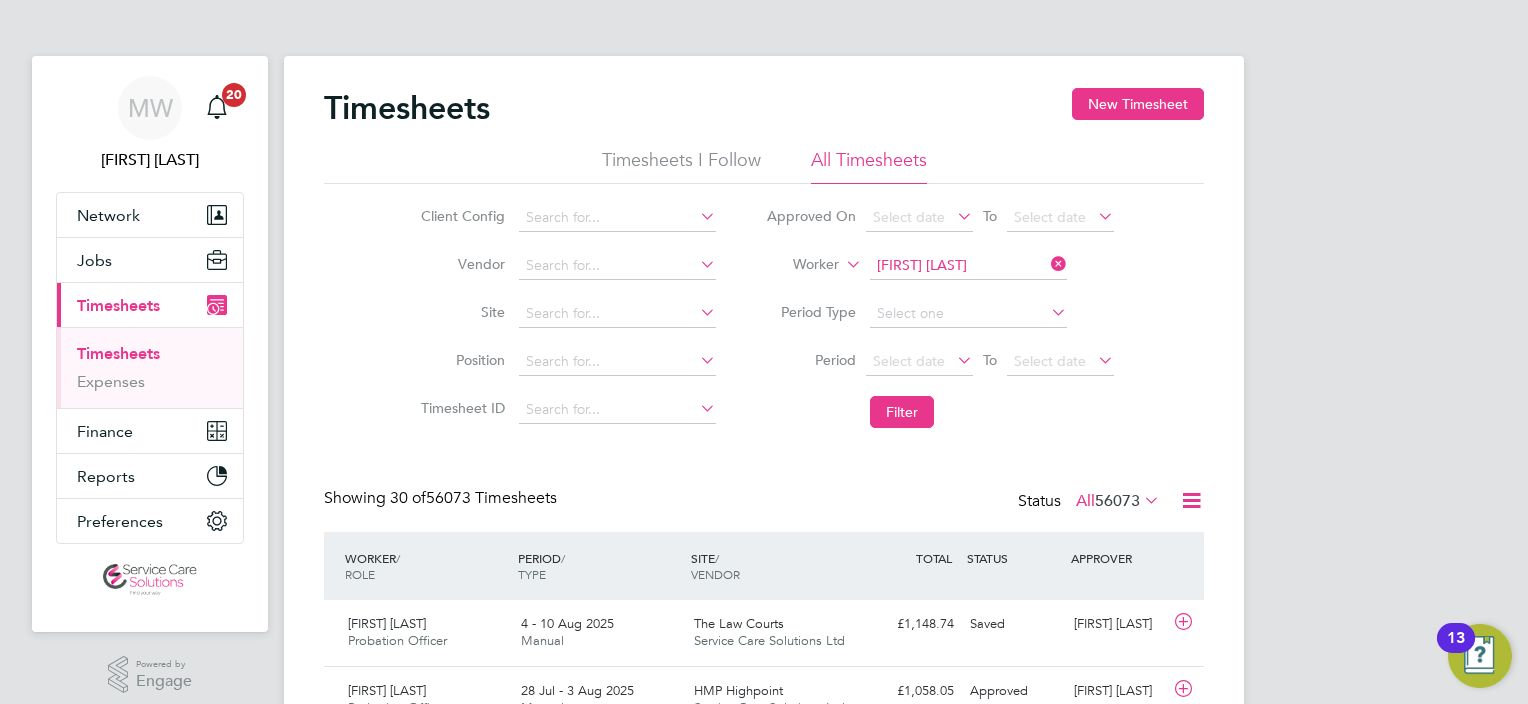 click on "Timesheets New Timesheet Timesheets I Follow All Timesheets Client Config   Vendor   Site   Position   Timesheet ID   Approved On
Select date
To
Select date
Worker   Charlotte Bovill   Period Type   Period
Select date
To
Select date
Filter Showing   30 of  56073 Timesheets Status  All  56073  WORKER  / ROLE WORKER  / PERIOD PERIOD  / TYPE SITE  / VENDOR TOTAL   TOTAL  / STATUS STATUS APPROVER Joel Nunez Martinez Probation Officer   4 - 10 Aug 2025 4 - 10 Aug 2025 Manual The Law Courts Service Care Solutions Ltd £1,148.74 Saved Saved Tamsin Hudson Harry Poku Probation Officer   28 Jul - 3 Aug 2025 28 Jul - 3 Aug 2025 Manual HMP Highpoint Service Care Solutions Ltd £1,058.05 Approved Approved Yvette White Mohammed Bham Probation Officer   28 Jul - 3 Aug 2025 28 Jul - 3 Aug 2025 Manual HMYOI ONLEY Service Care Solutions Ltd £151.15 Submitted Submitted Kerry Smith Mohammed Bham Probation Officer   28 Jul - 3 Aug 2025 28 Jul - 3 Aug 2025 Manual HMP Huntercombe" 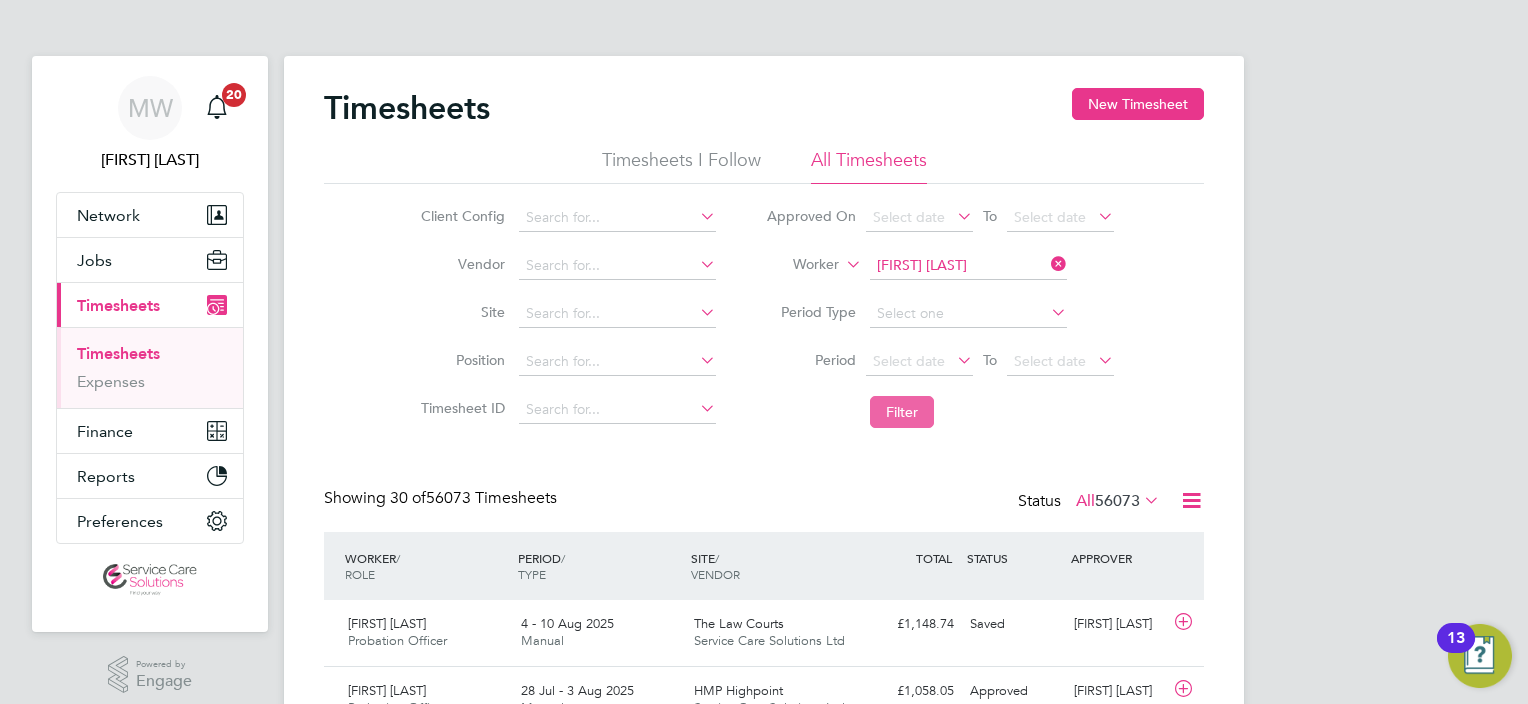 click on "Filter" 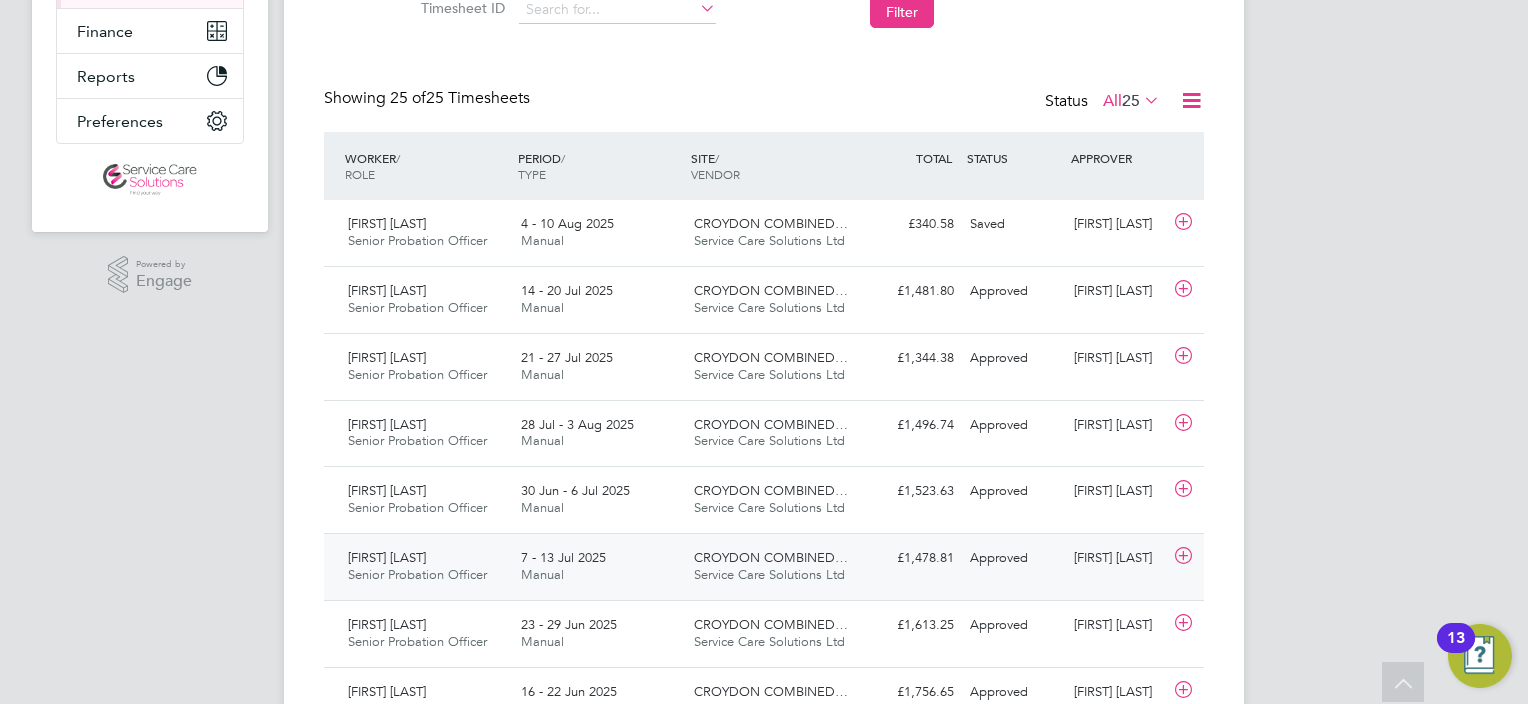 click on "7 - 13 Jul 2025 Manual" 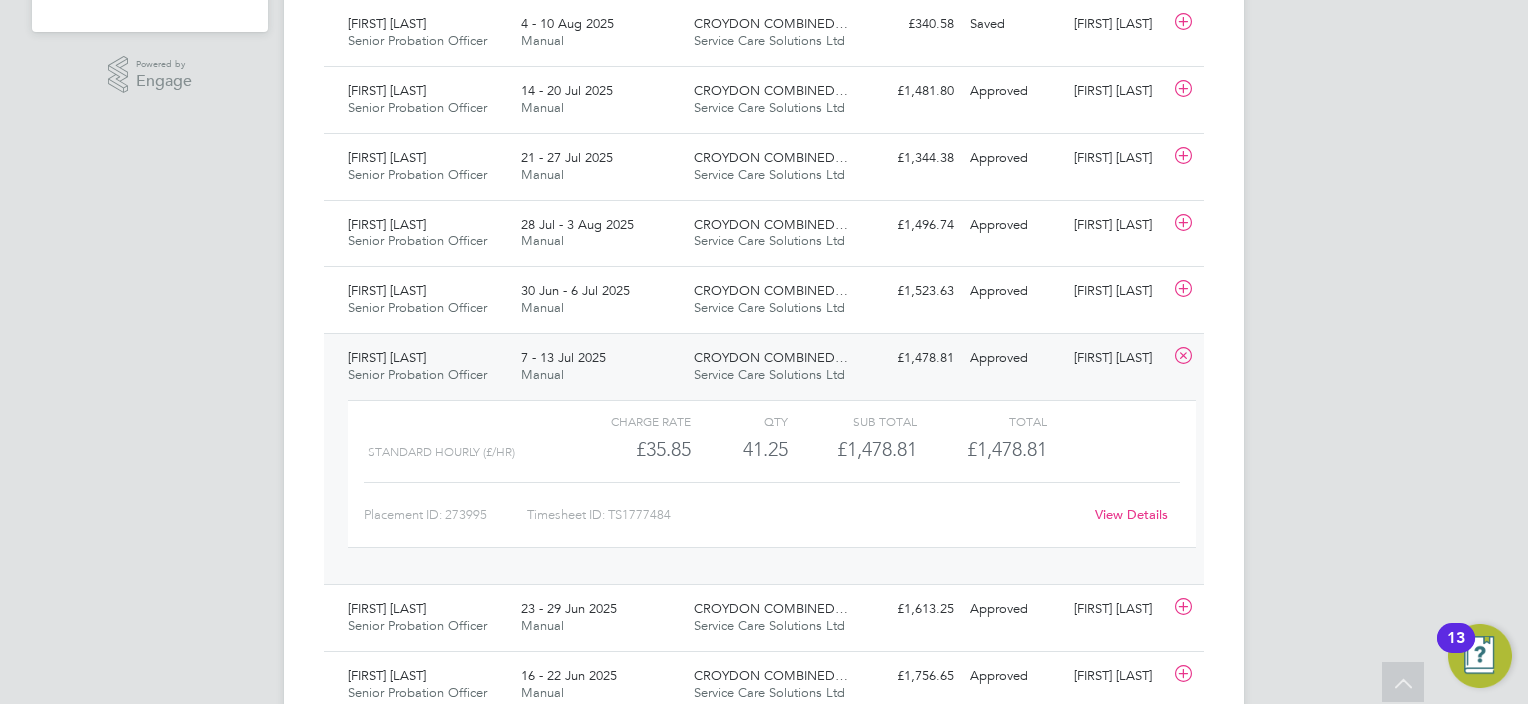 click on "View Details" 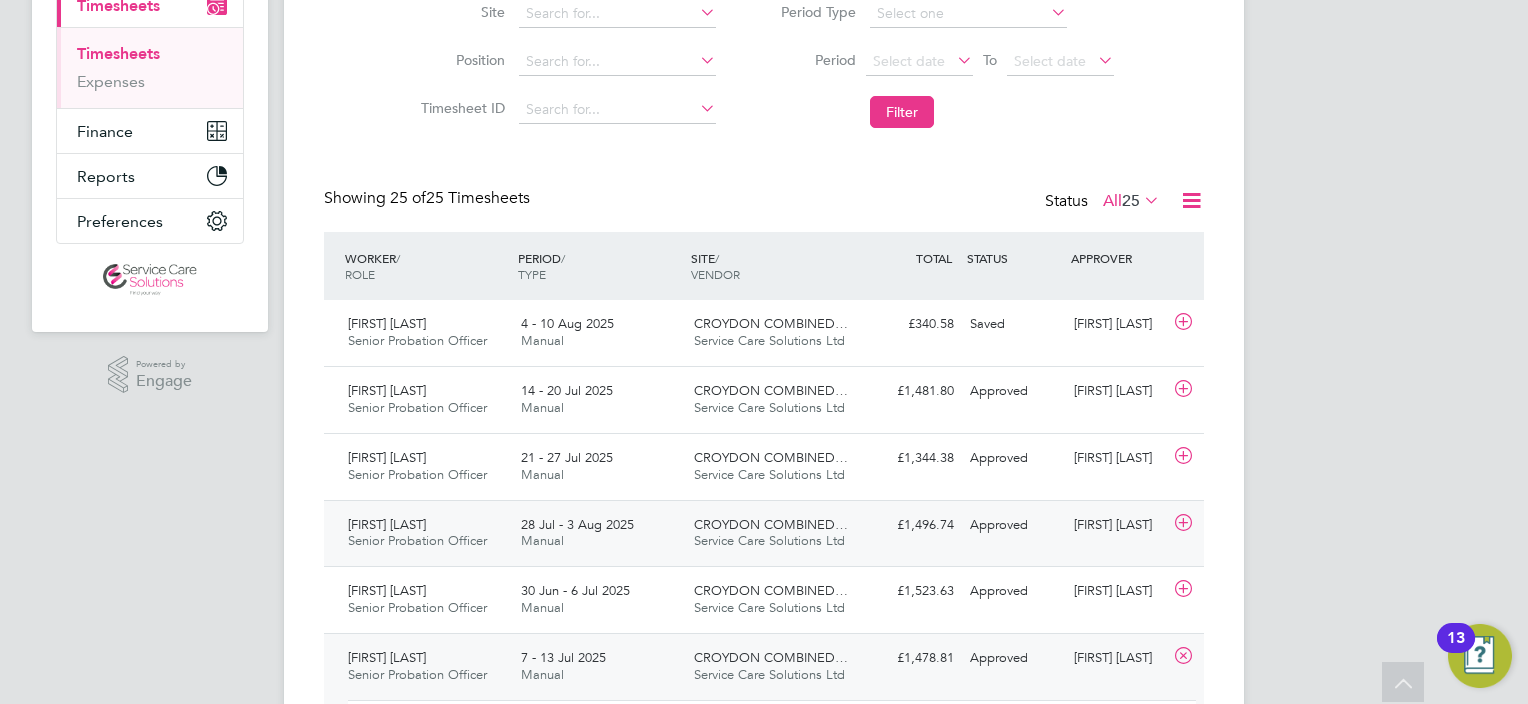 click on "28 Jul - 3 Aug 2025 Manual" 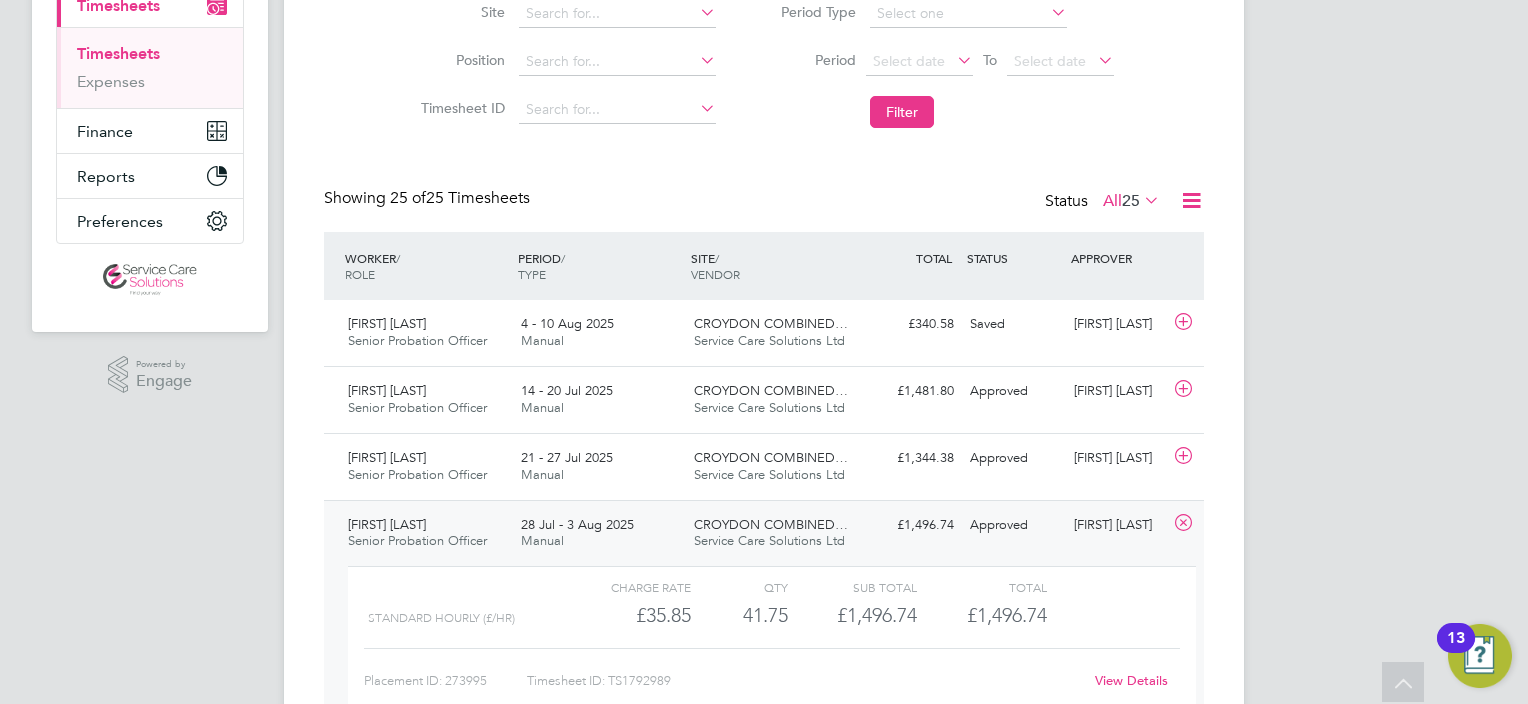 click on "View Details" 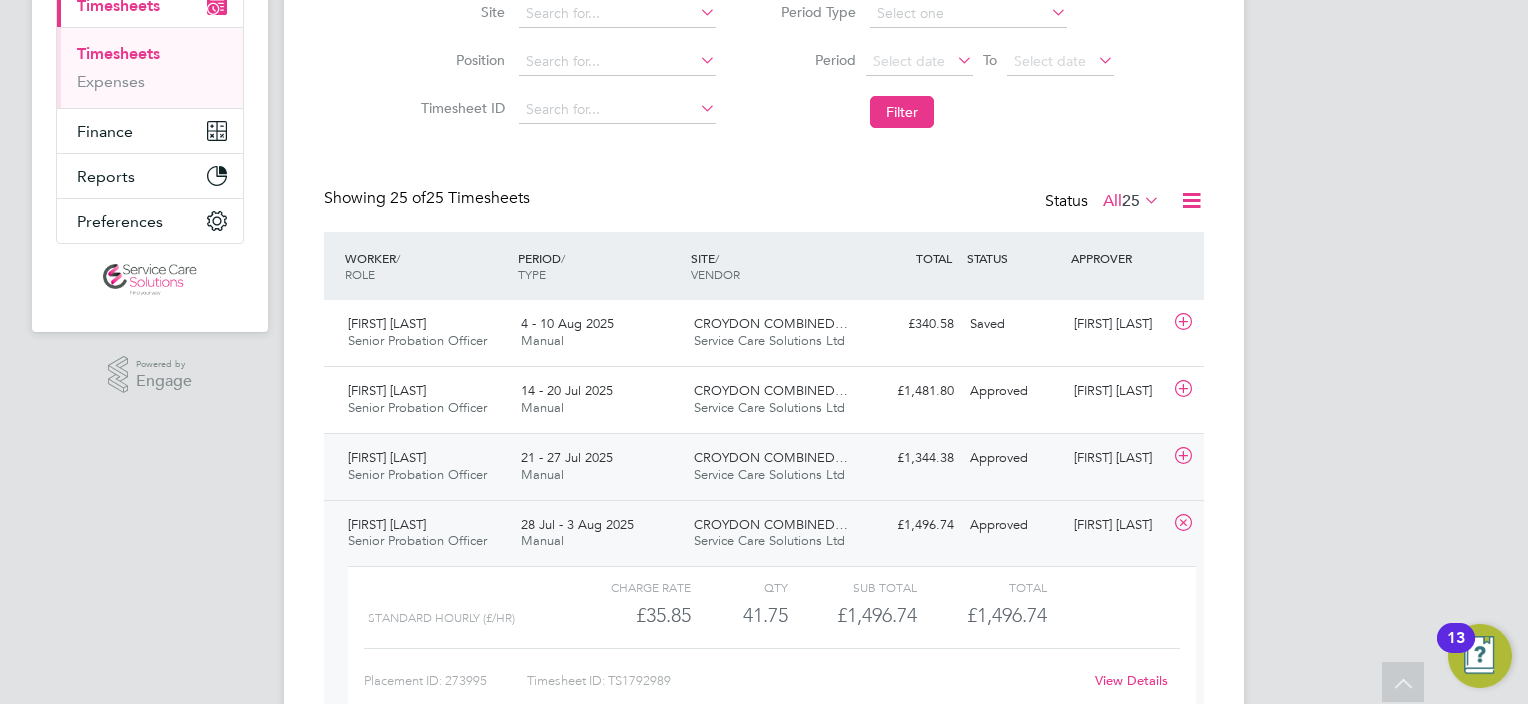 click on "21 - 27 Jul 2025 Manual" 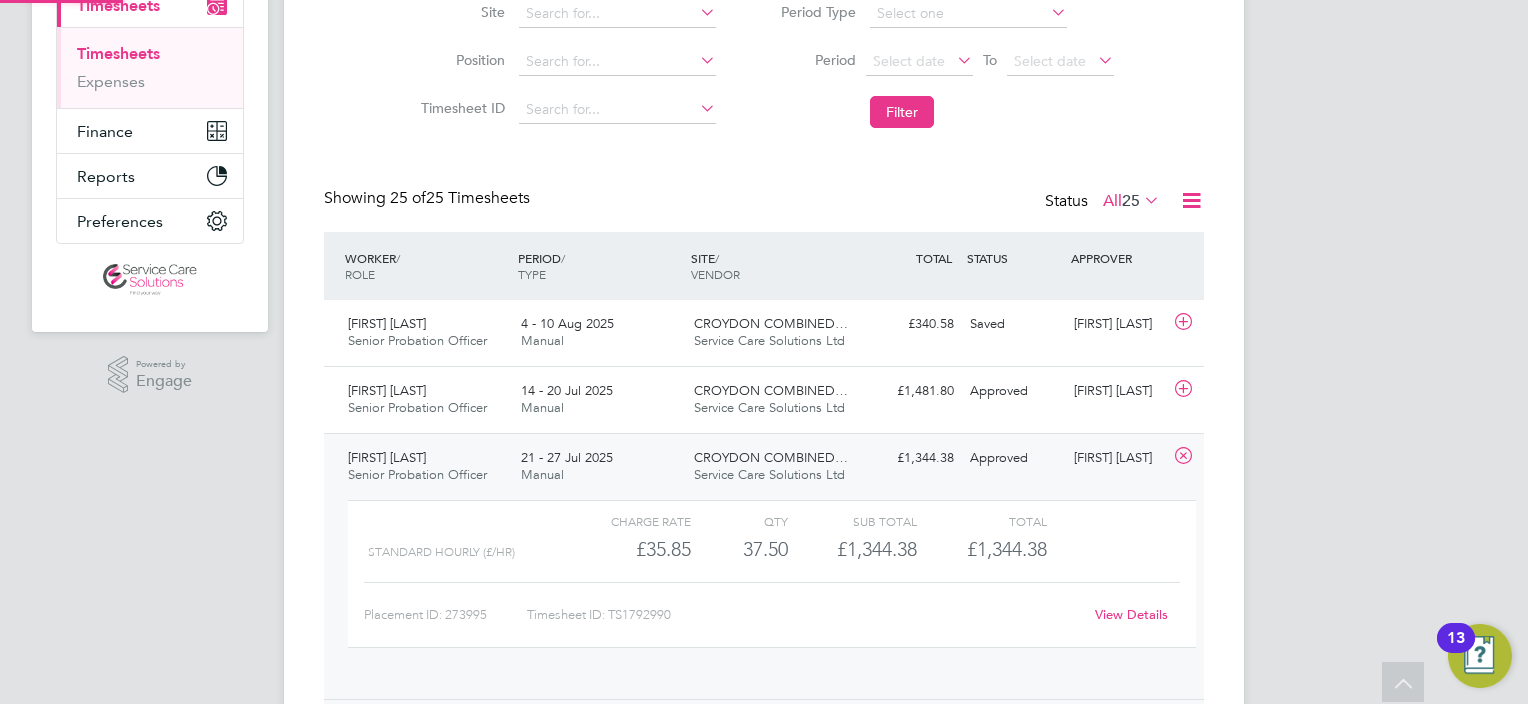 scroll, scrollTop: 9, scrollLeft: 9, axis: both 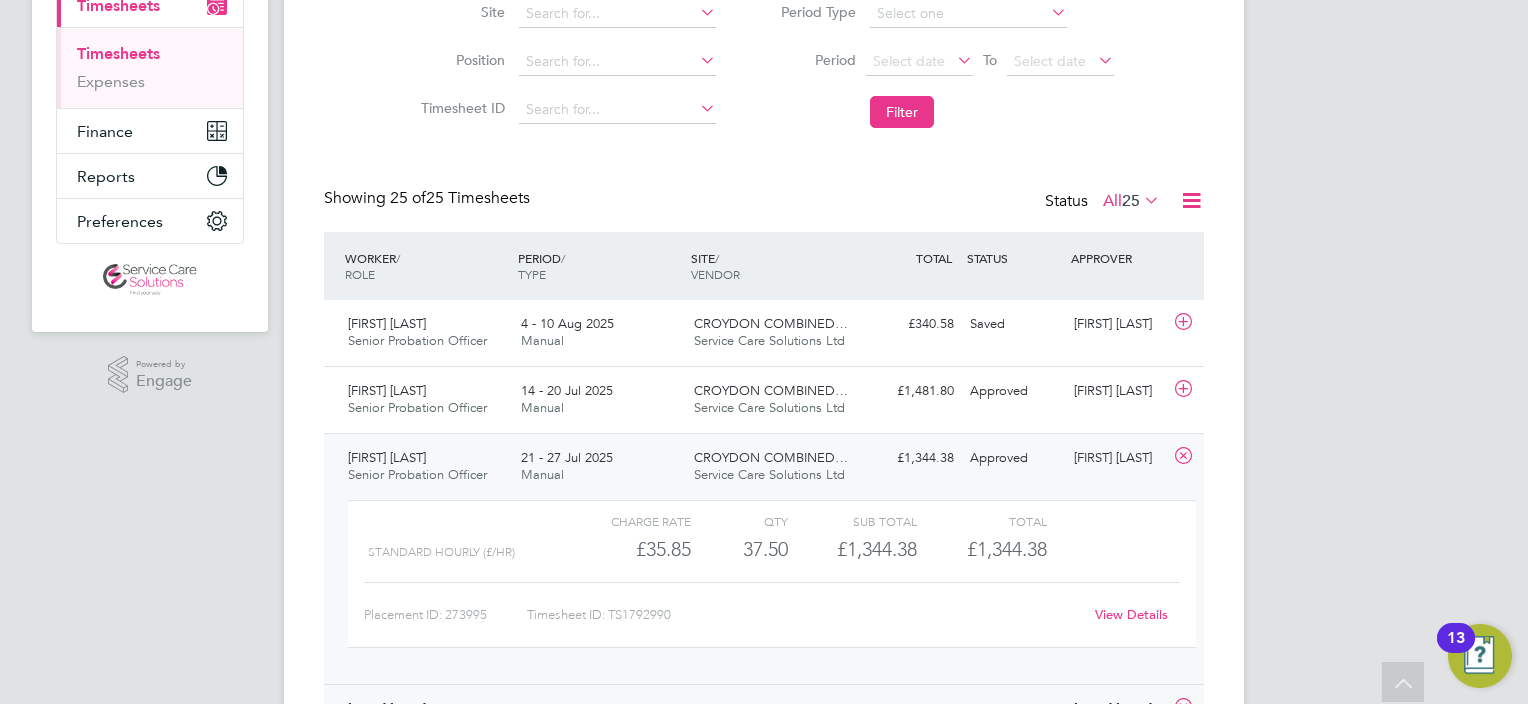 click on "View Details" 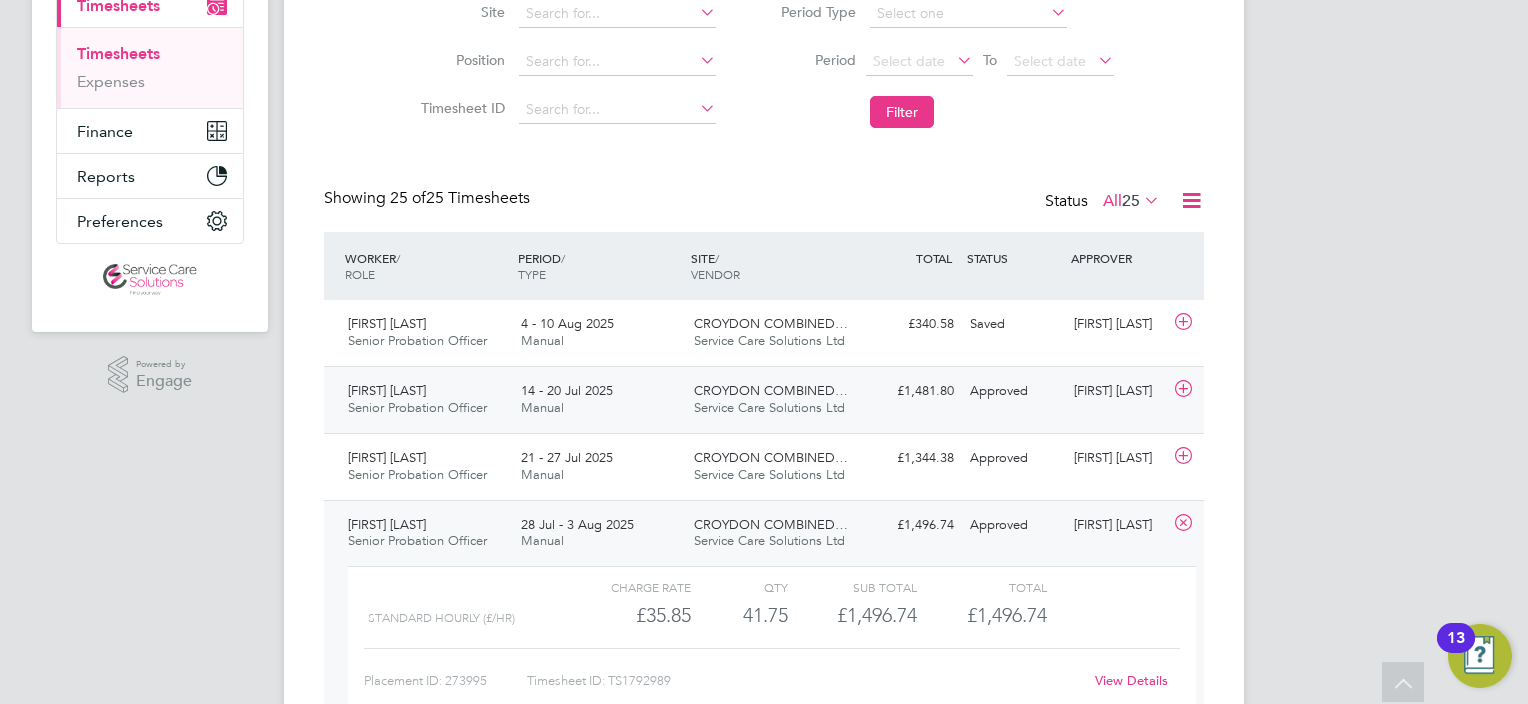 click on "14 - 20 Jul 2025 Manual" 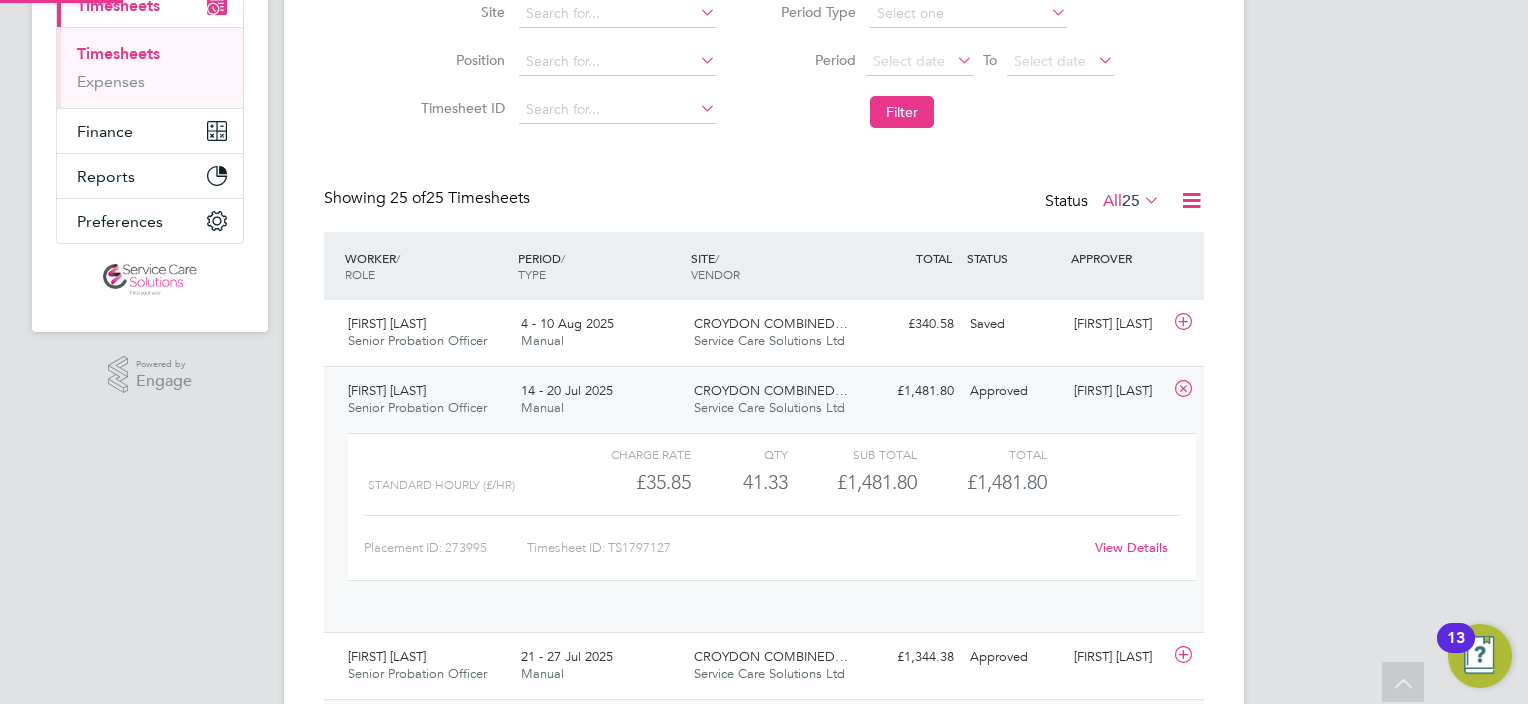 scroll, scrollTop: 9, scrollLeft: 9, axis: both 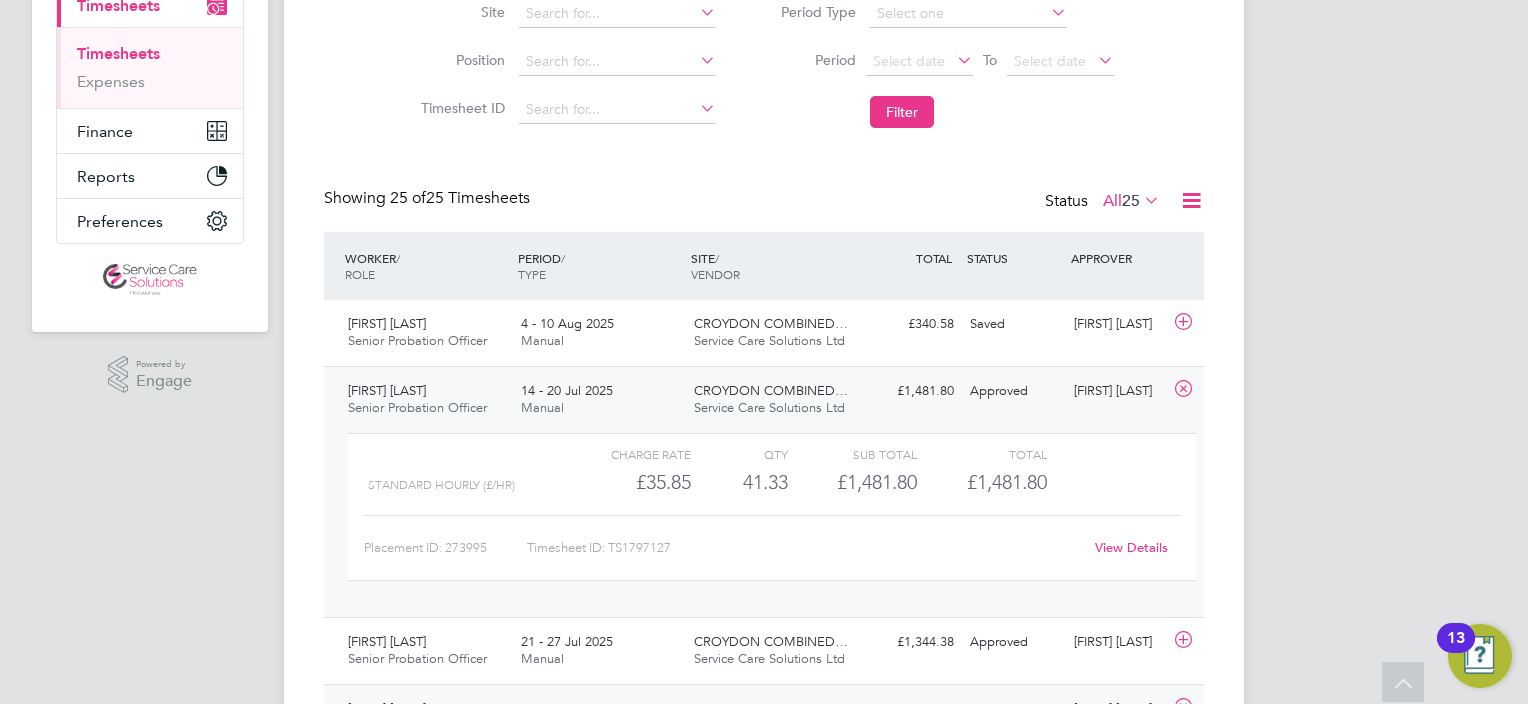 click on "View Details" 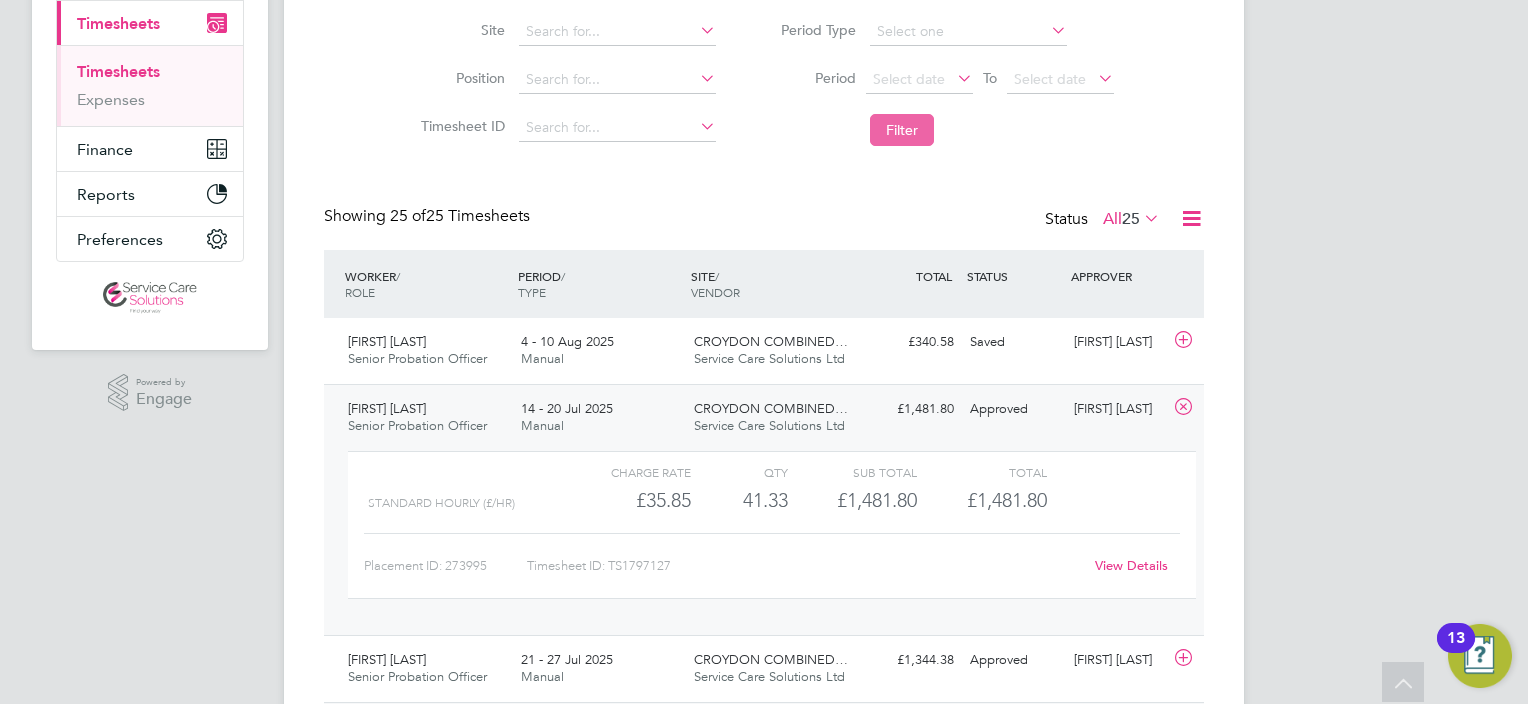 click on "Filter" 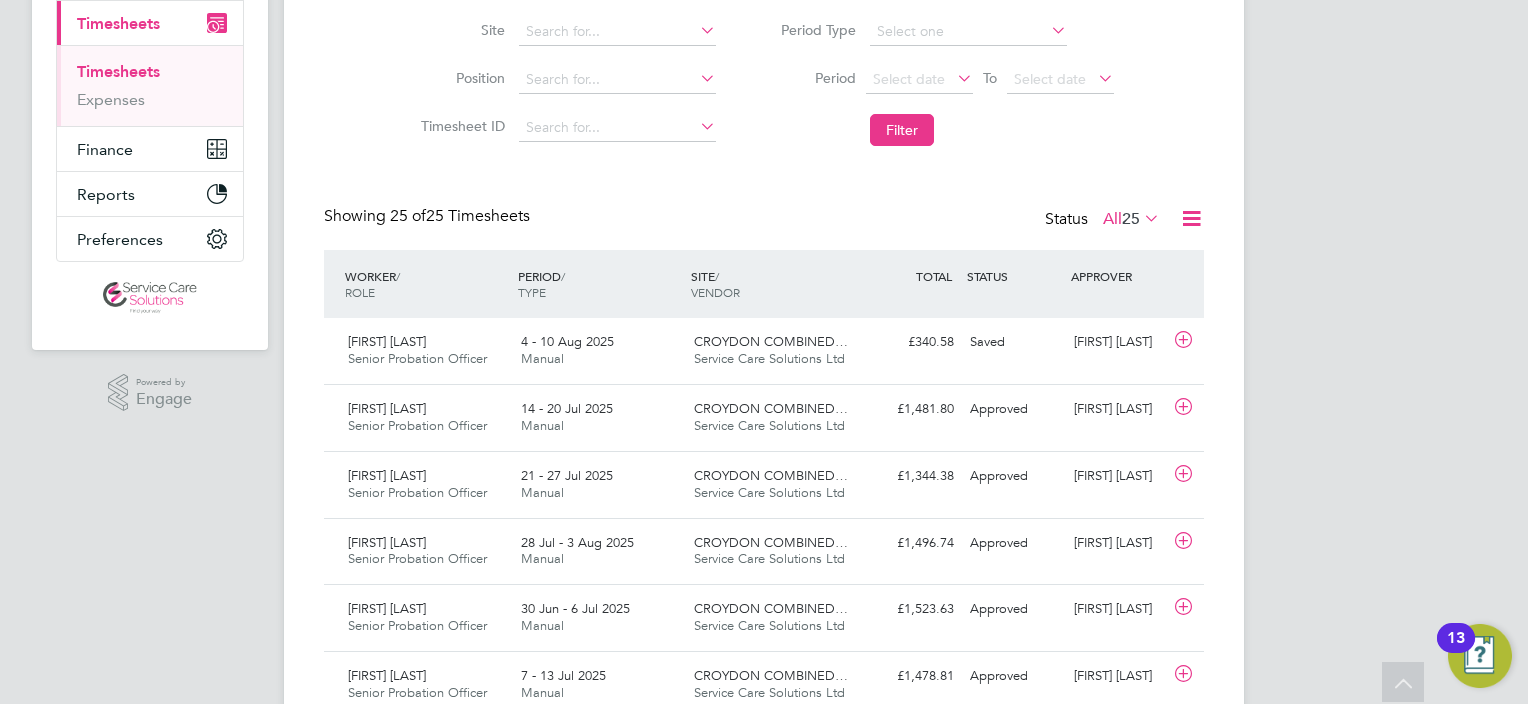 scroll, scrollTop: 9, scrollLeft: 10, axis: both 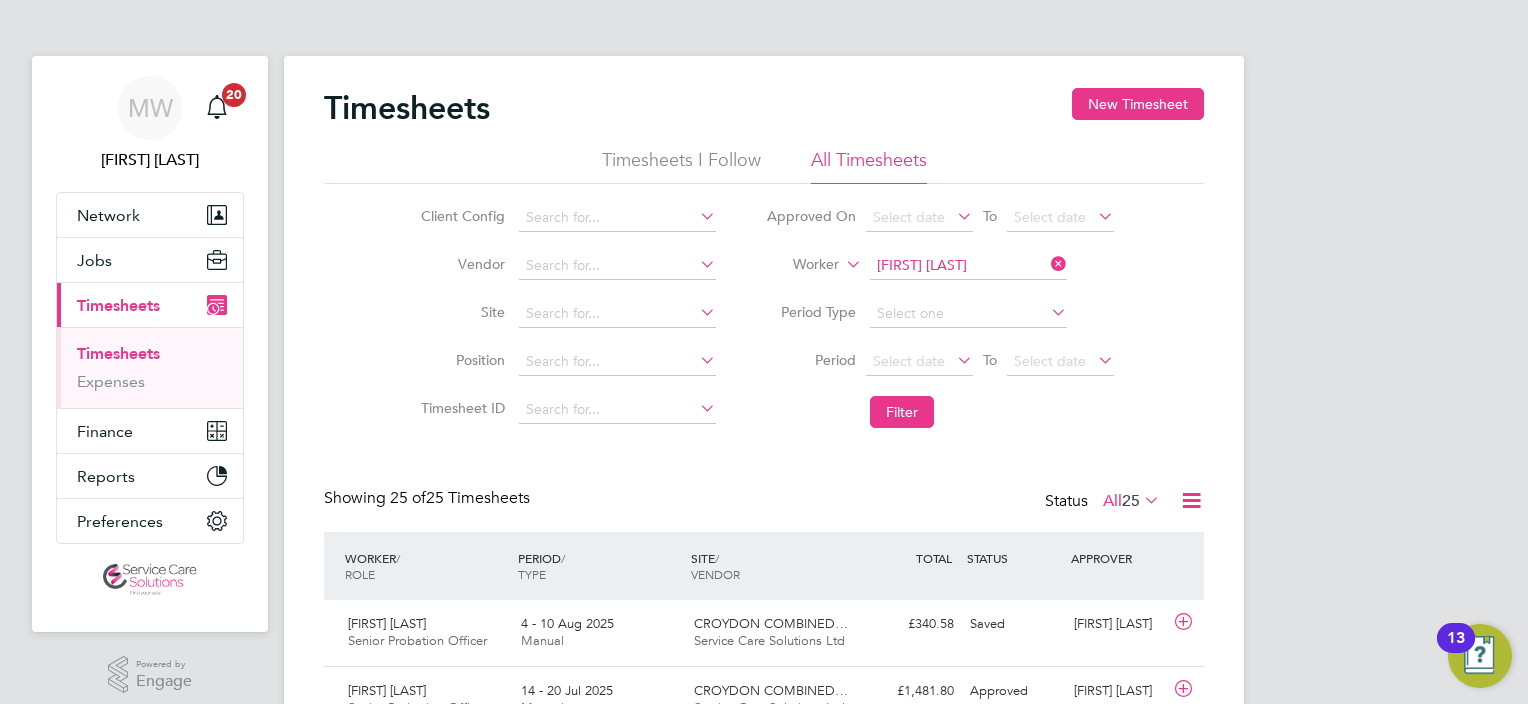 click 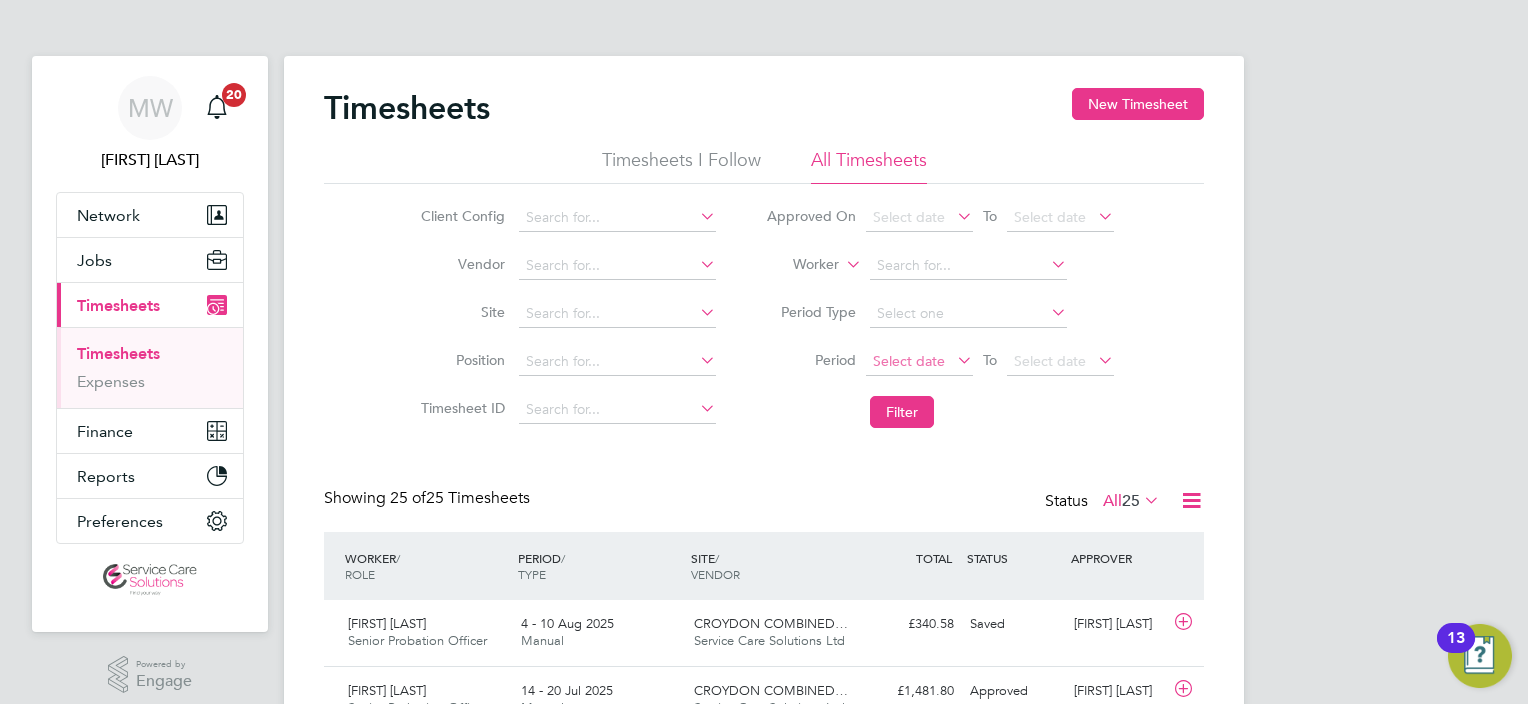 click on "Select date" 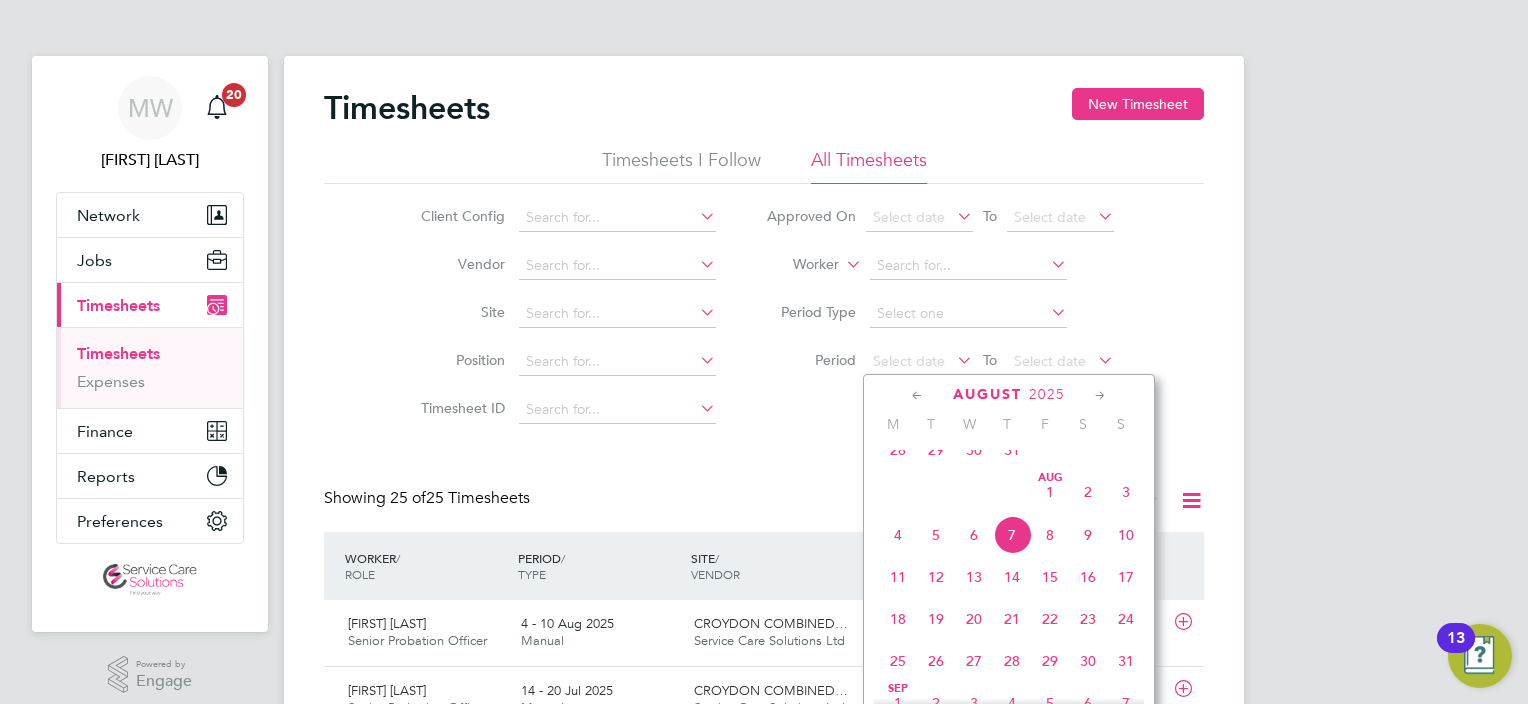 click on "28" 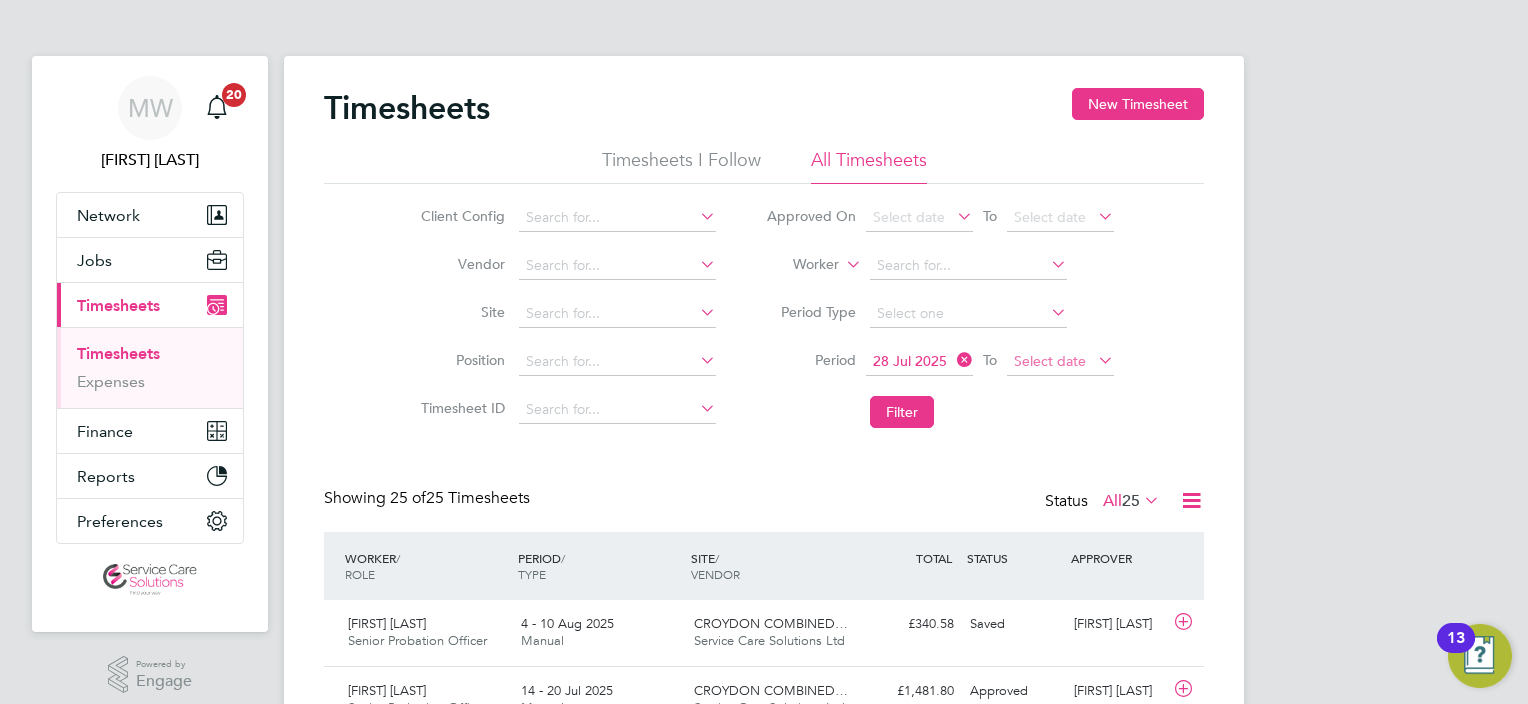click on "Select date" 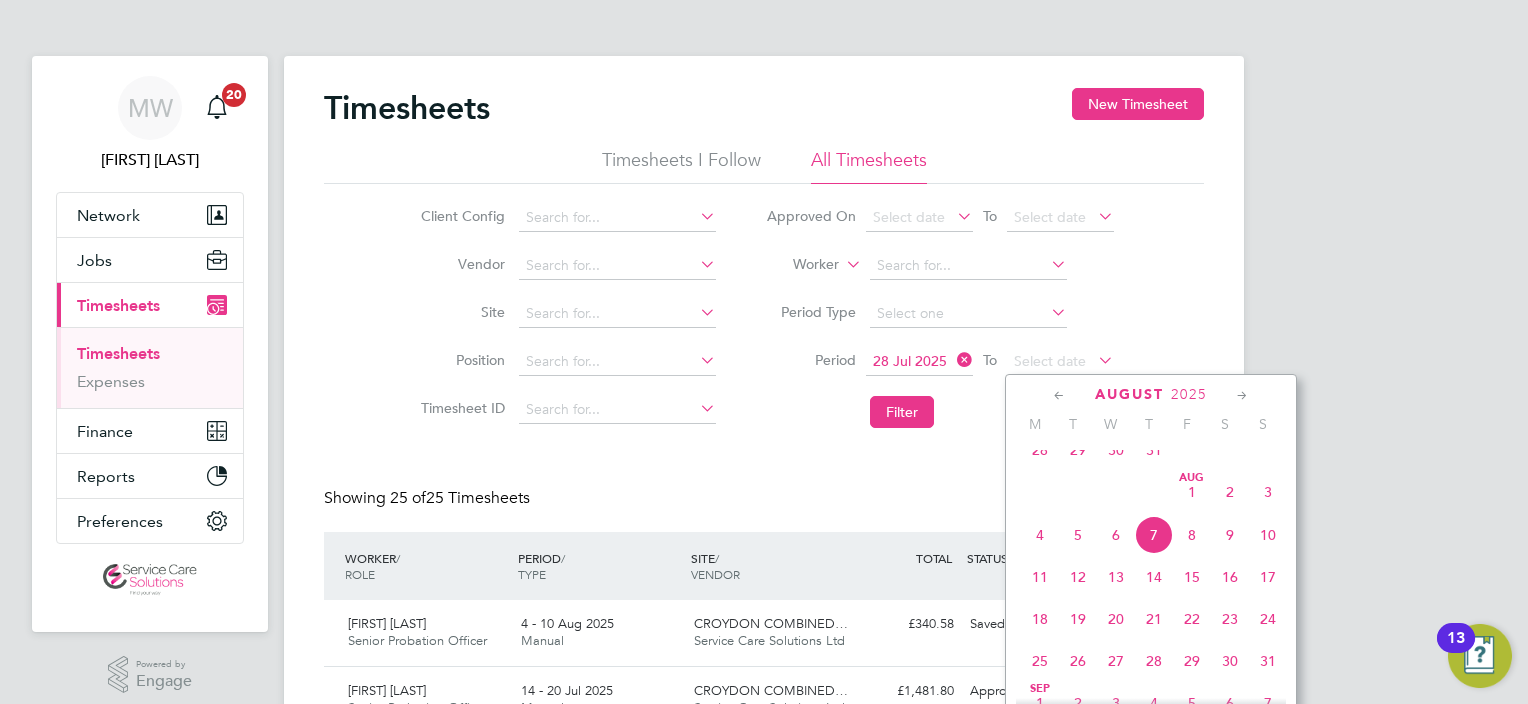 click on "3" 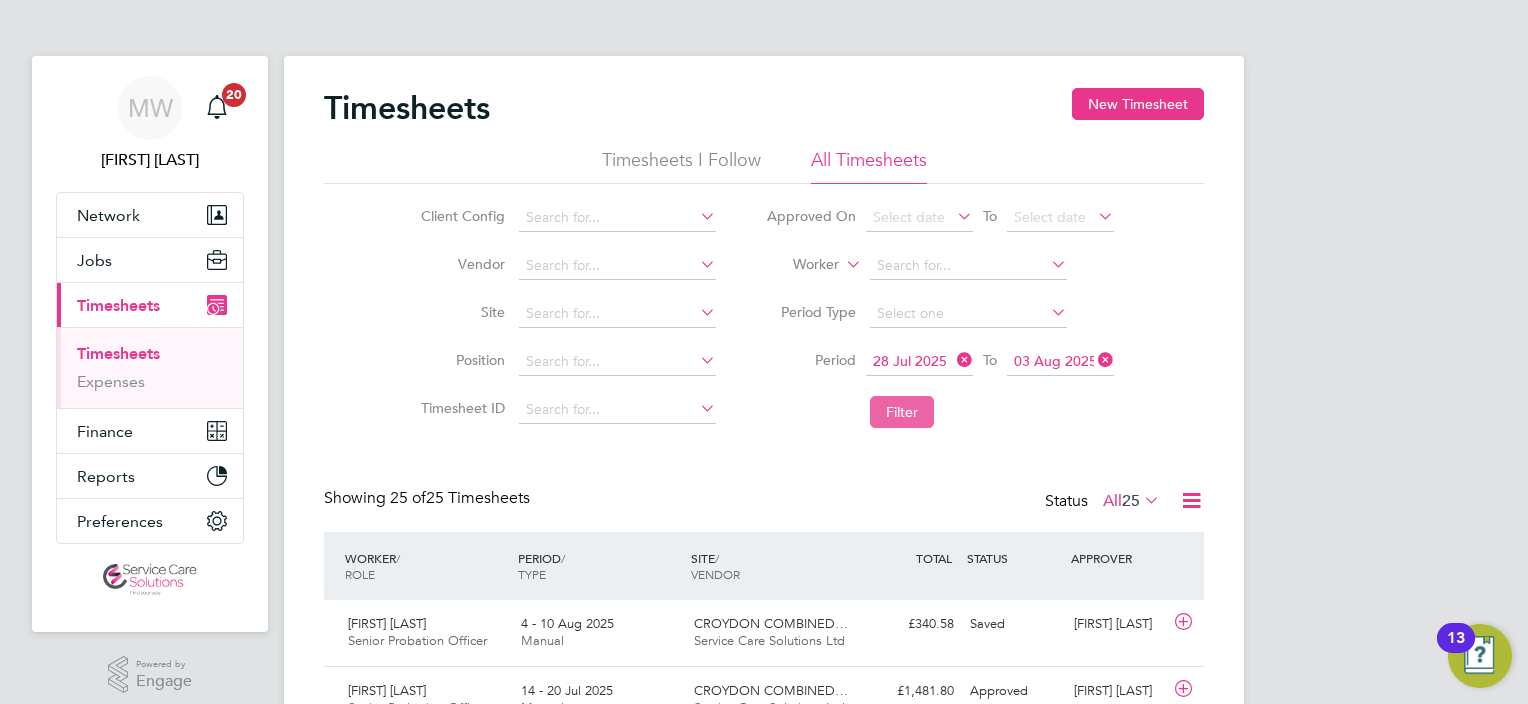 click on "Filter" 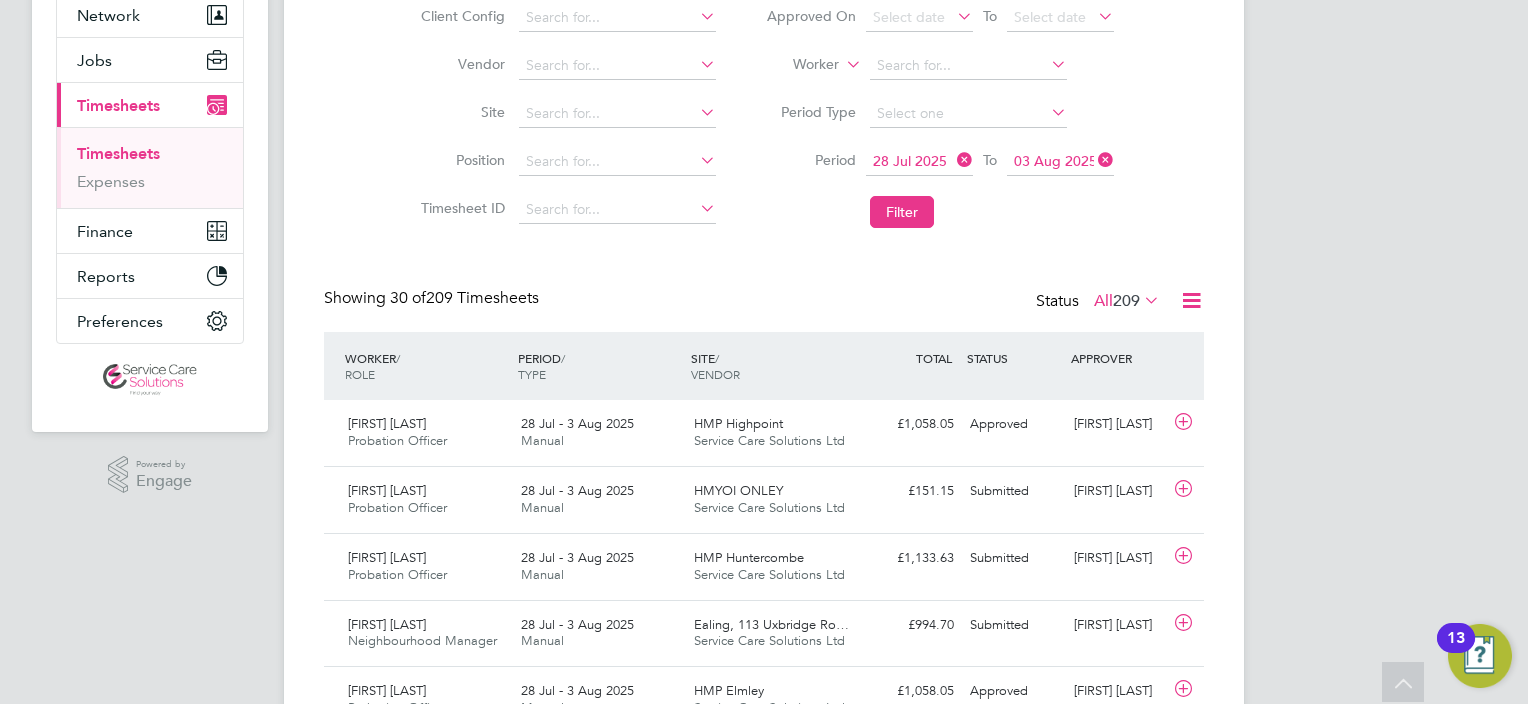 click on "All  209" 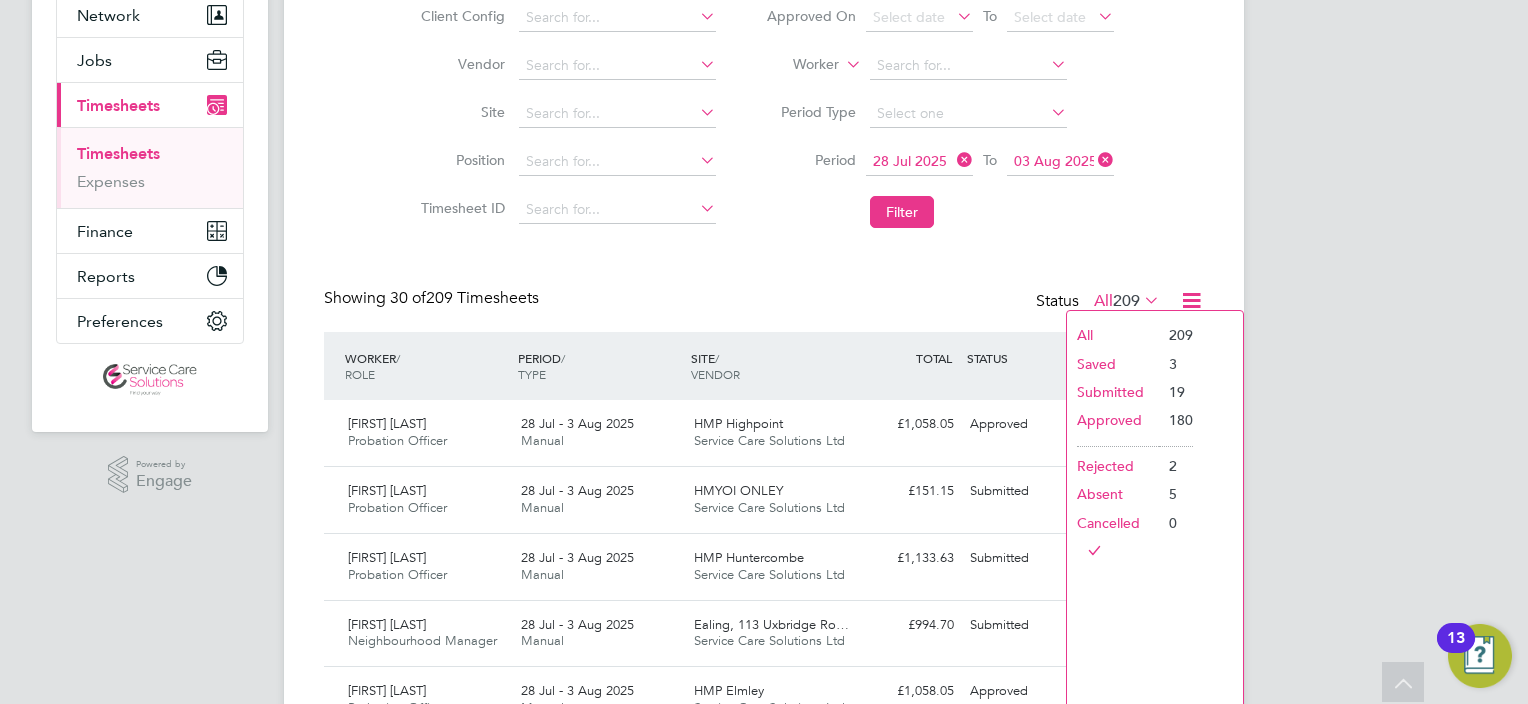 click on "Submitted" 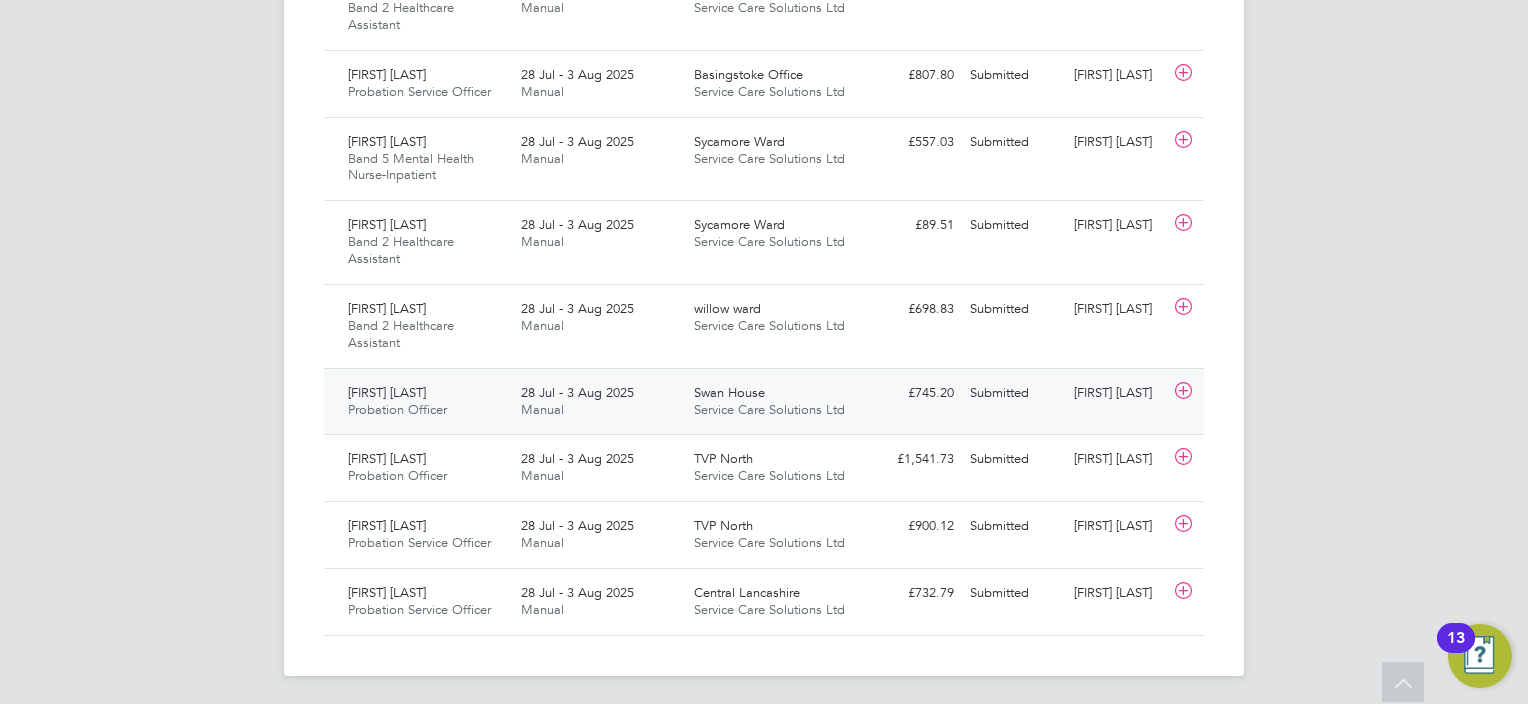 click on "Swan House Service Care Solutions Ltd" 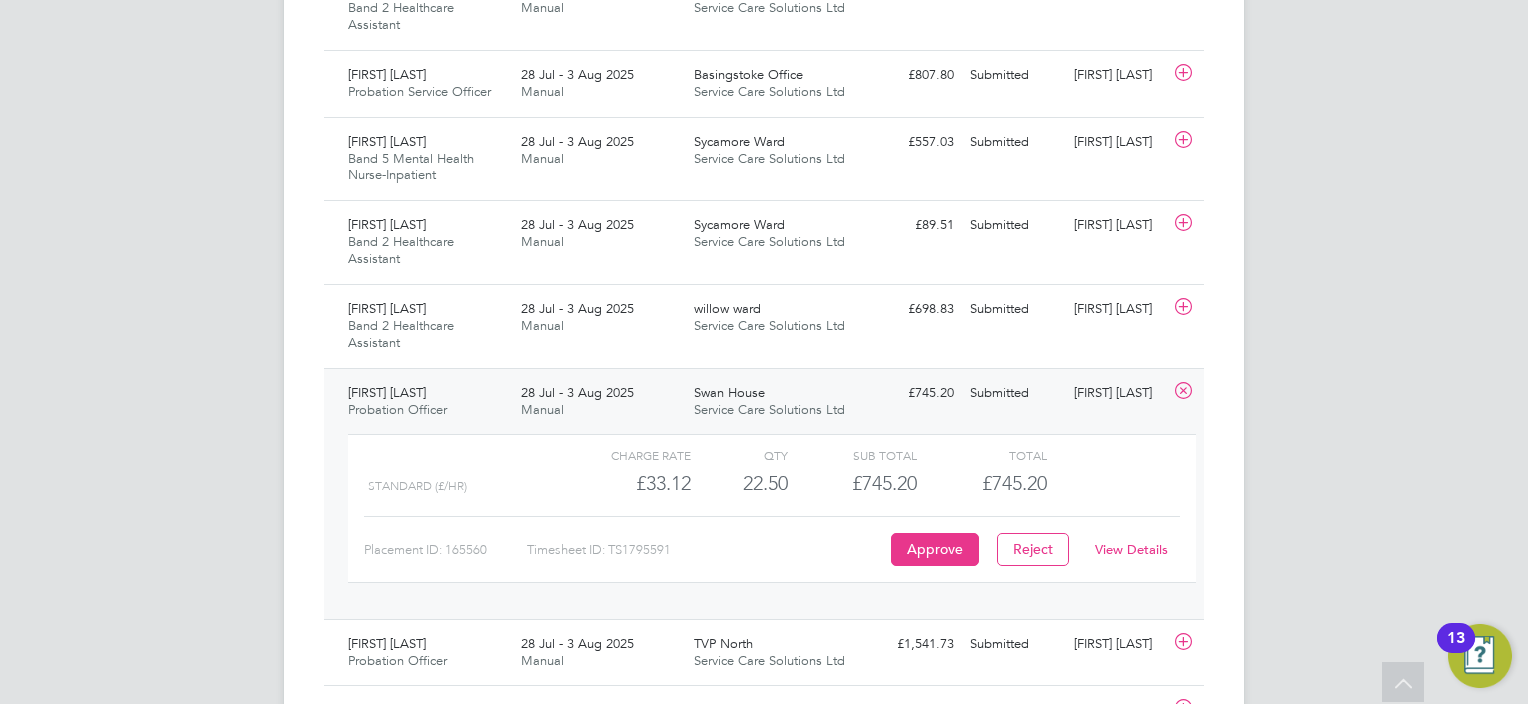 click on "View Details" 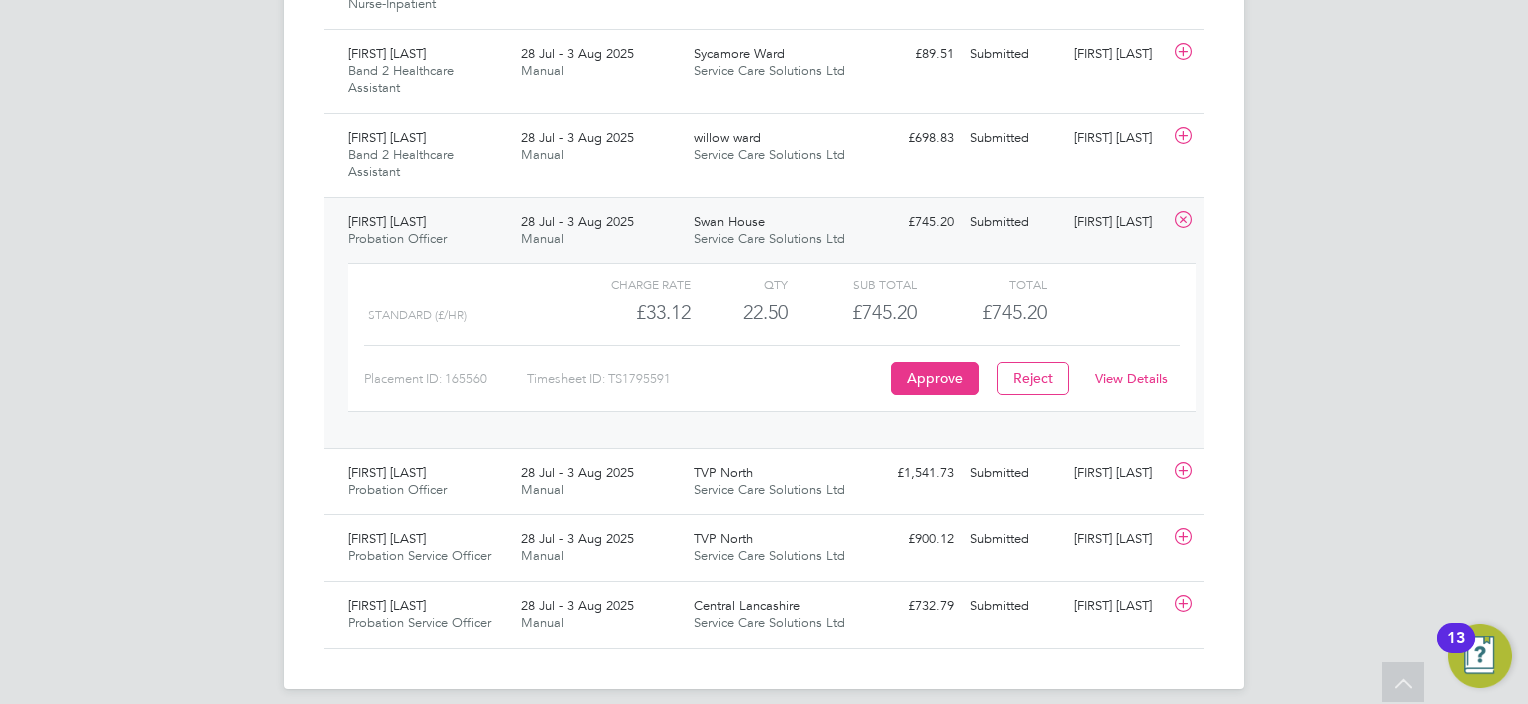 scroll, scrollTop: 1602, scrollLeft: 0, axis: vertical 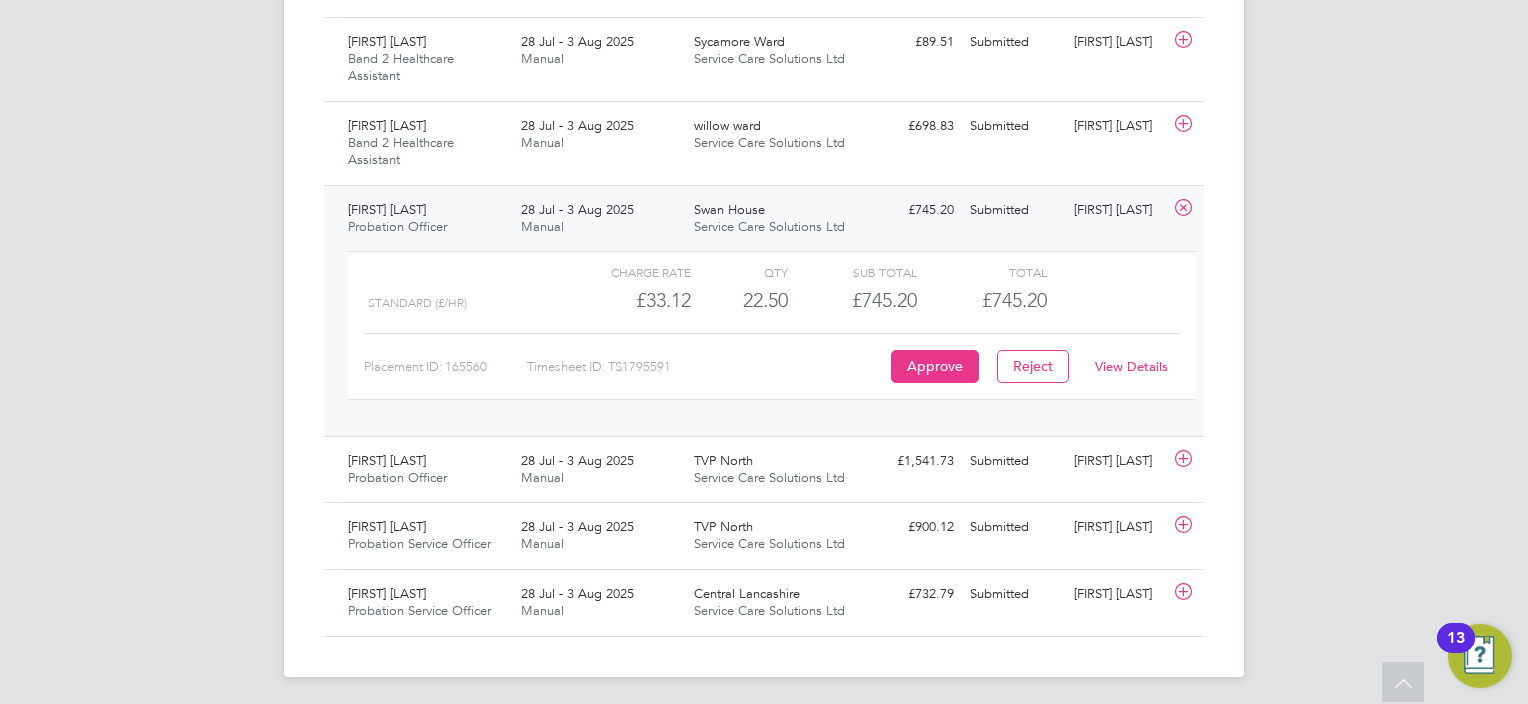 click on "Humayun Choudhury Probation Officer   28 Jul - 3 Aug 2025" 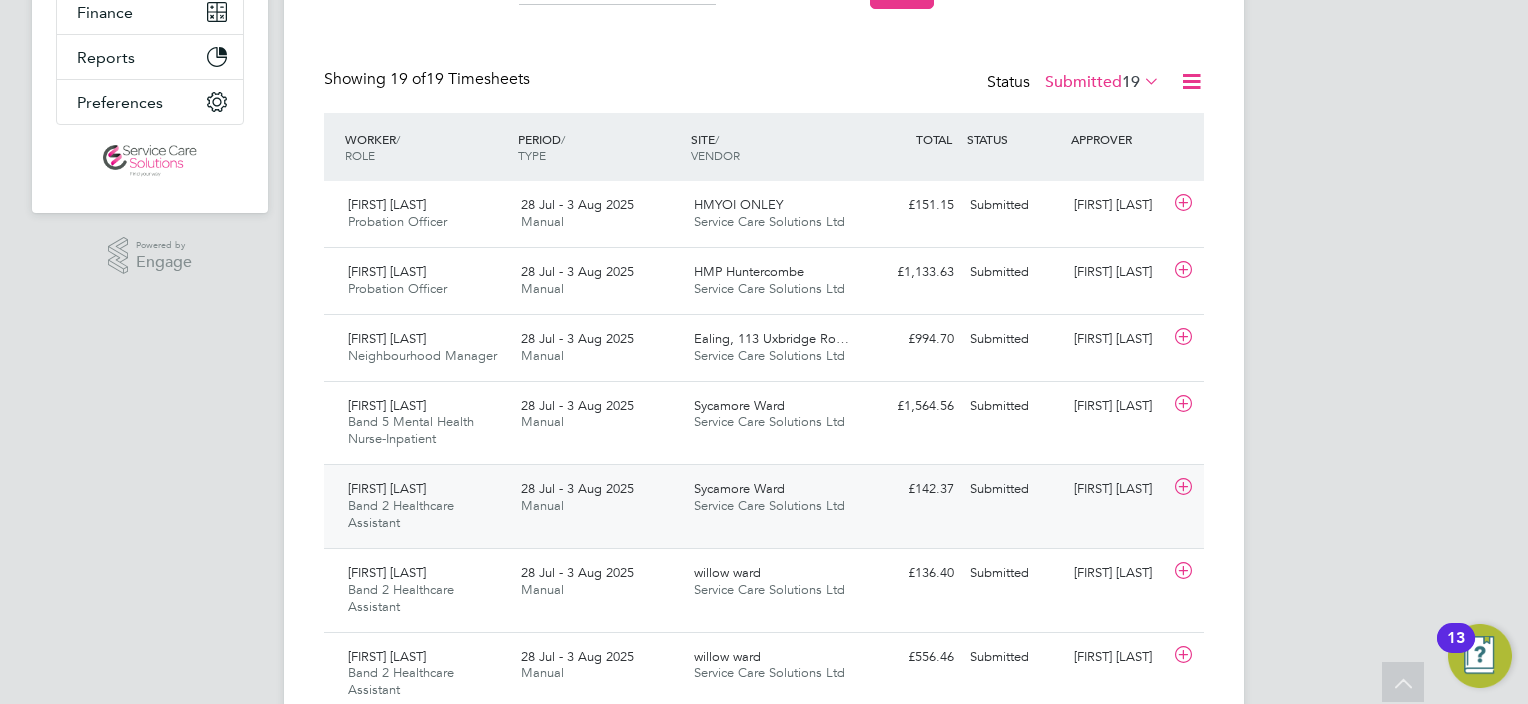 scroll, scrollTop: 19, scrollLeft: 0, axis: vertical 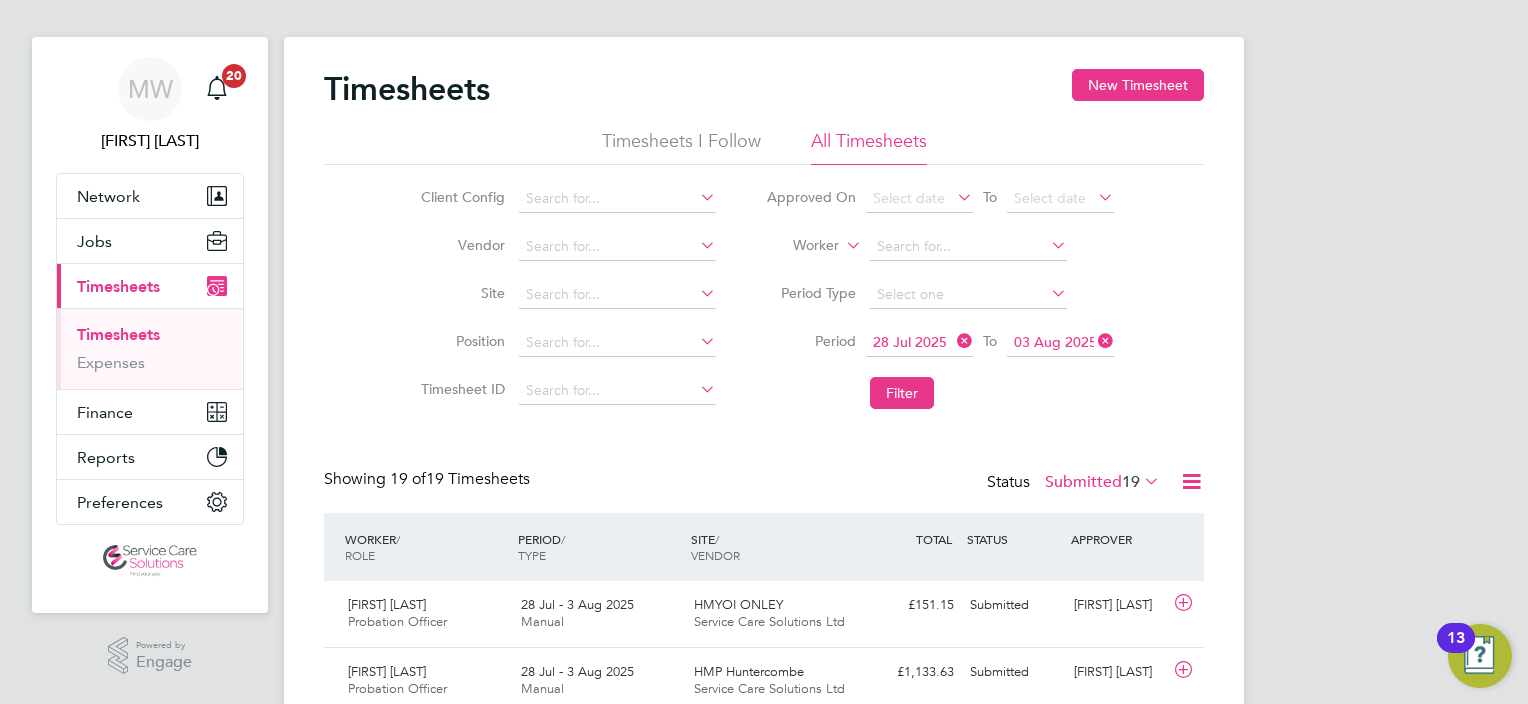 click 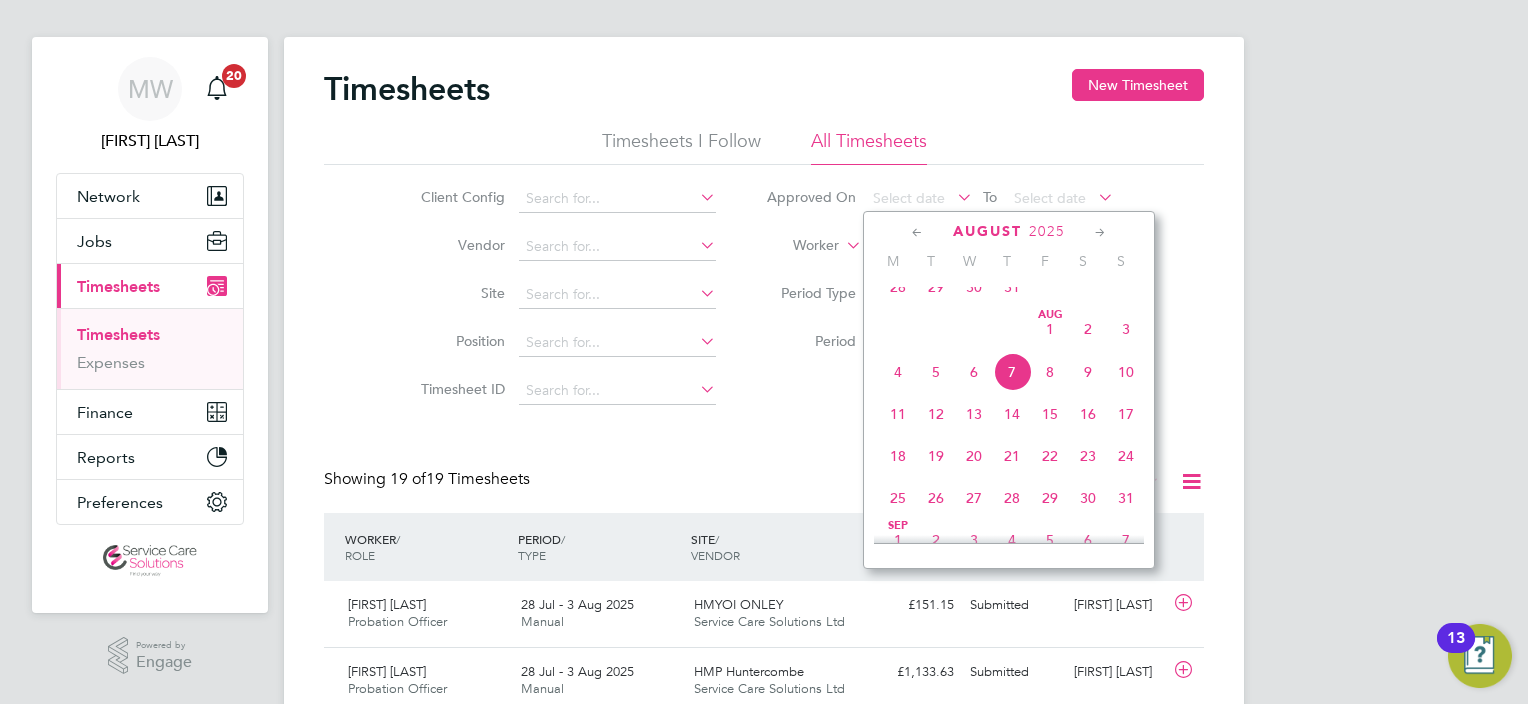 scroll, scrollTop: 552, scrollLeft: 0, axis: vertical 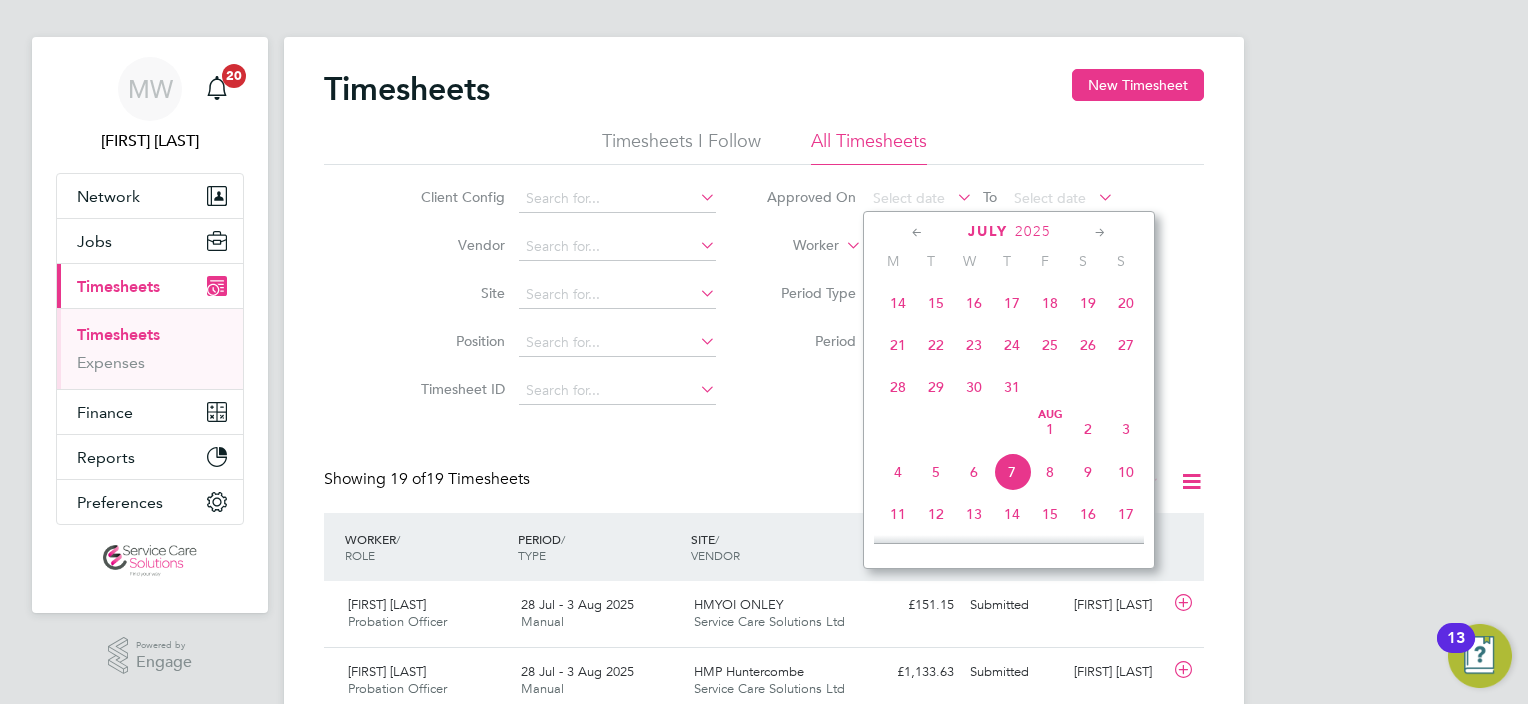 click on "28" 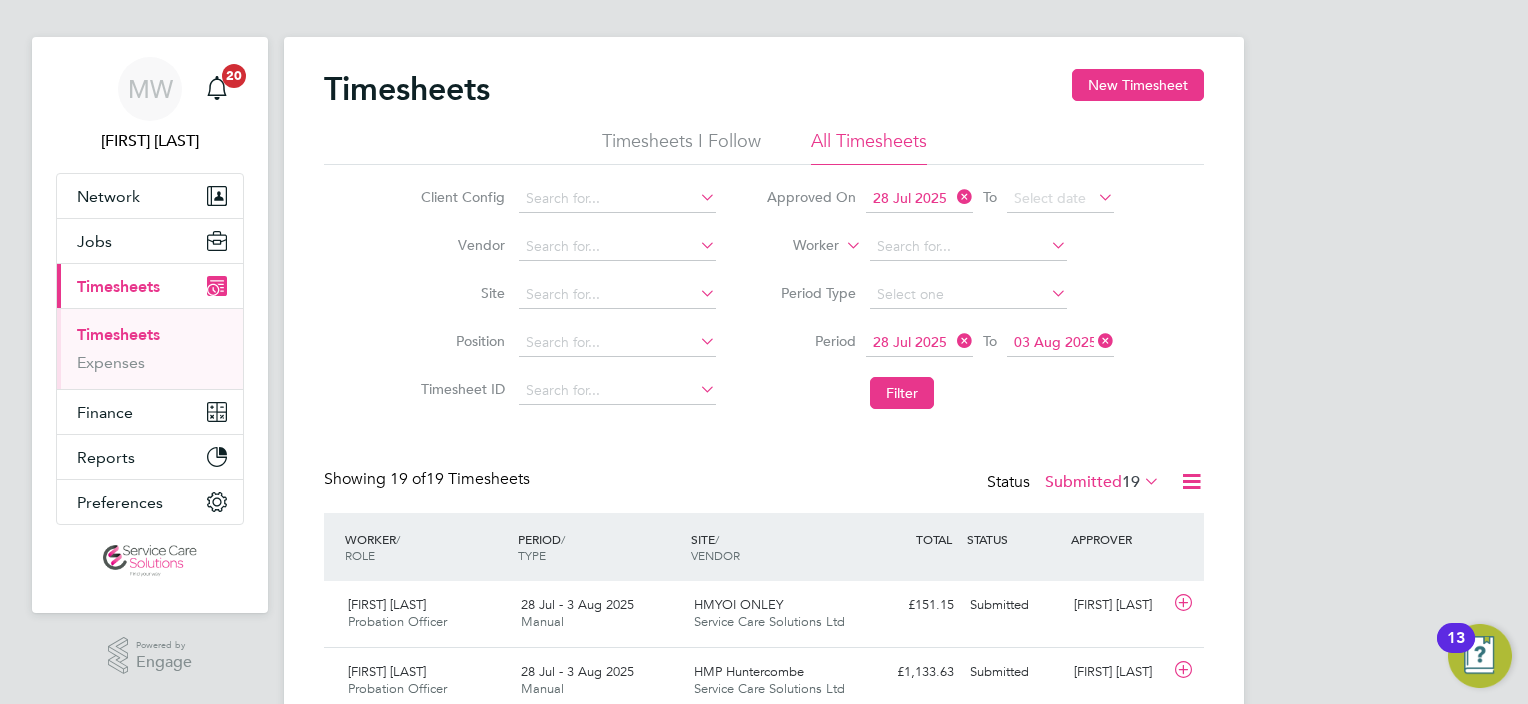 click on "Approved On
28 Jul 2025
To
Select date" 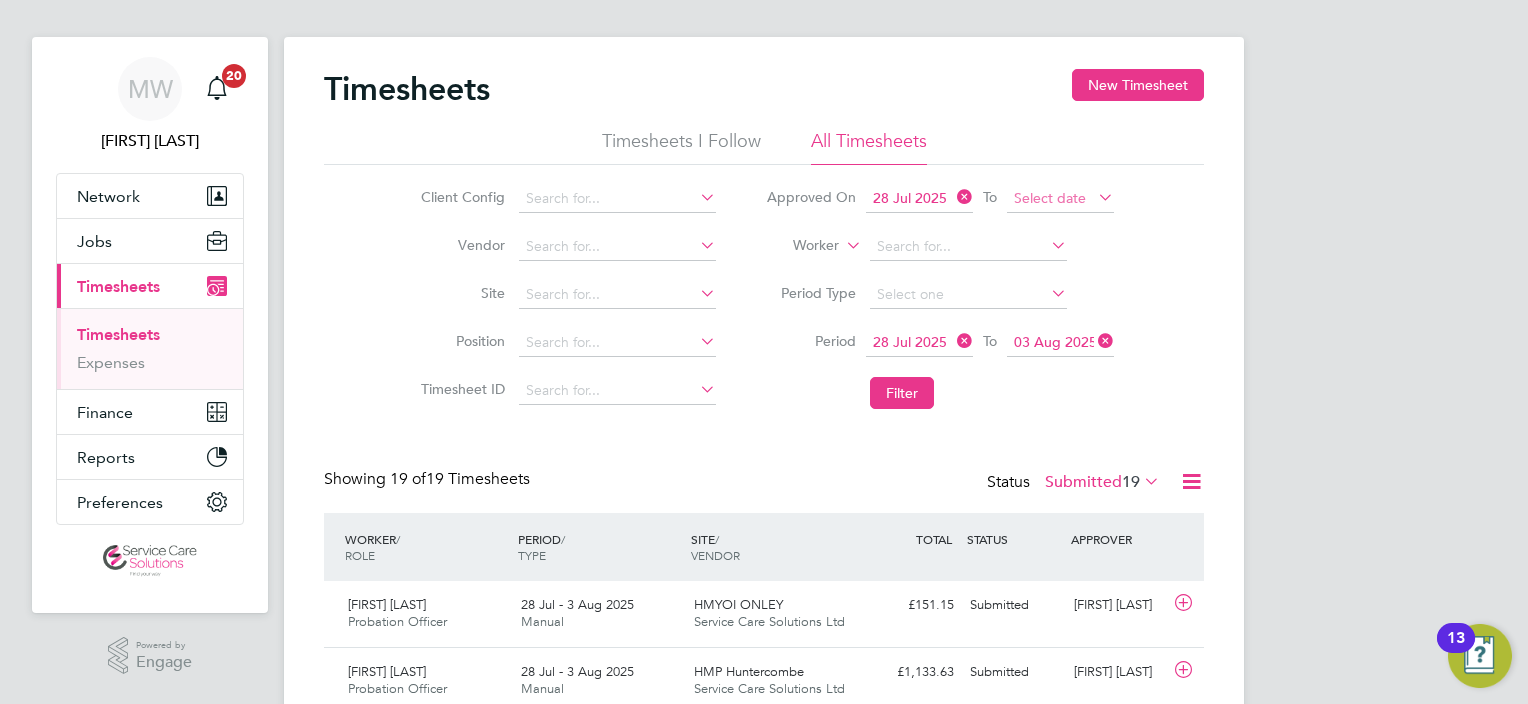 click on "Select date" 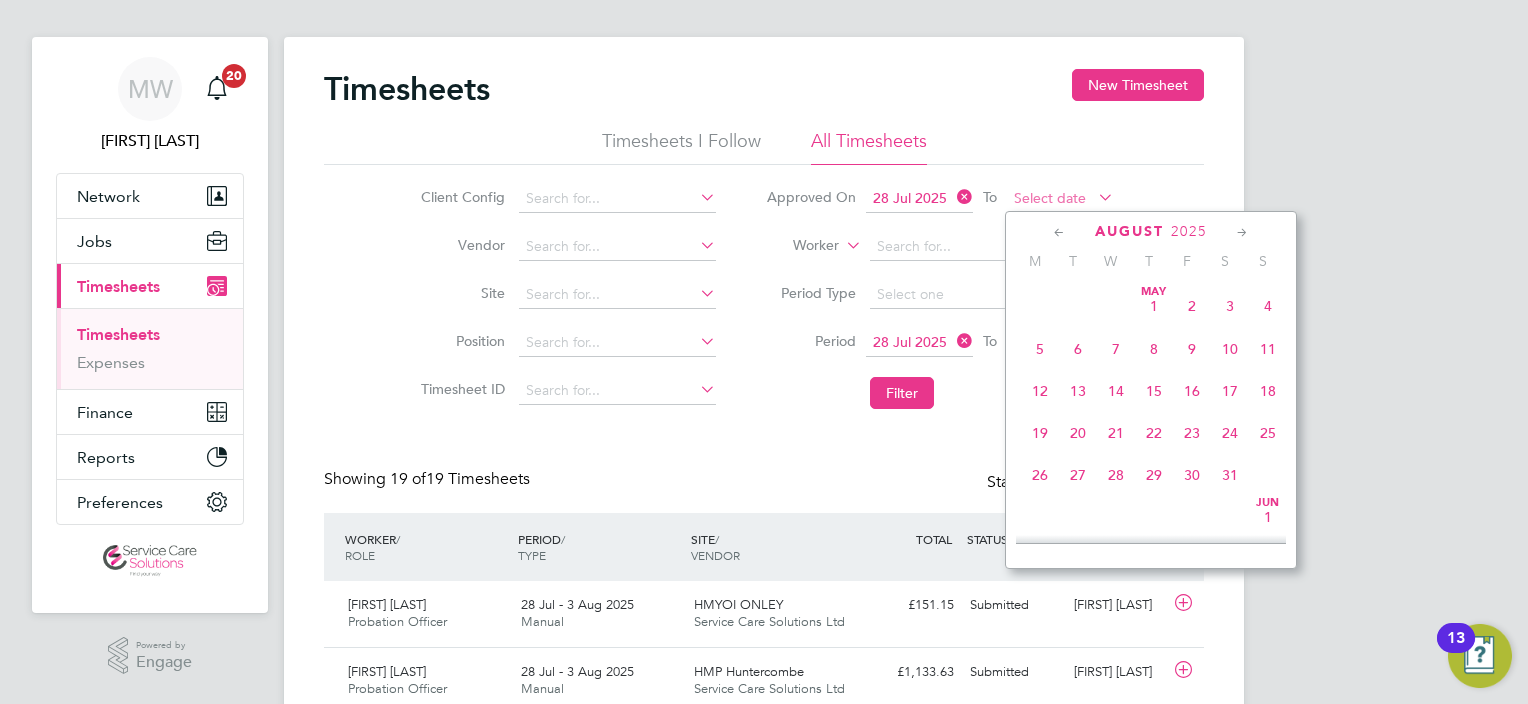 scroll, scrollTop: 652, scrollLeft: 0, axis: vertical 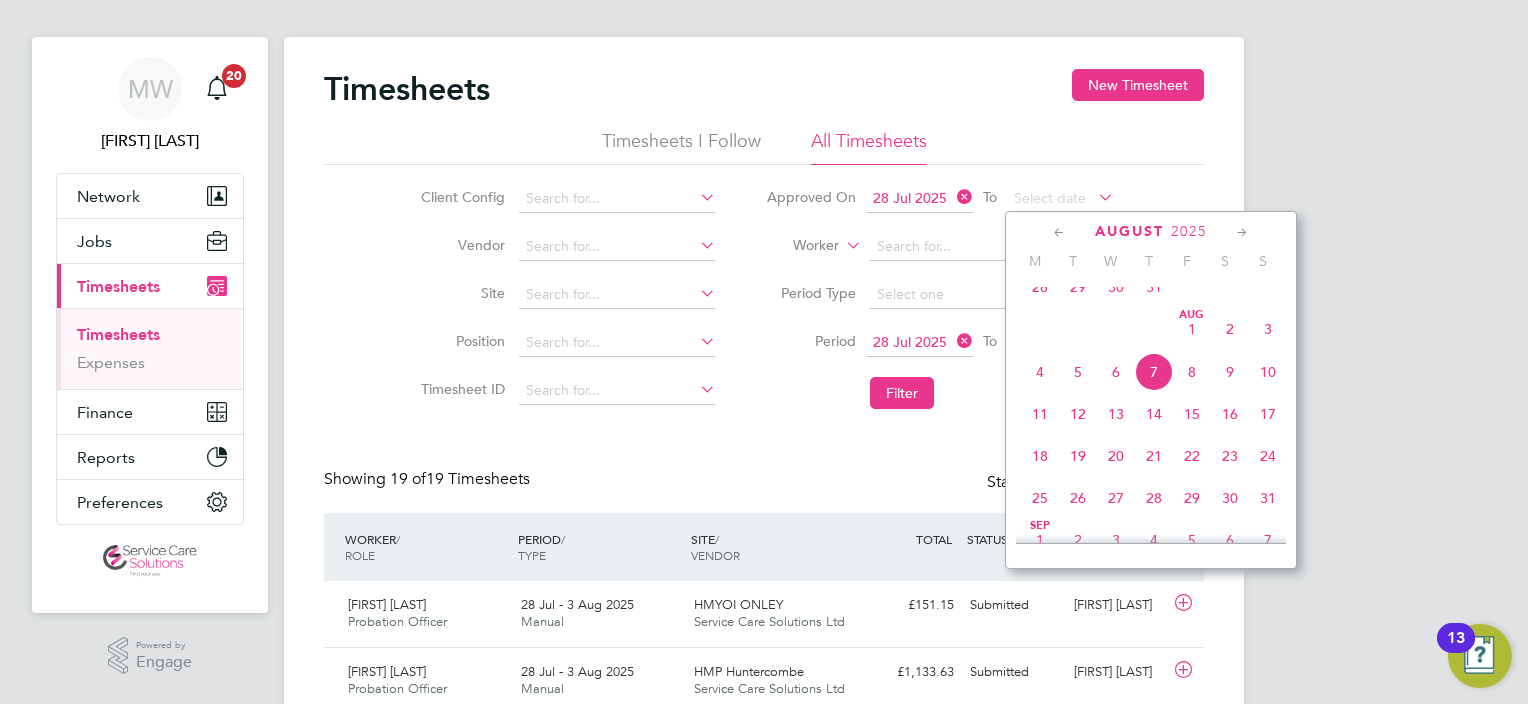 click on "3" 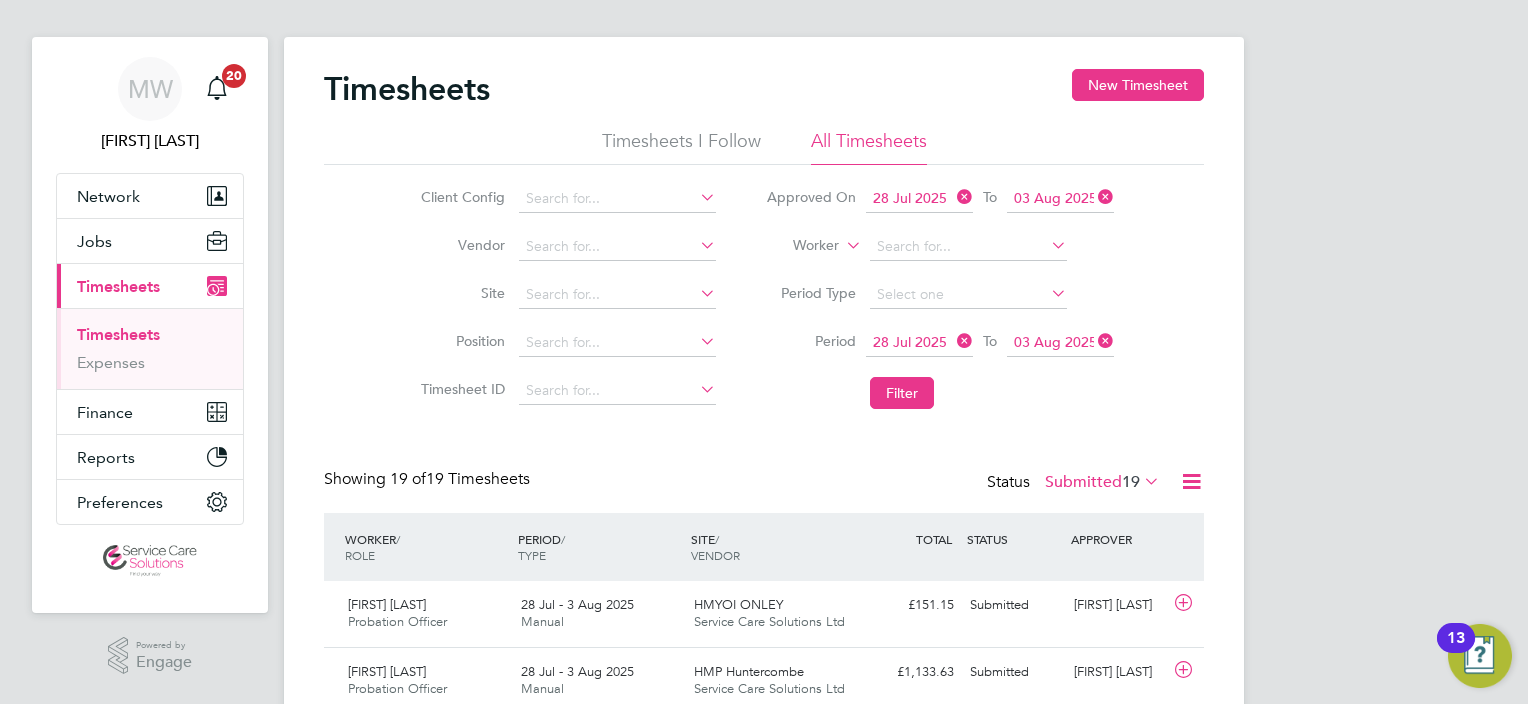 click 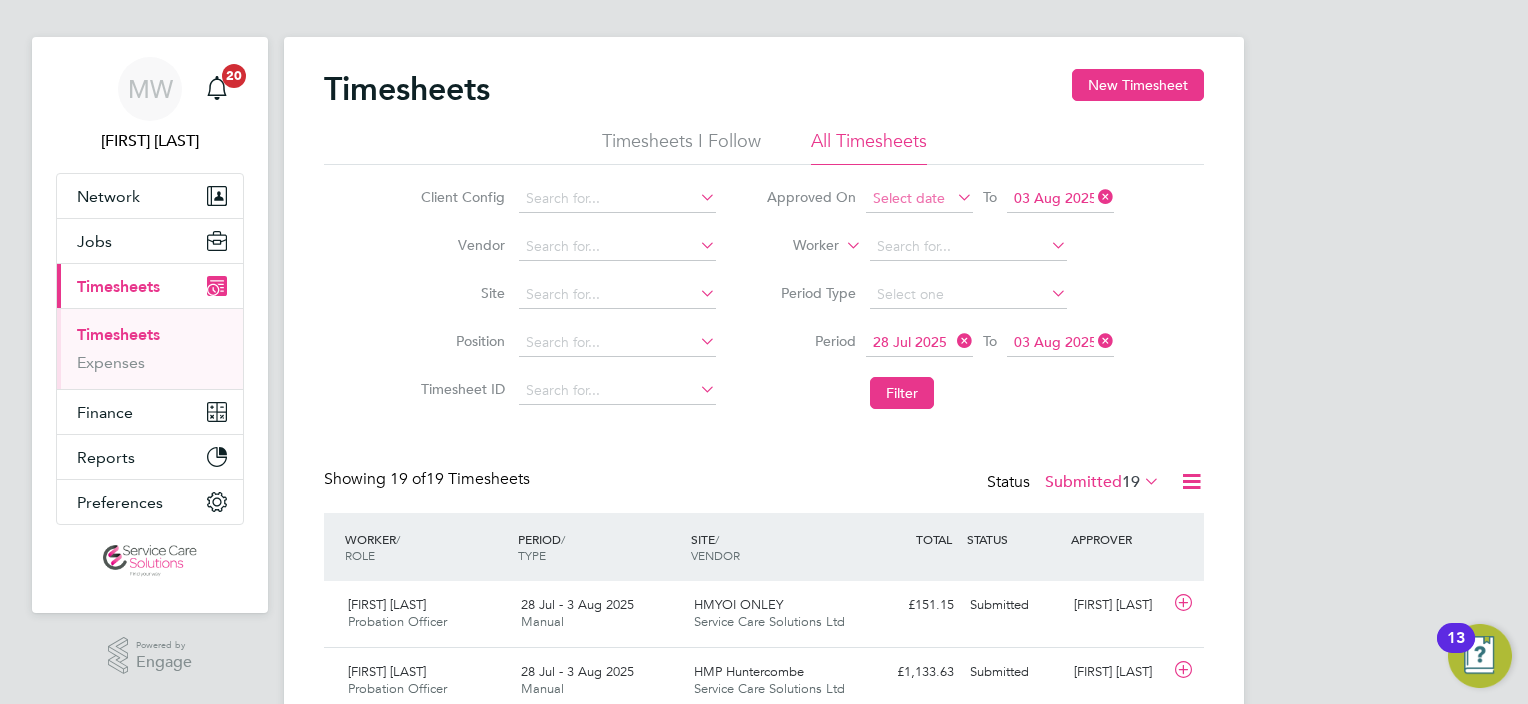 click on "Select date" 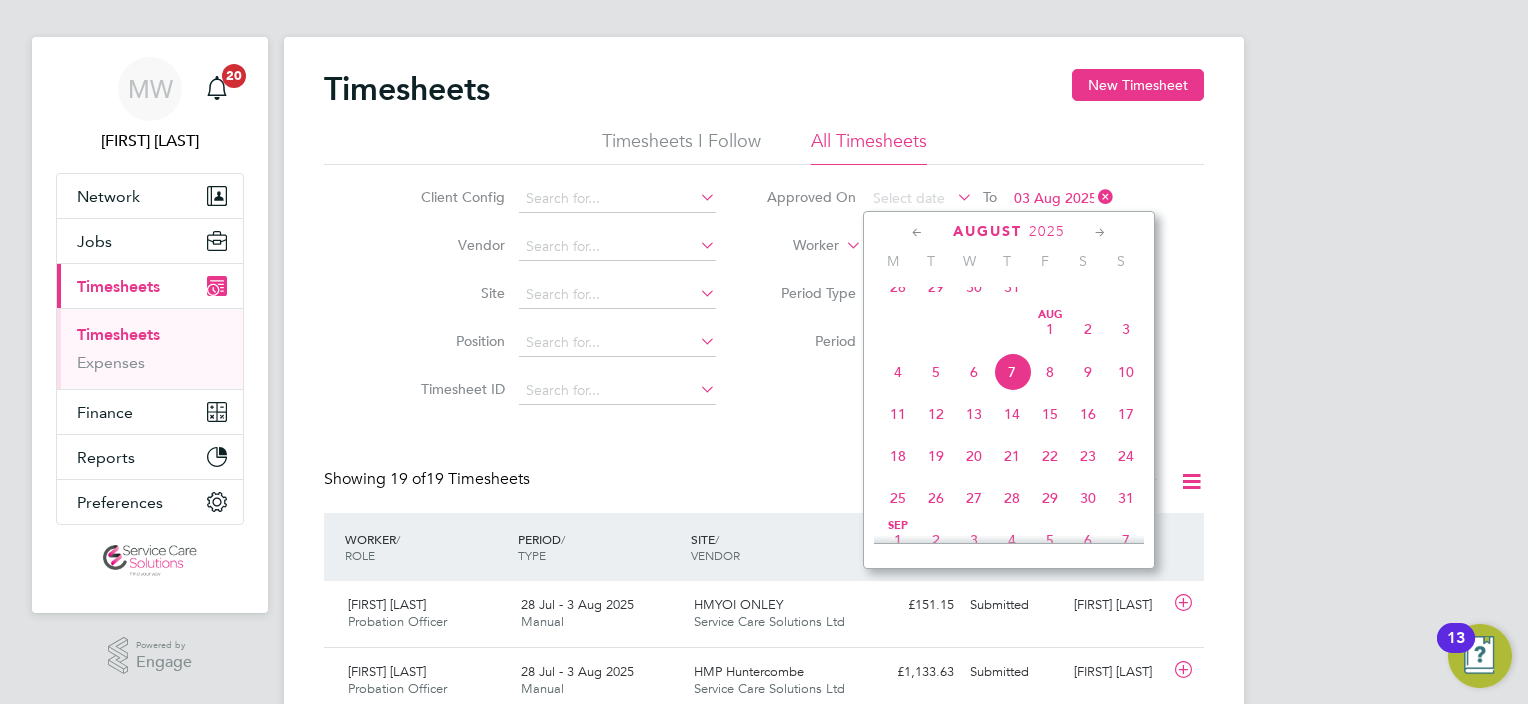 click on "28" 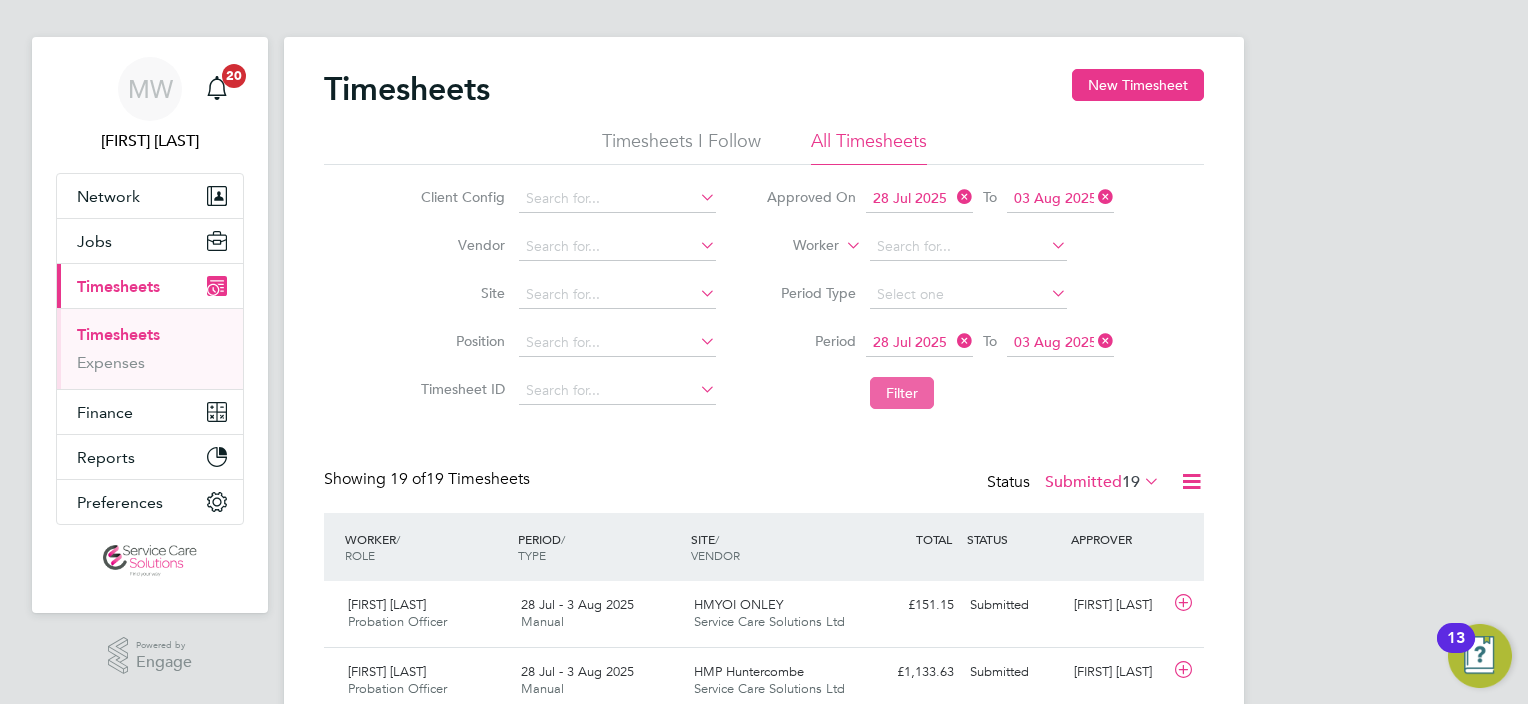 click on "Filter" 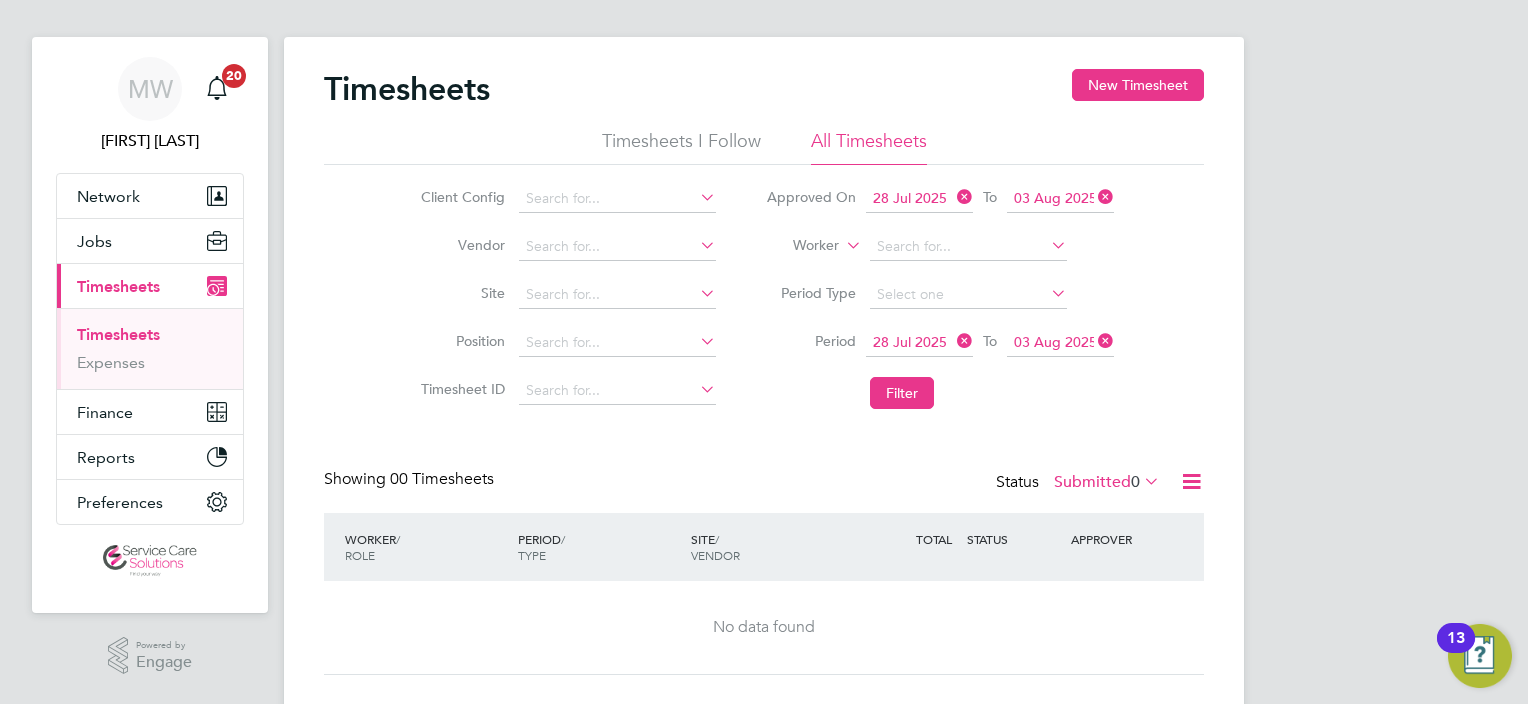 click on "Submitted  0" 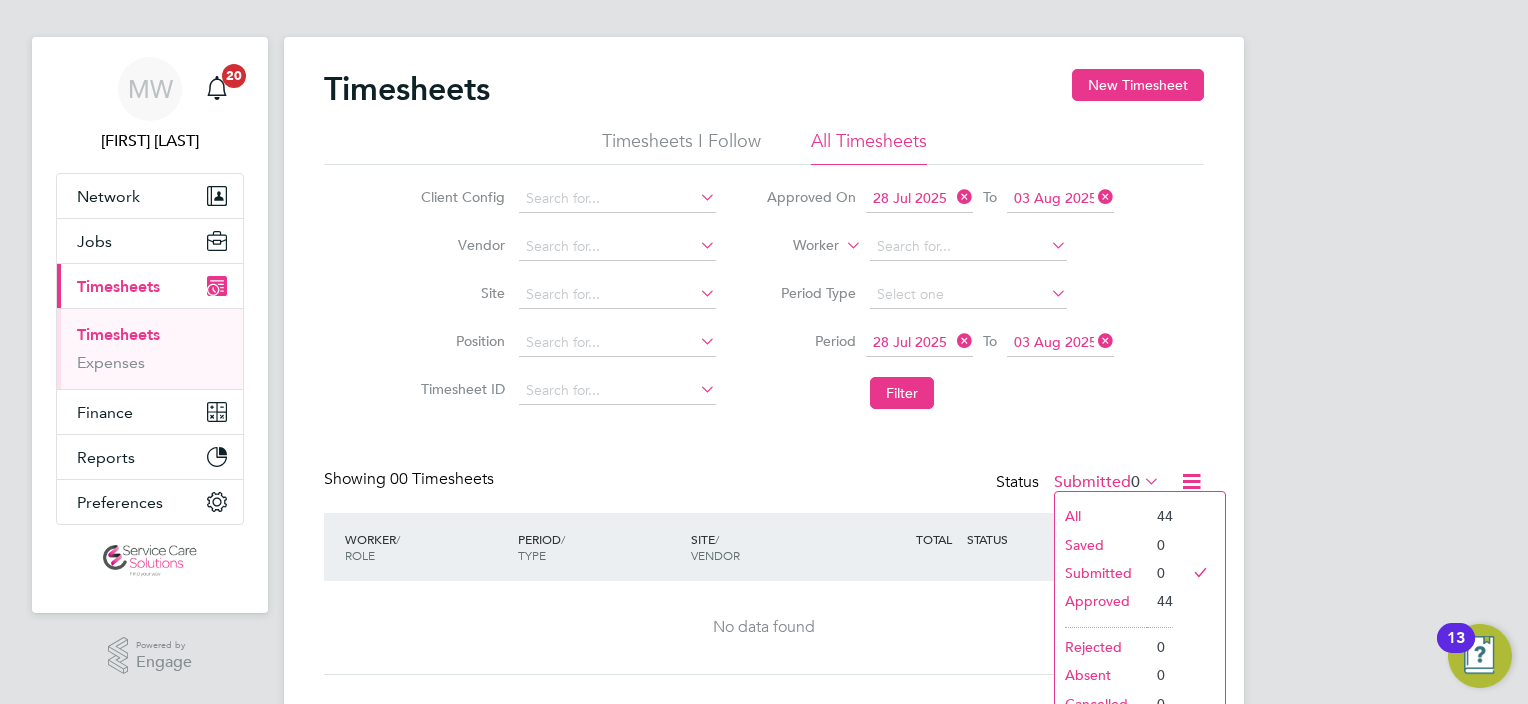 click on "All" 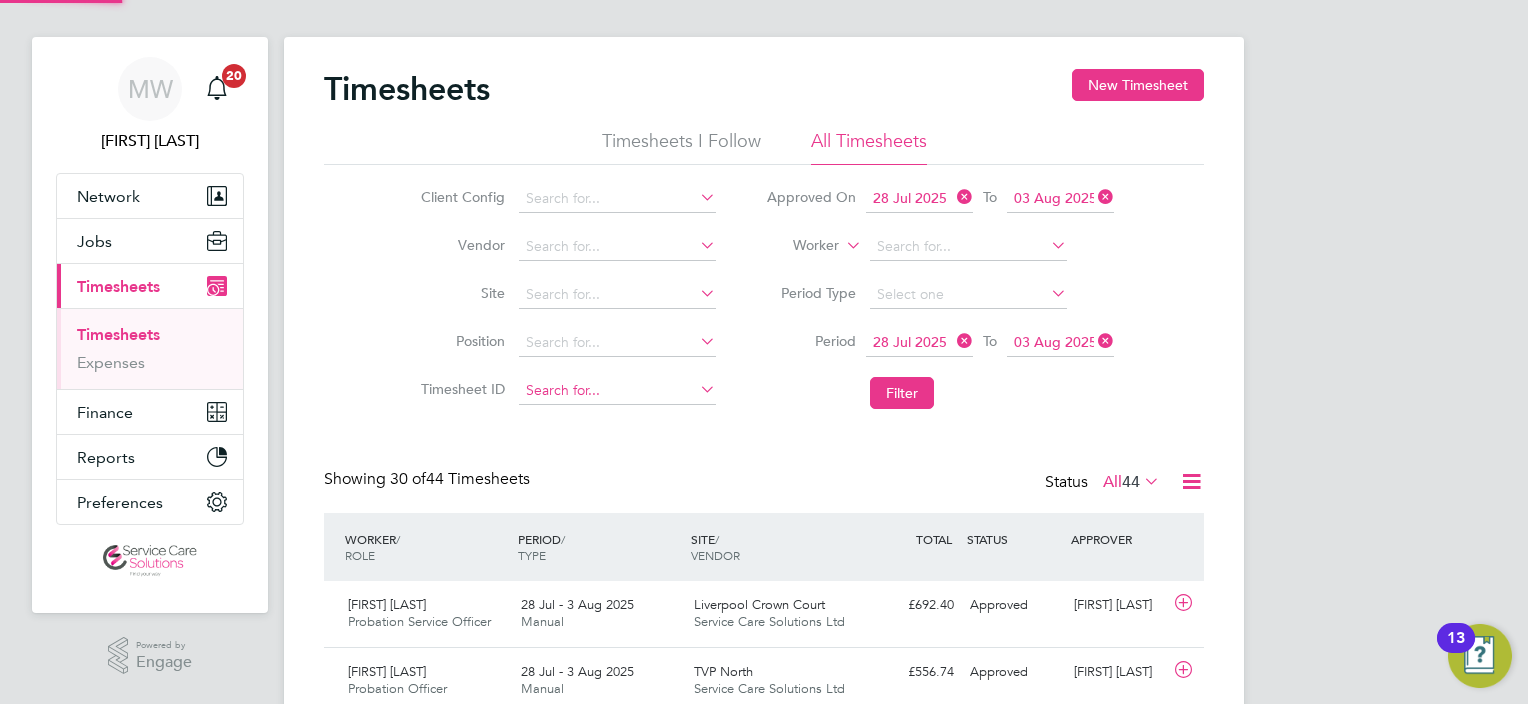 scroll, scrollTop: 9, scrollLeft: 10, axis: both 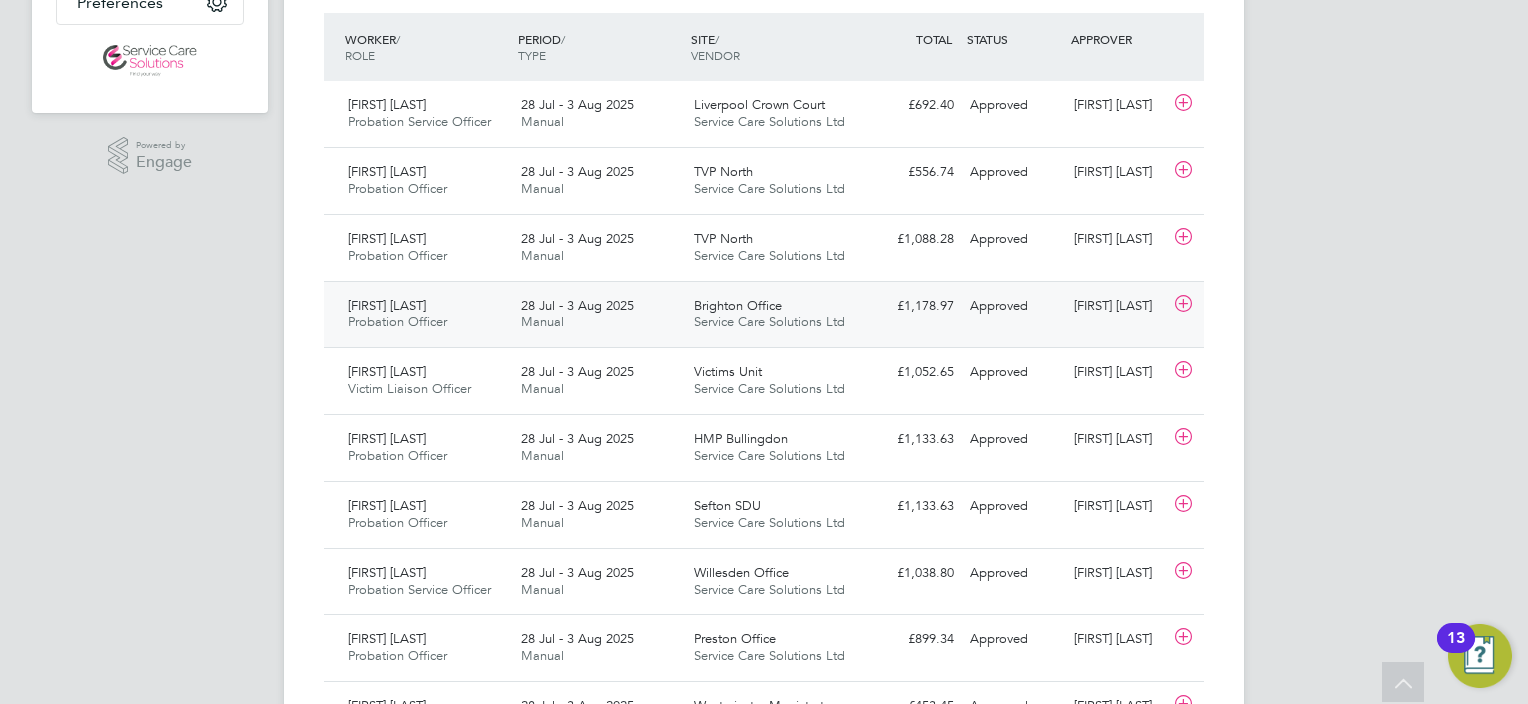 click on "Manual" 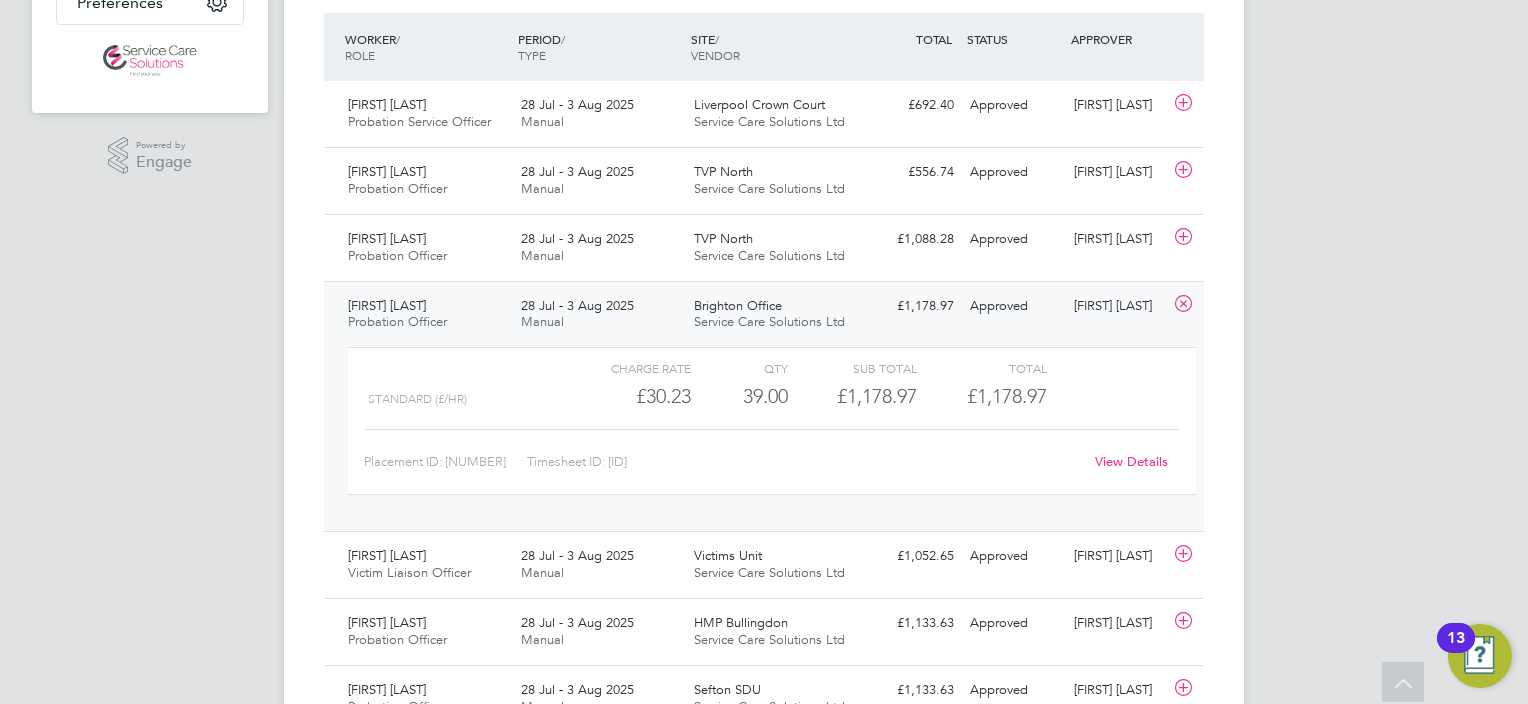 click on "View Details" 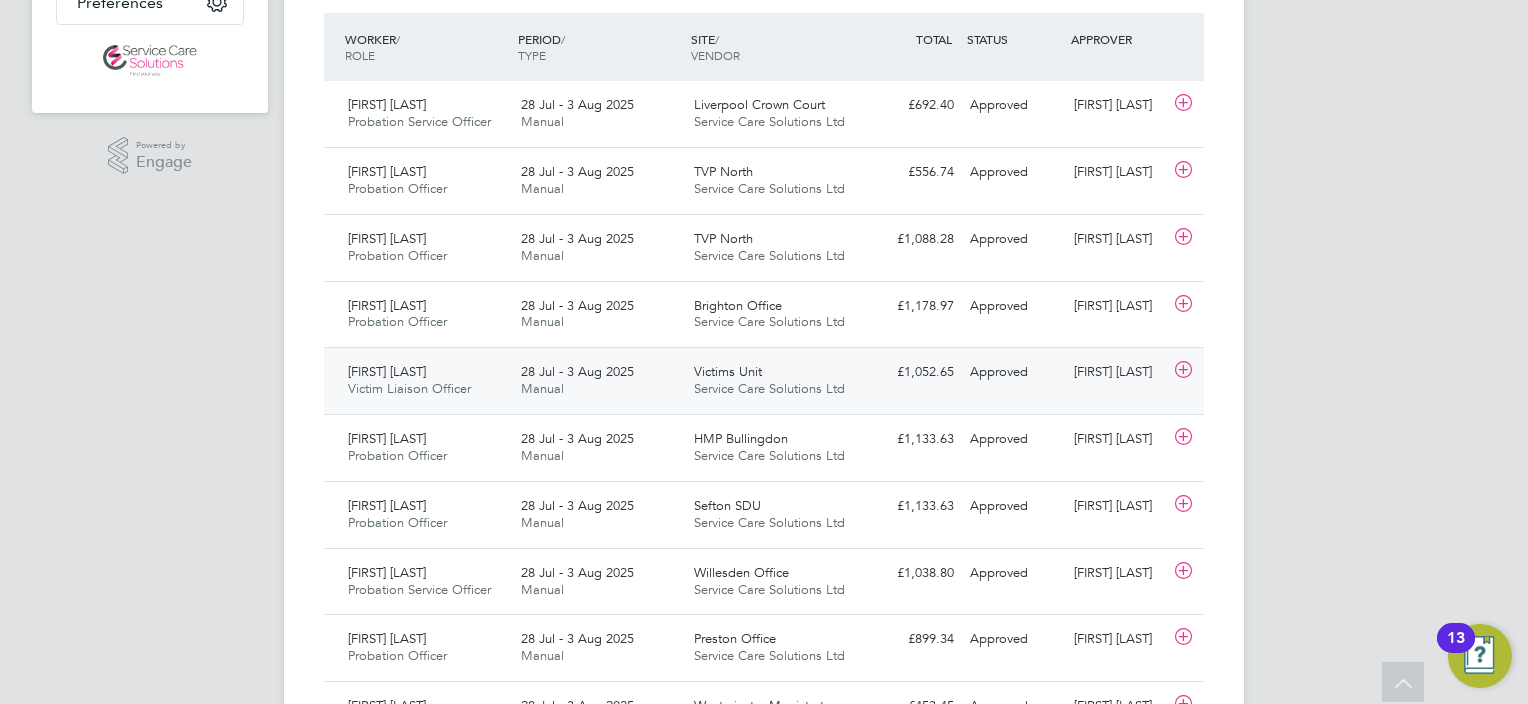 click on "Manual" 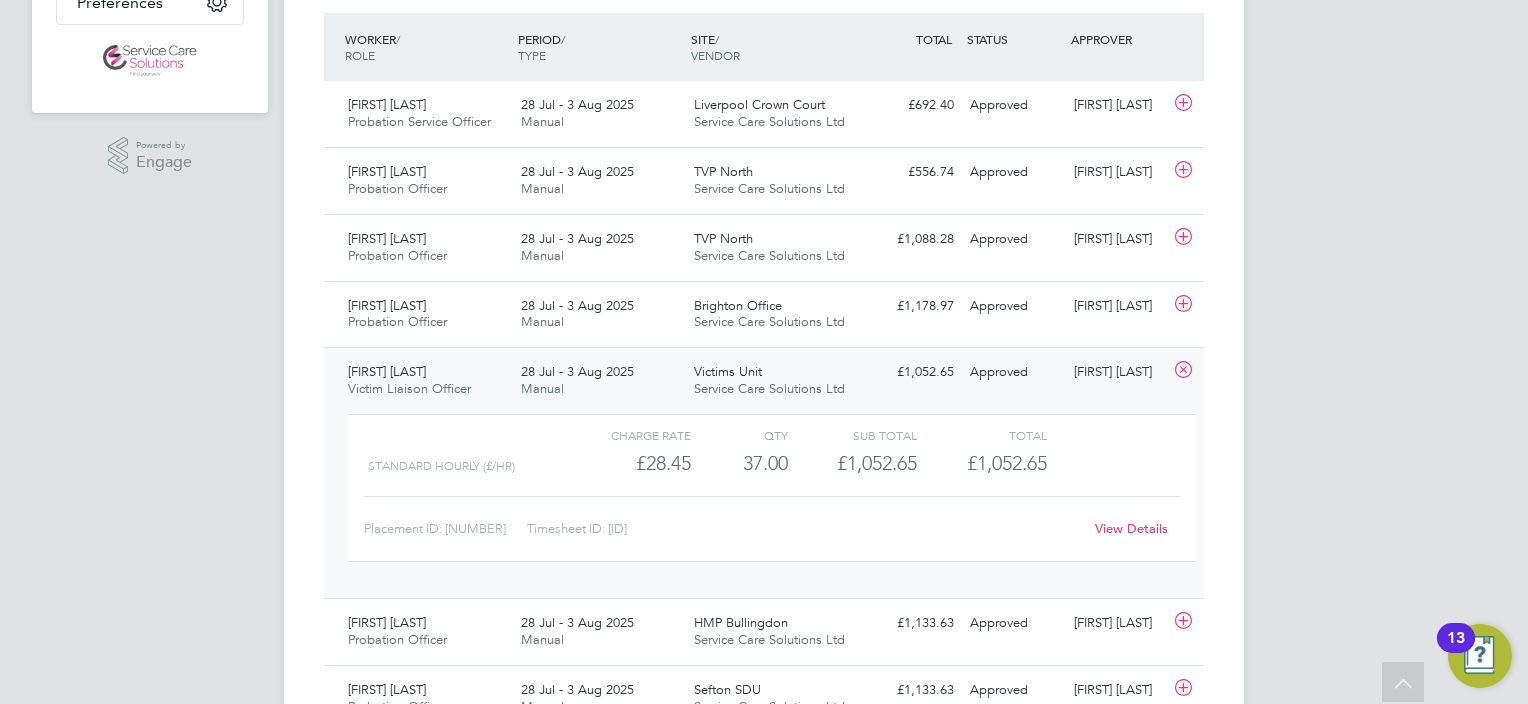 click on "View Details" 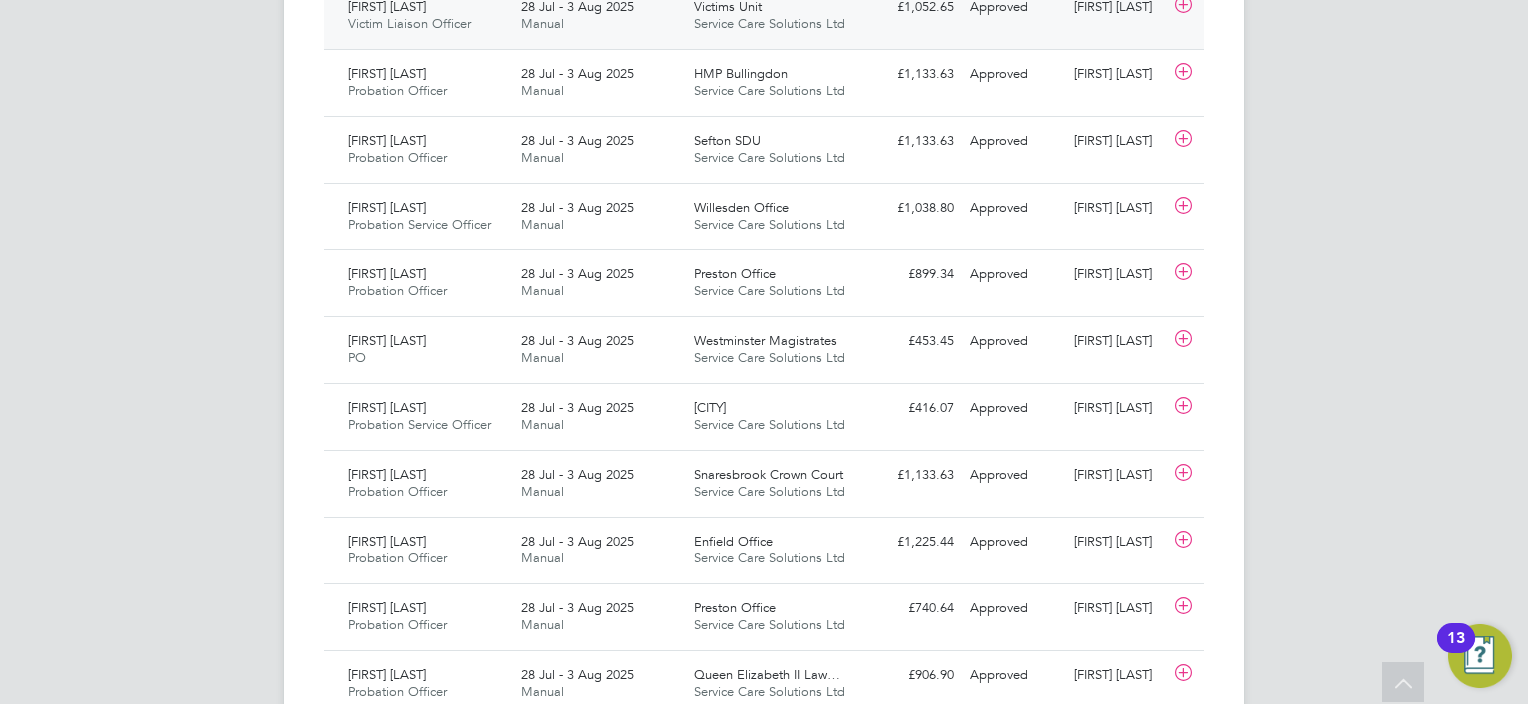 scroll, scrollTop: 919, scrollLeft: 0, axis: vertical 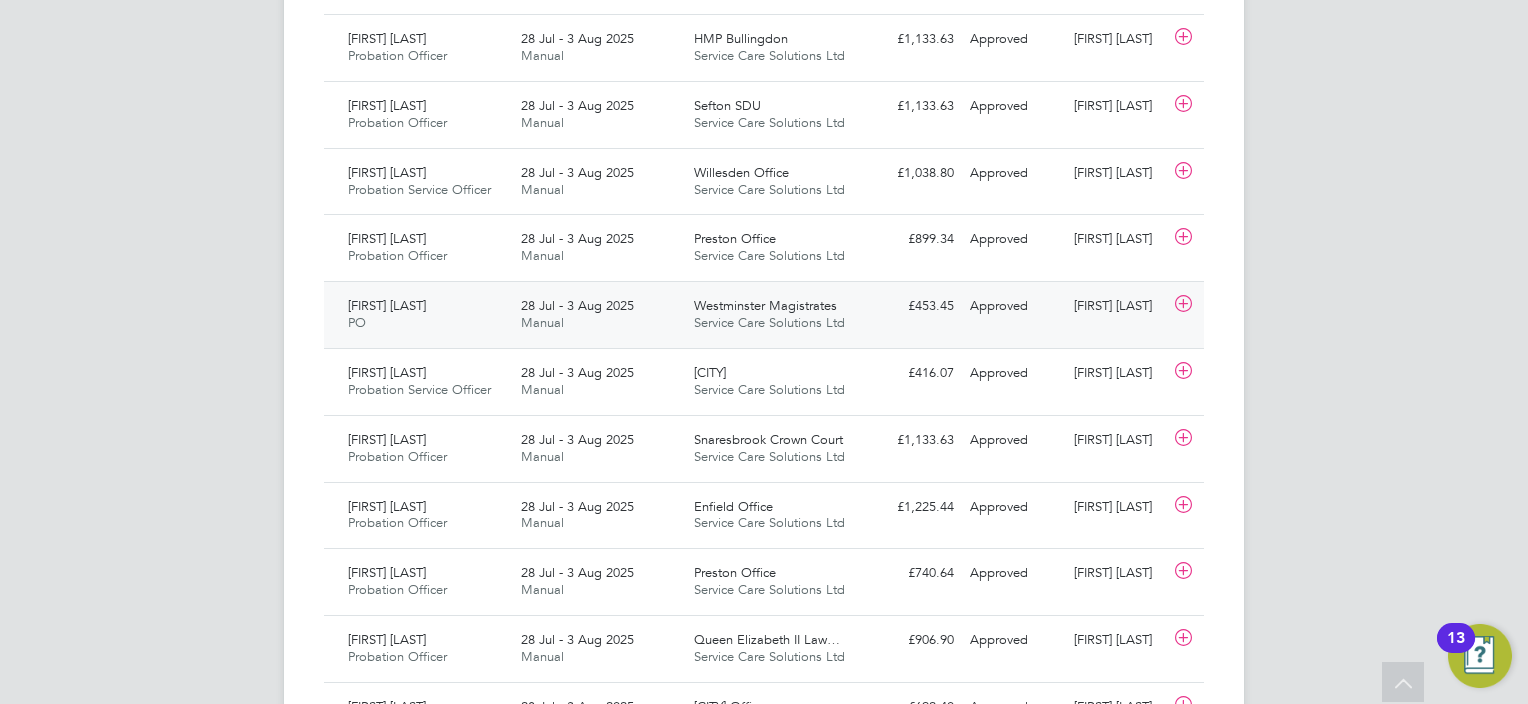 click on "Made Aromolaran PO   28 Jul - 3 Aug 2025" 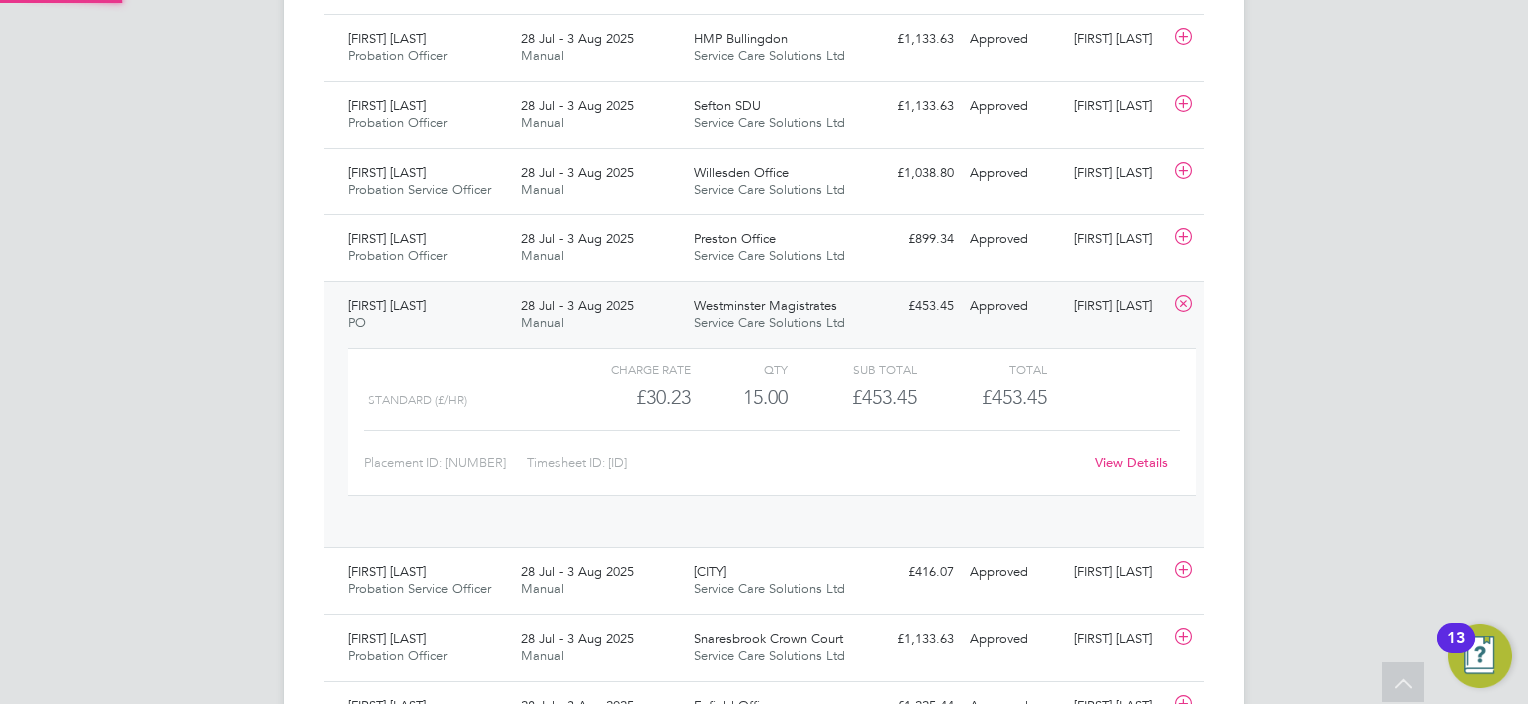 scroll, scrollTop: 9, scrollLeft: 9, axis: both 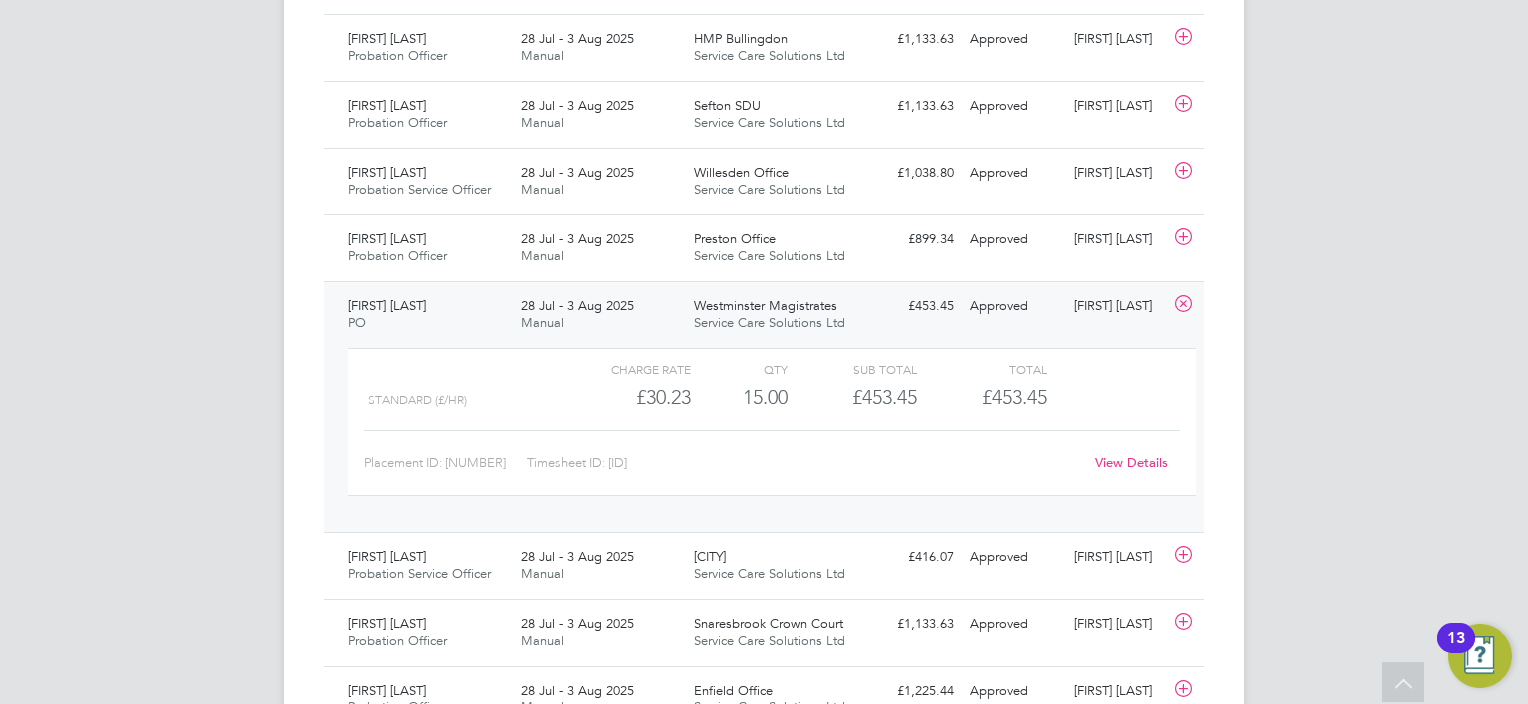 click on "View Details" 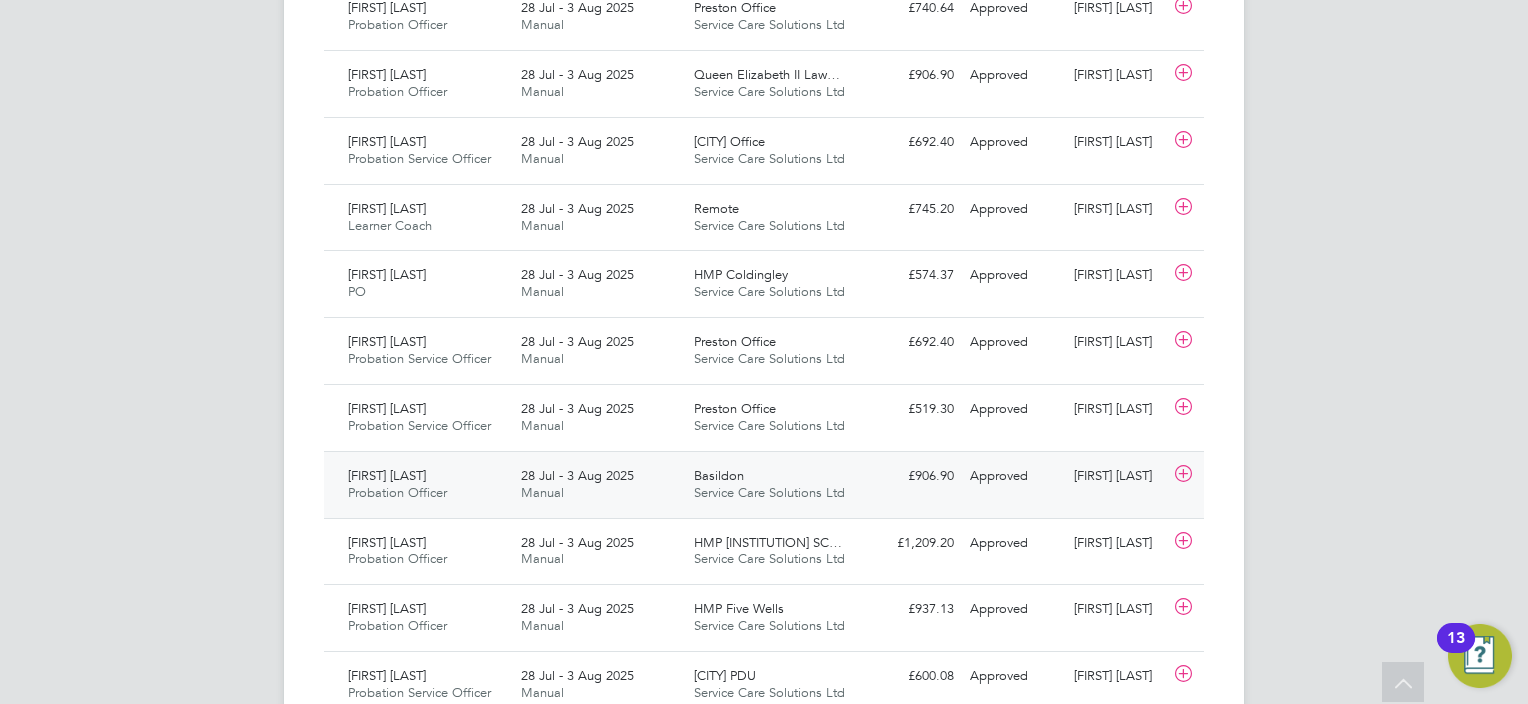 scroll, scrollTop: 1519, scrollLeft: 0, axis: vertical 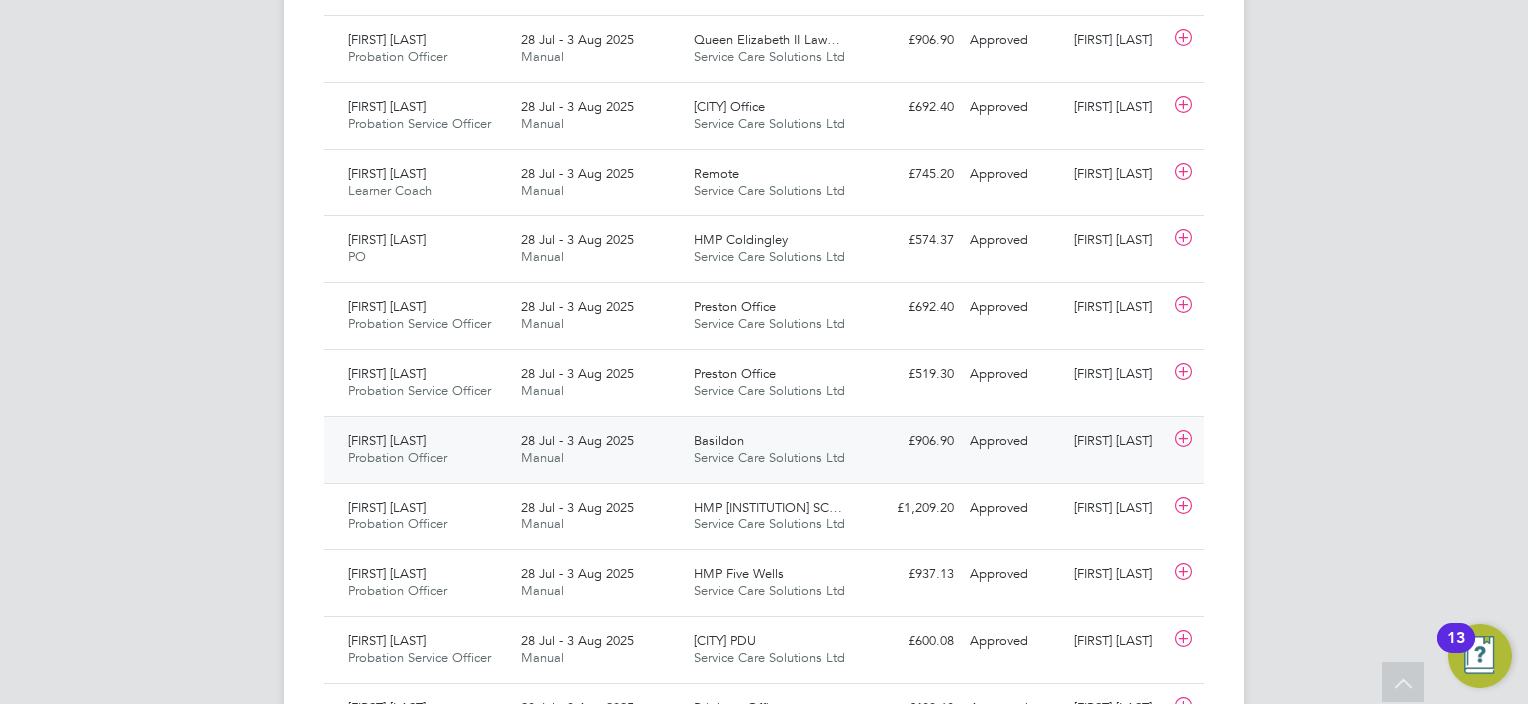 click on "Sue Compton Probation Officer   28 Jul - 3 Aug 2025" 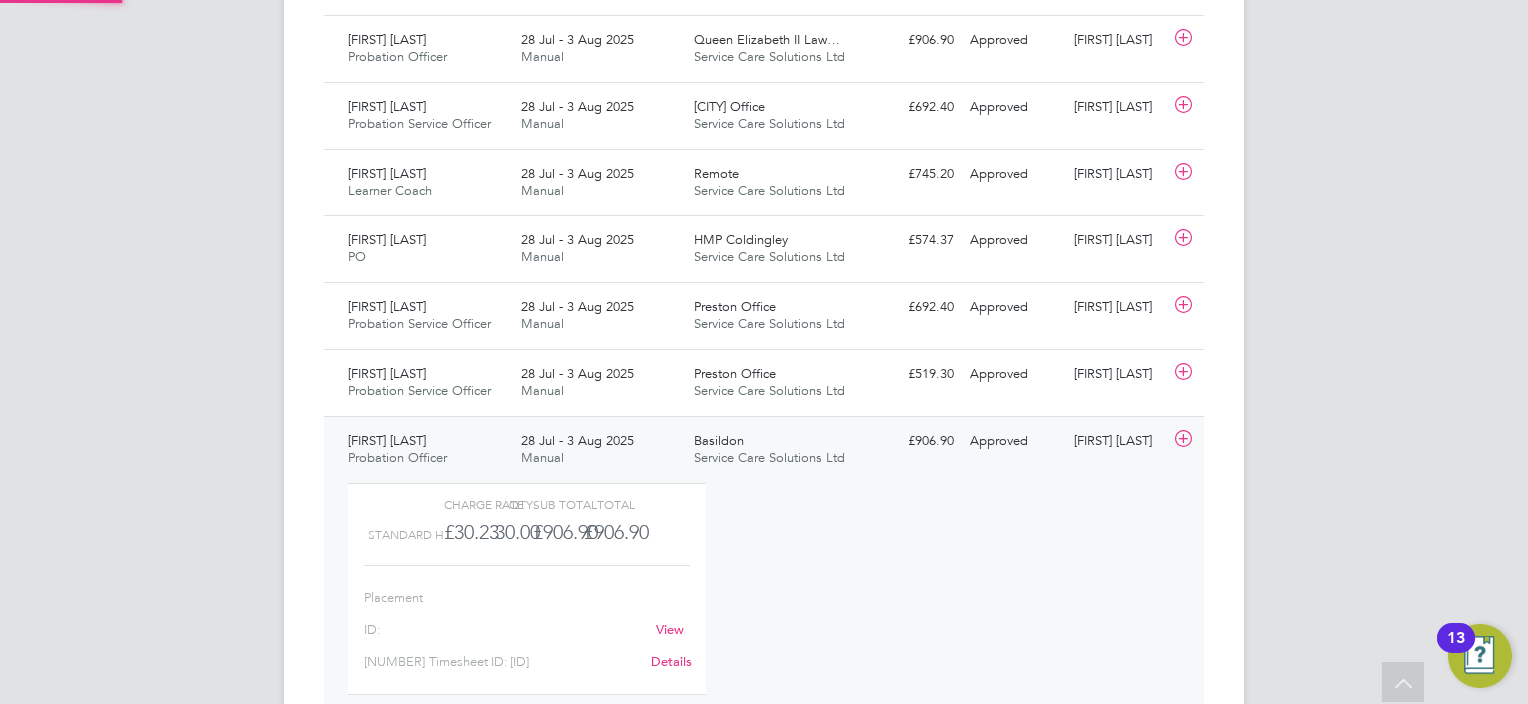 scroll, scrollTop: 9, scrollLeft: 9, axis: both 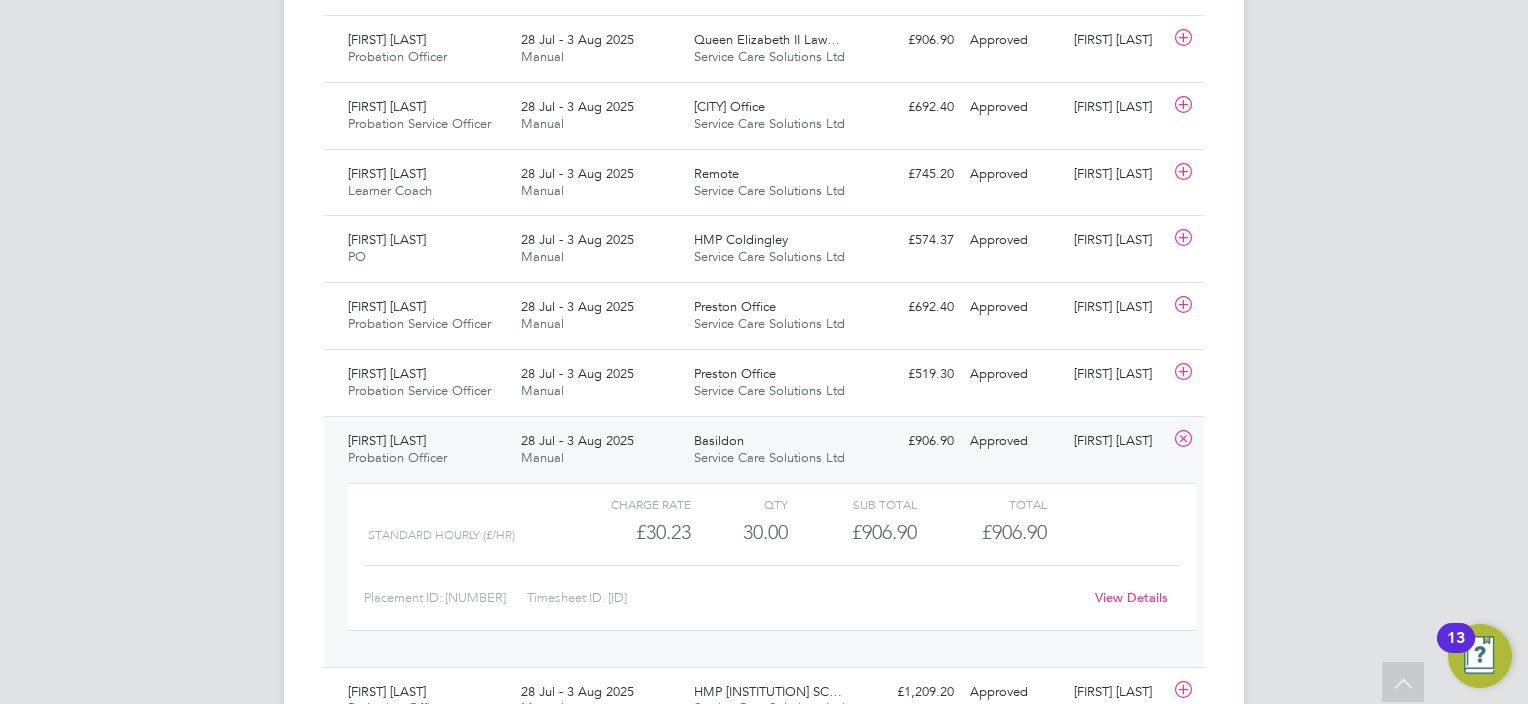 click on "View Details" 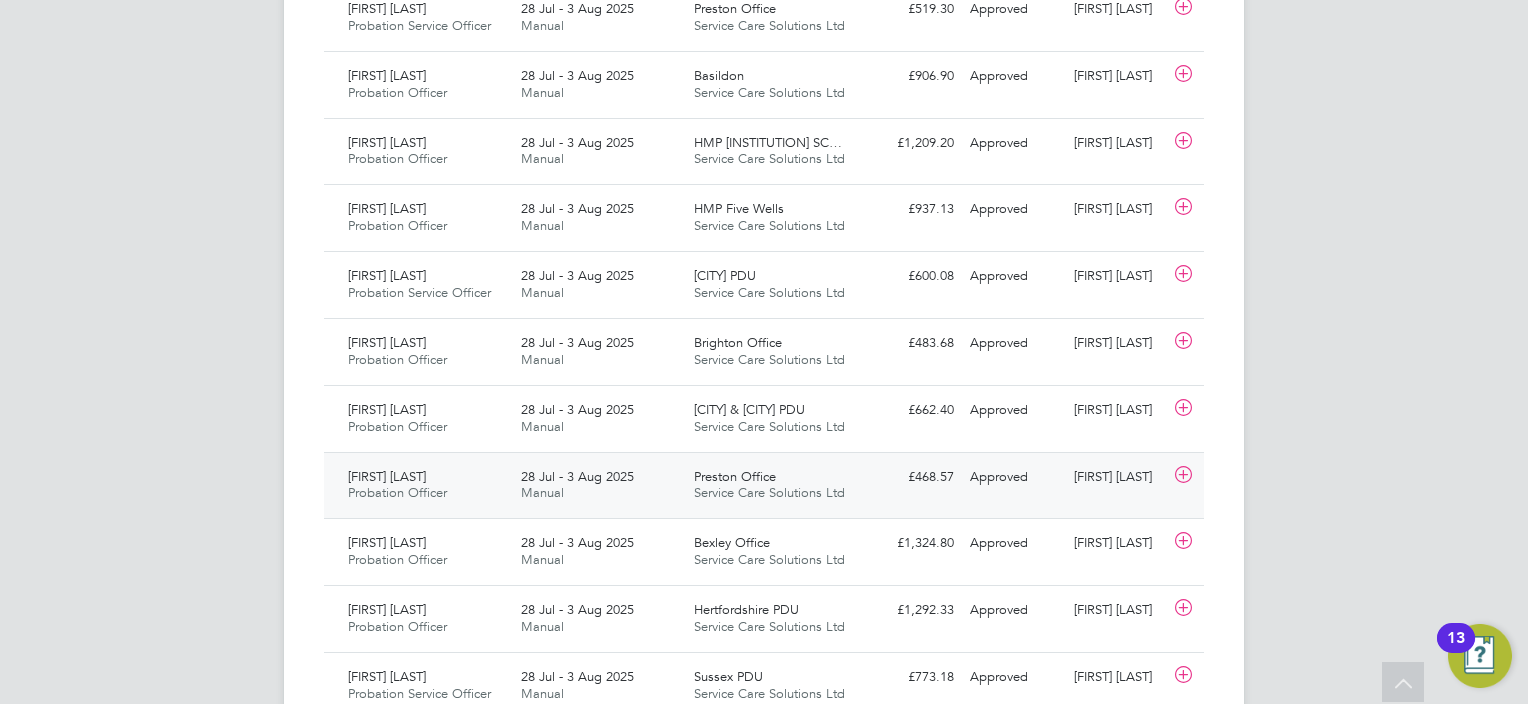 scroll, scrollTop: 1919, scrollLeft: 0, axis: vertical 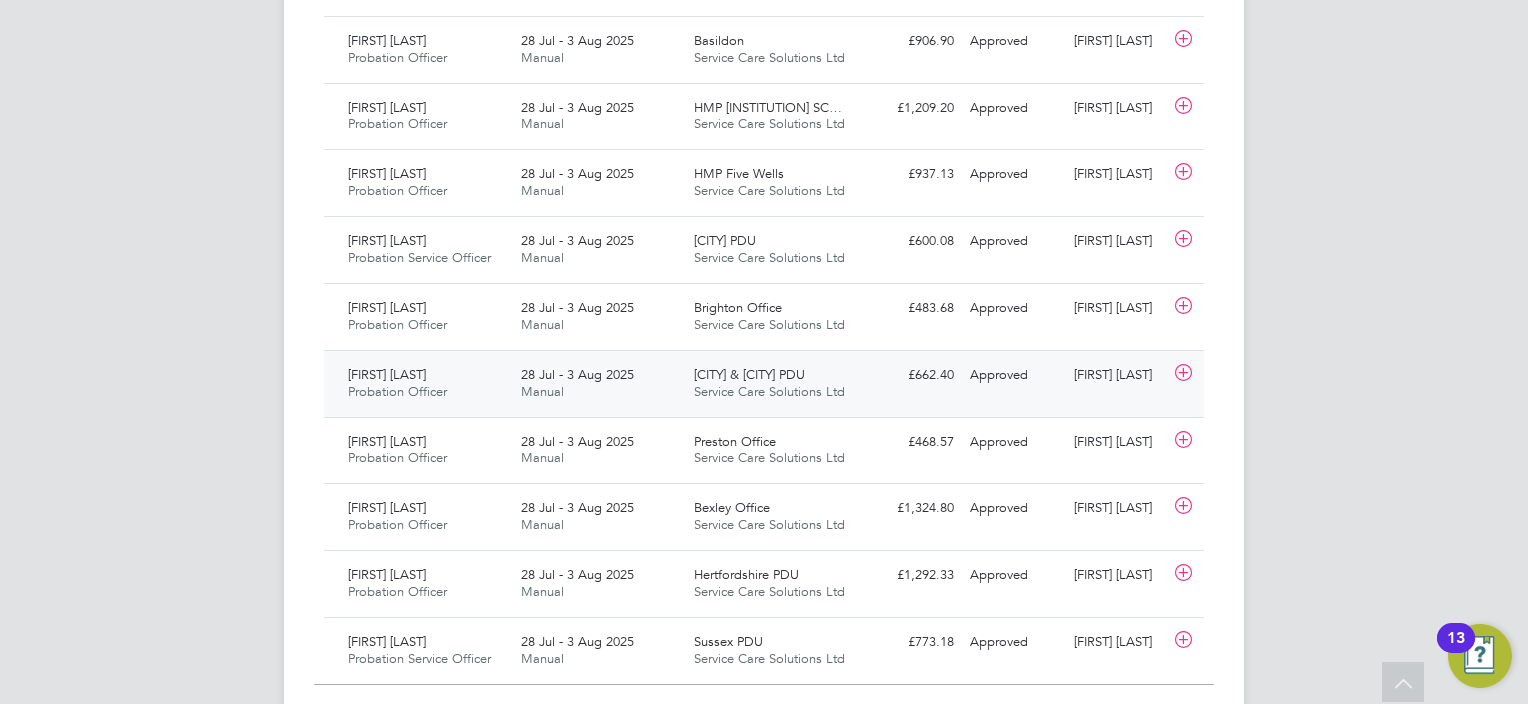 click on "Manual" 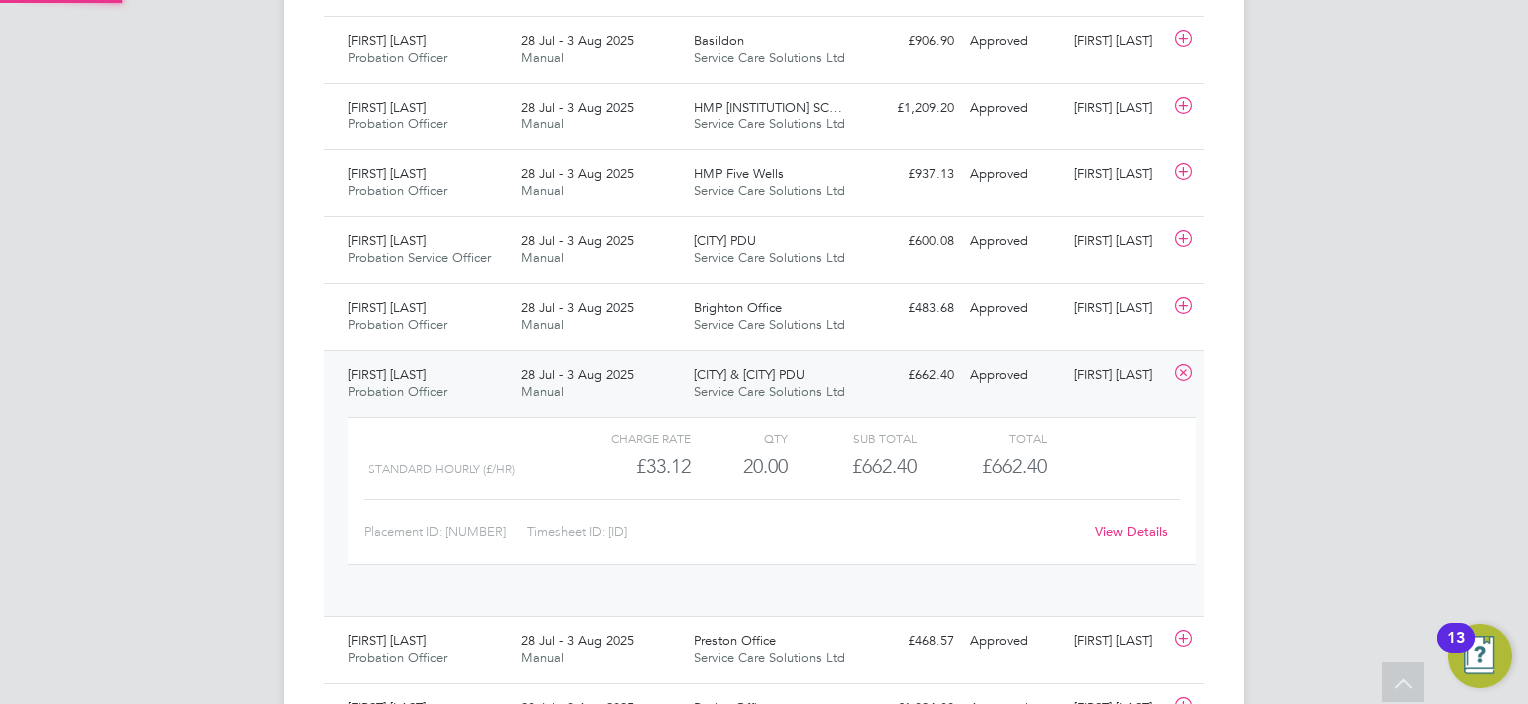 scroll, scrollTop: 9, scrollLeft: 9, axis: both 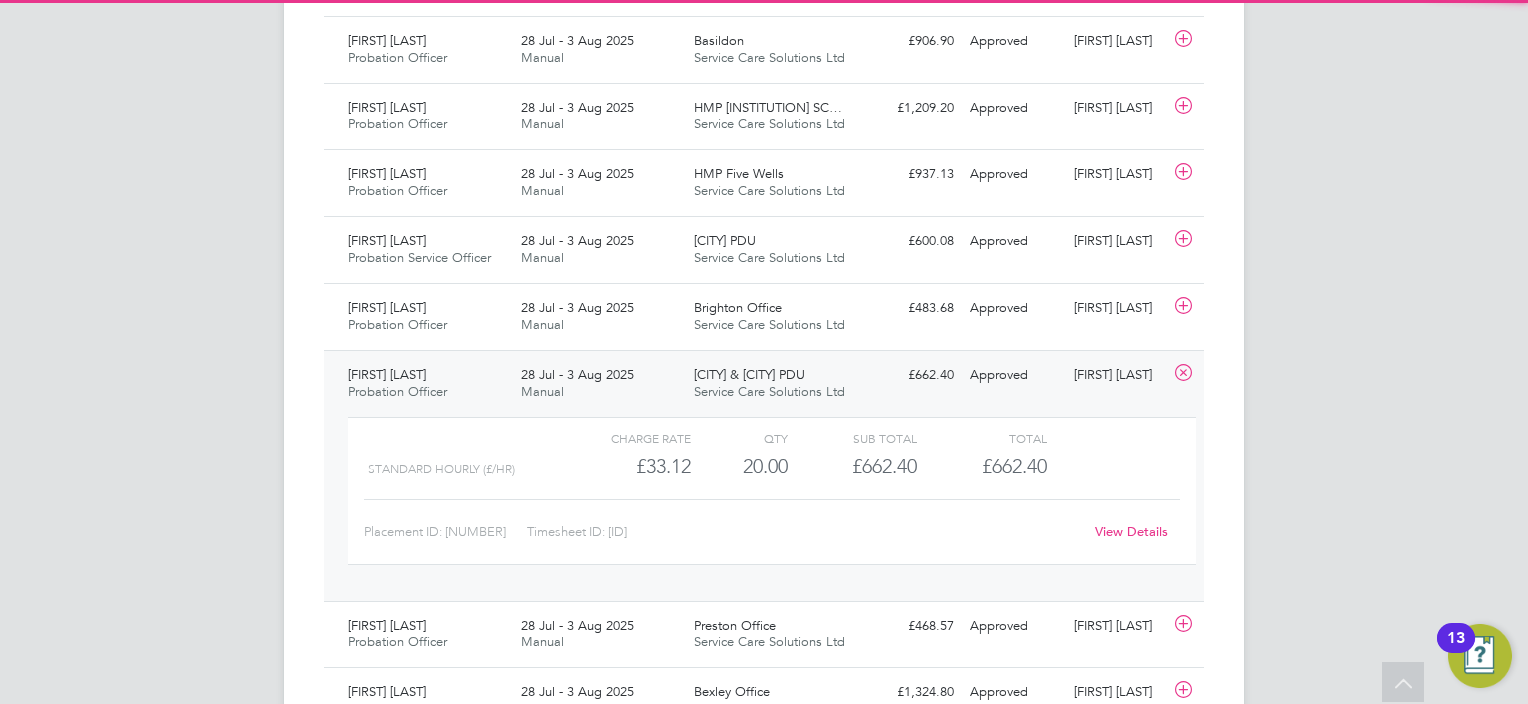 click on "View Details" 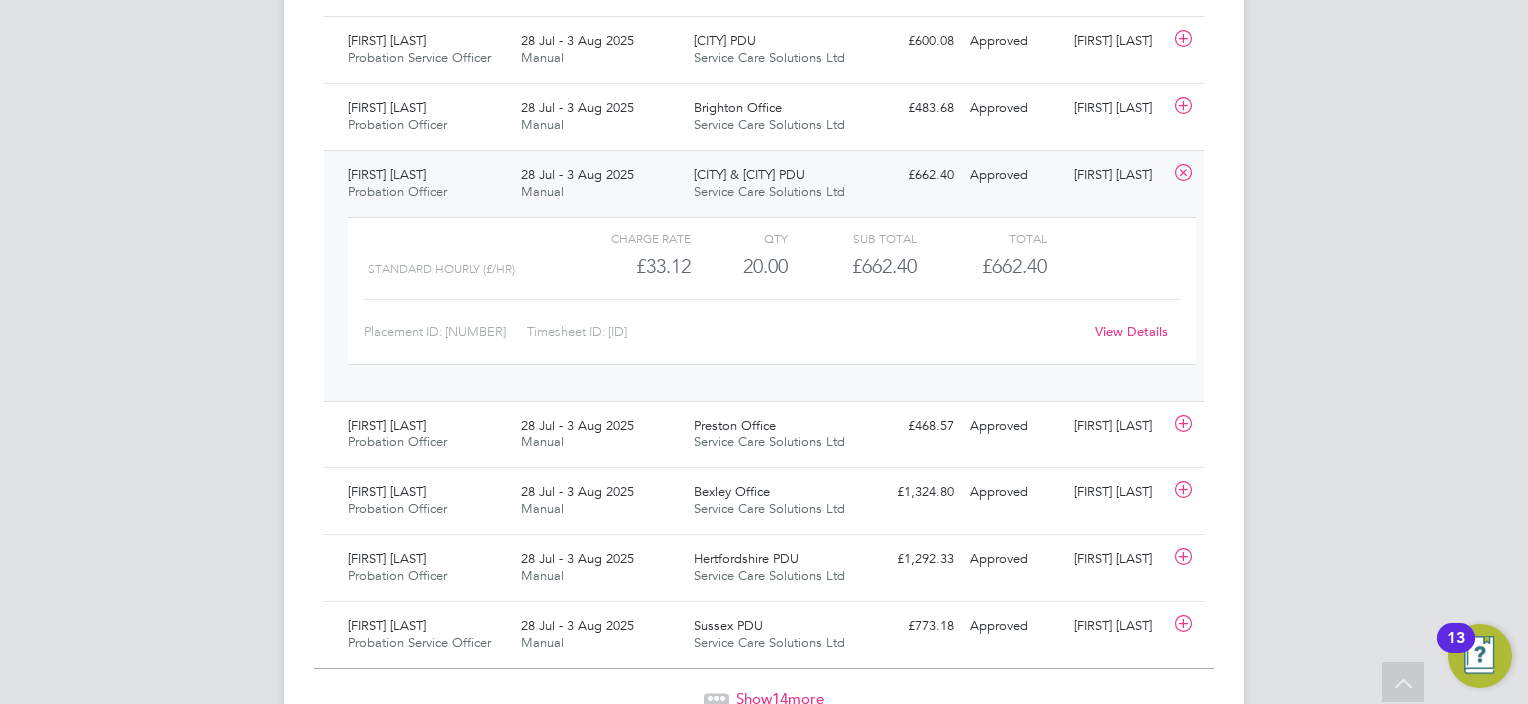 scroll, scrollTop: 2208, scrollLeft: 0, axis: vertical 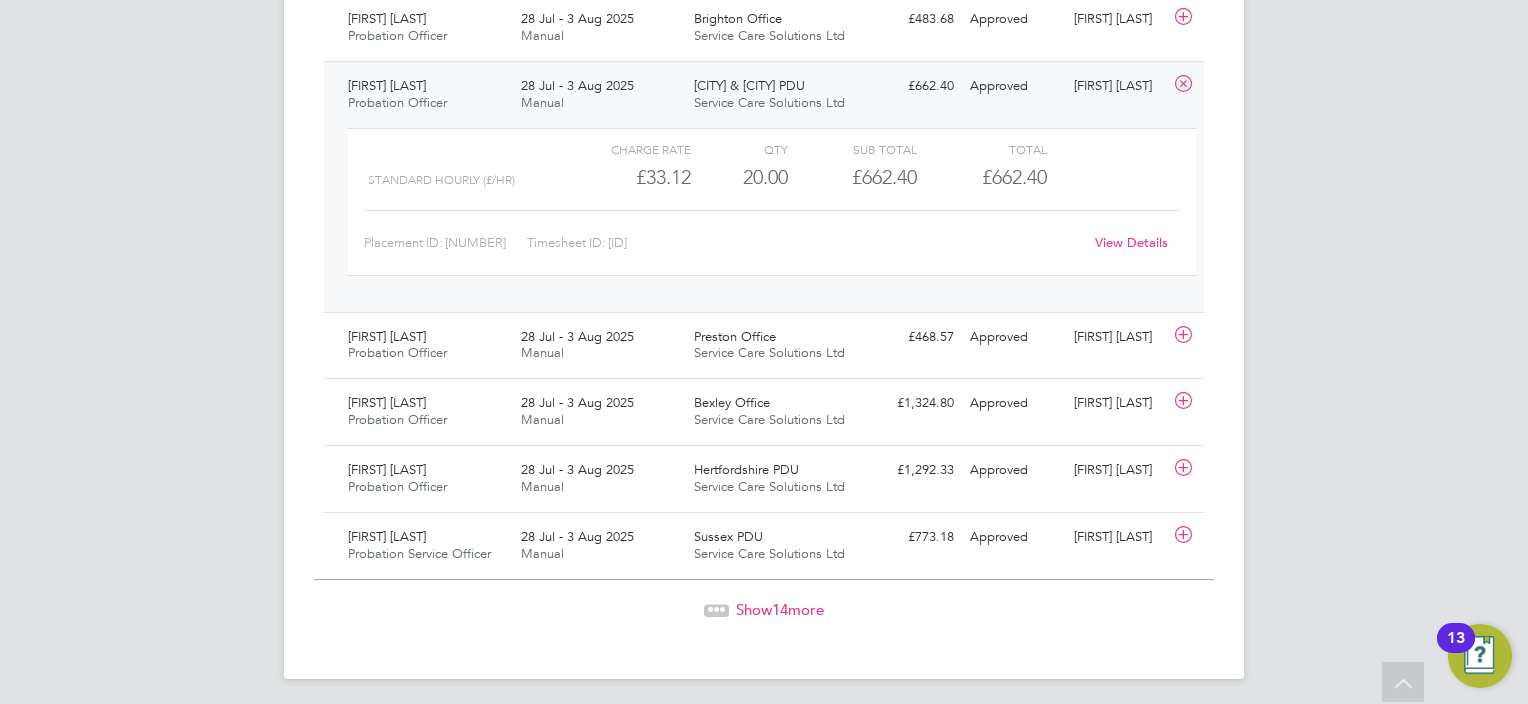 click on "Show  14  more" 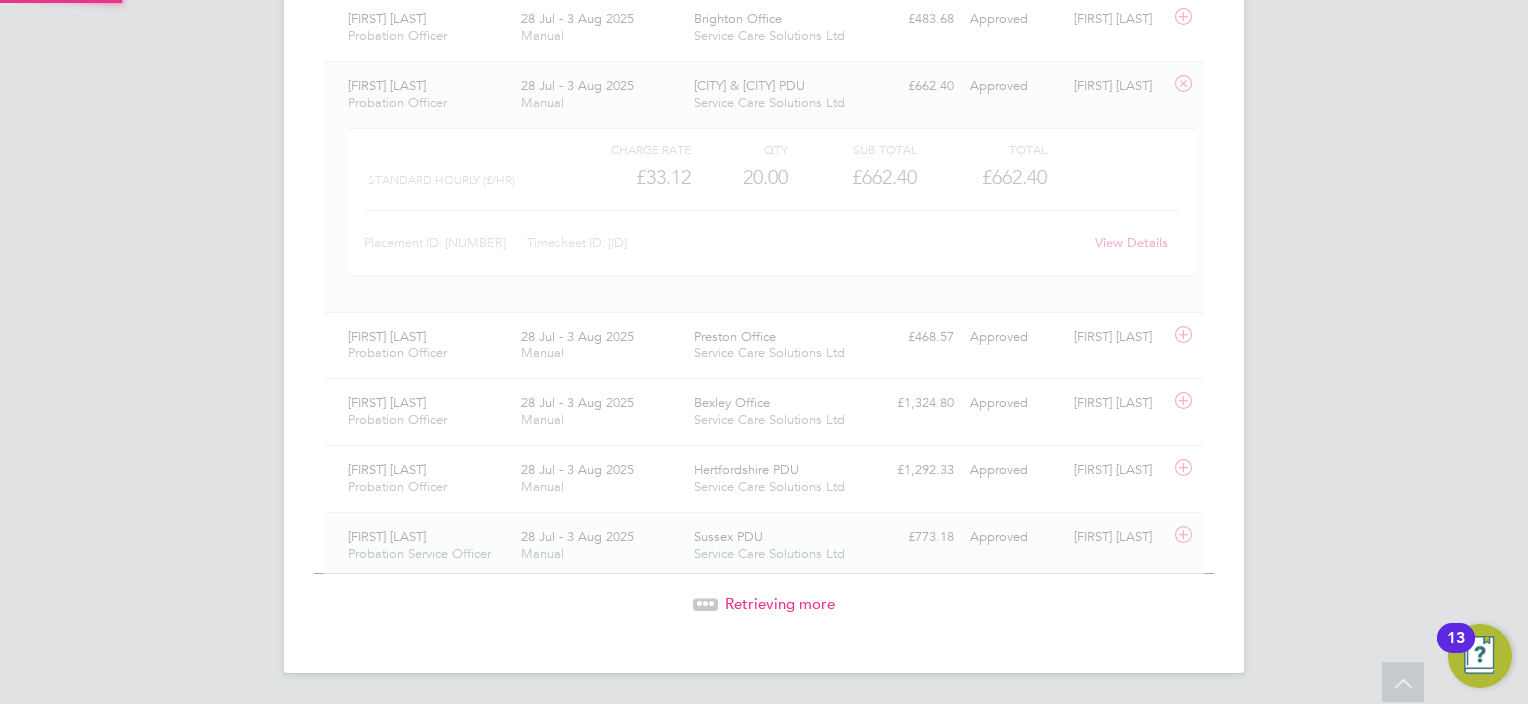scroll, scrollTop: 2149, scrollLeft: 0, axis: vertical 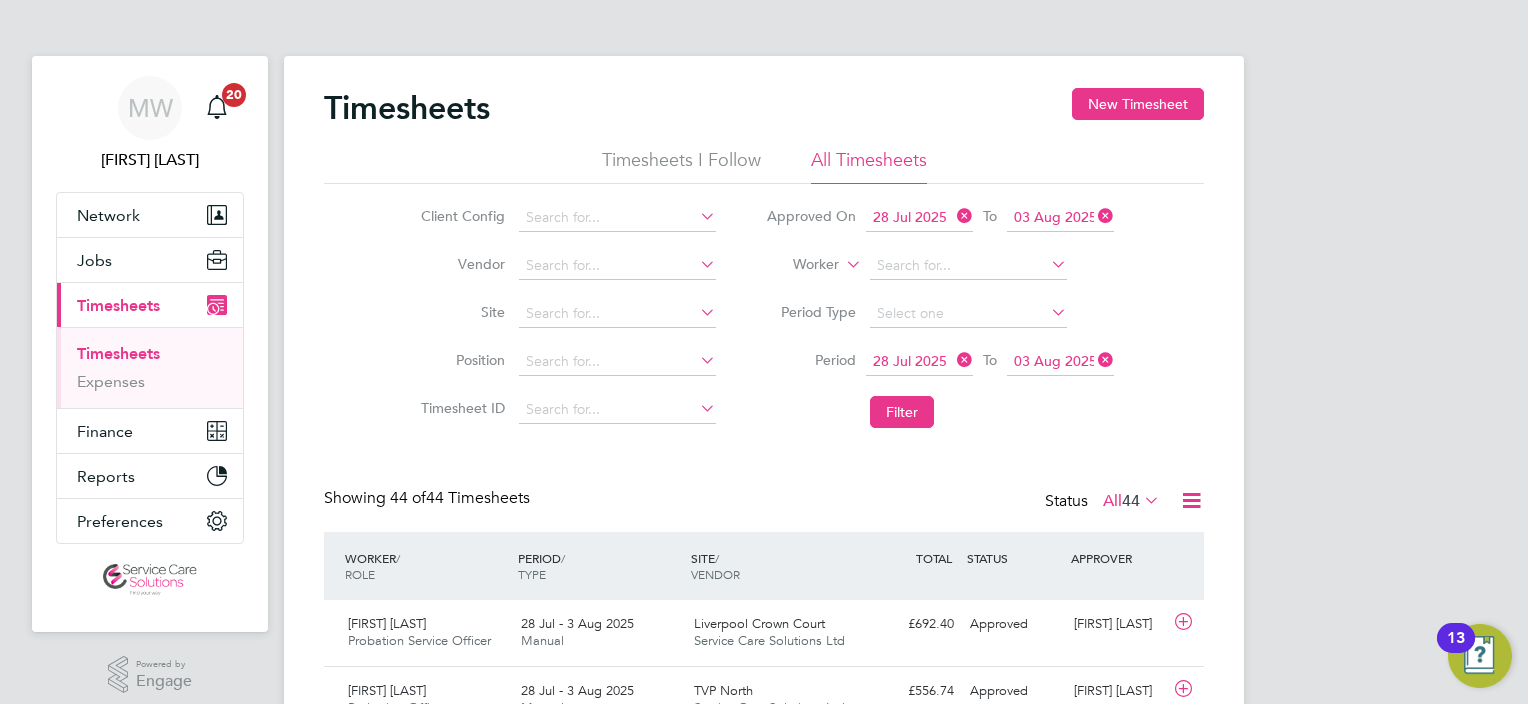 click on "Timesheets I Follow" 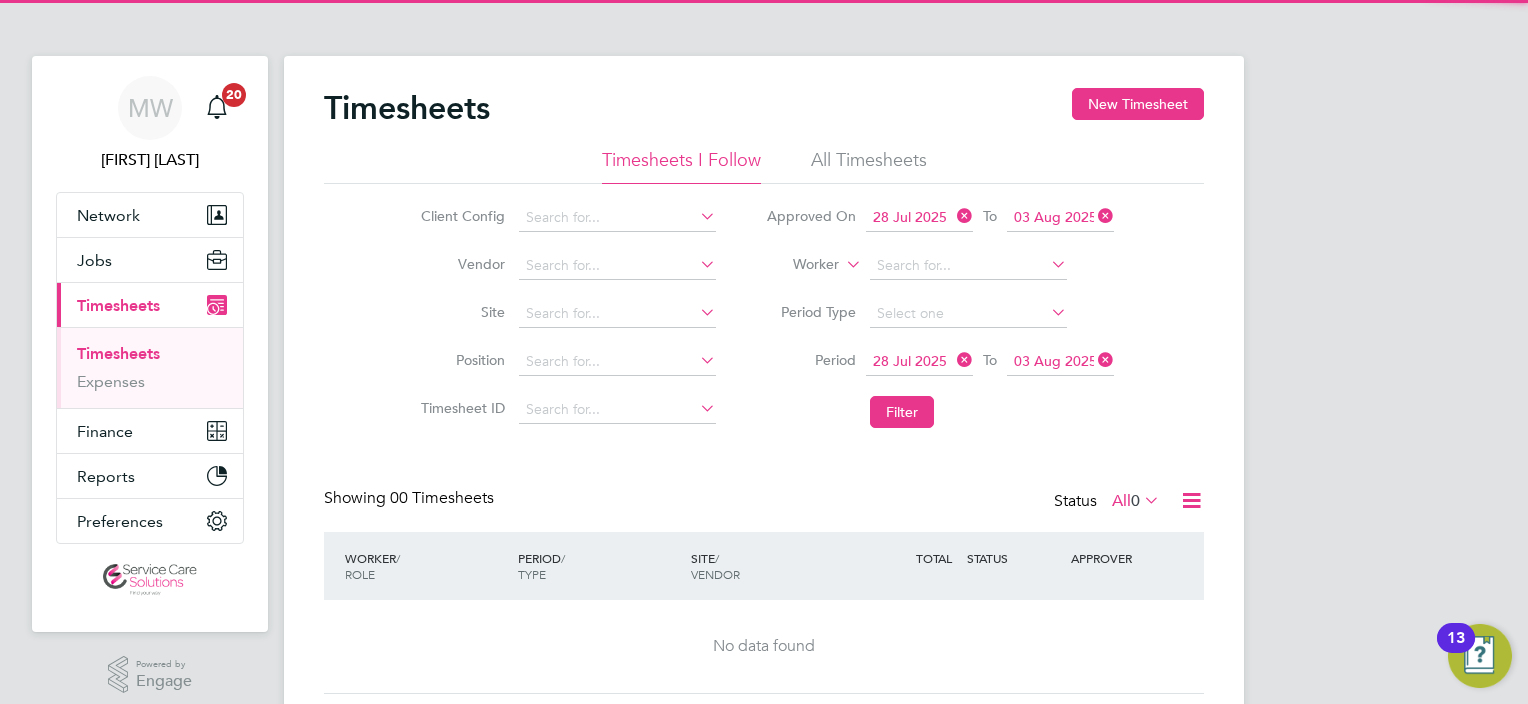 click on "All Timesheets" 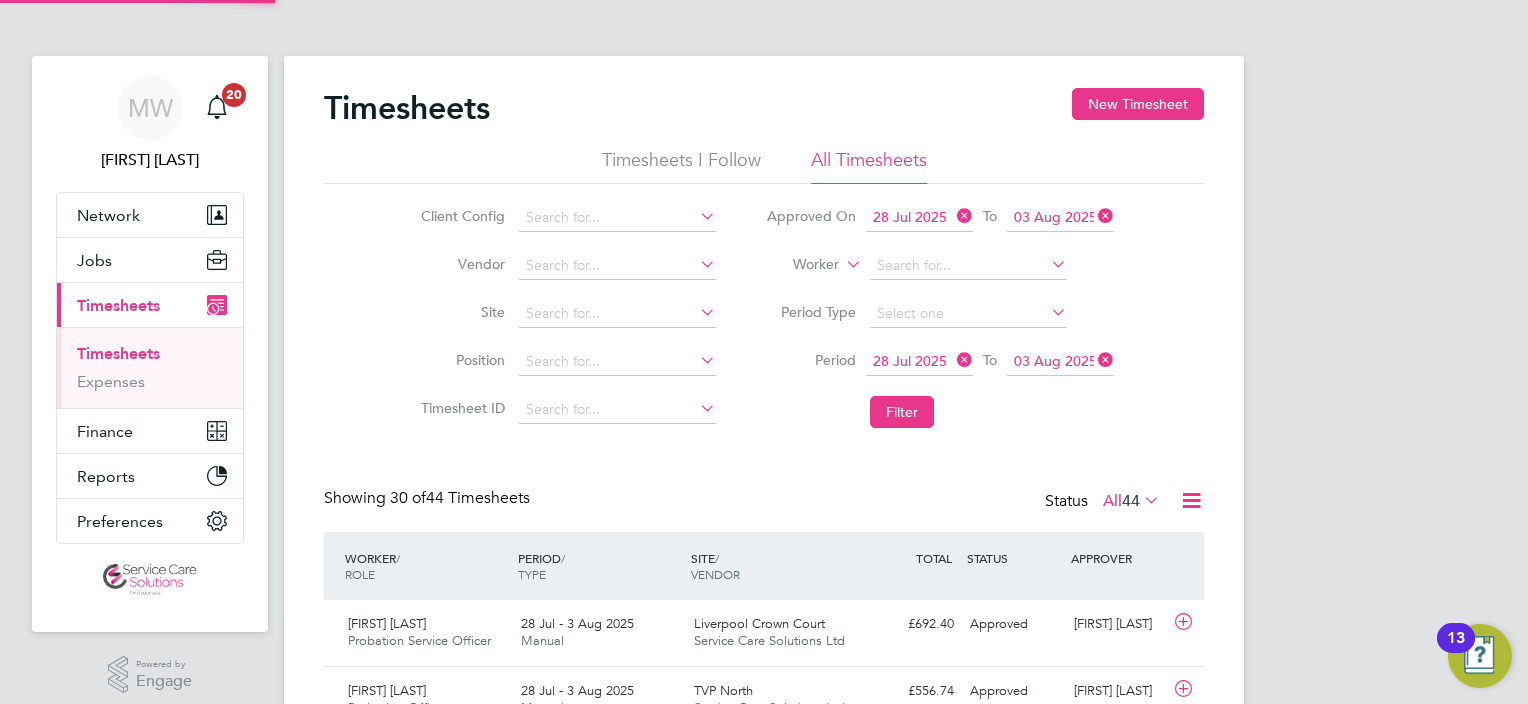 scroll, scrollTop: 9, scrollLeft: 10, axis: both 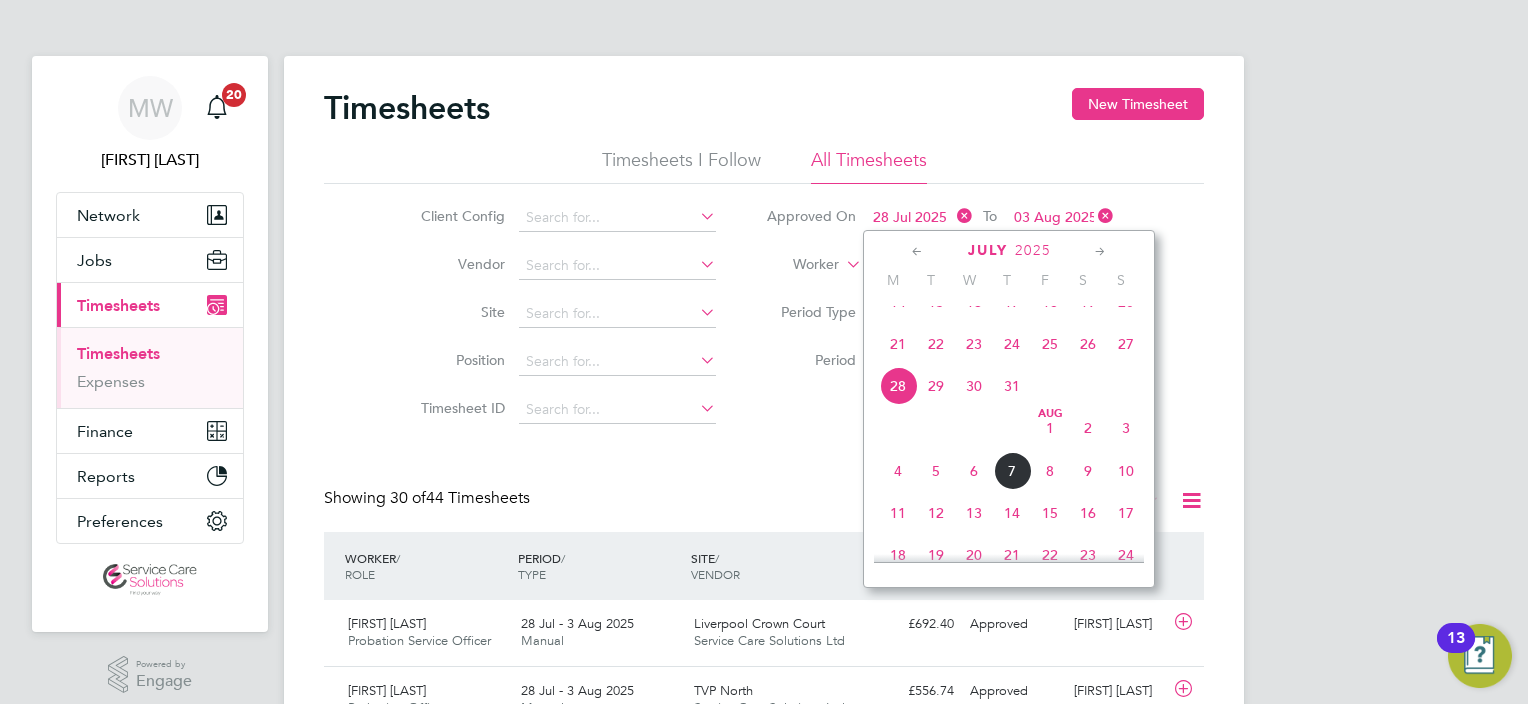 click 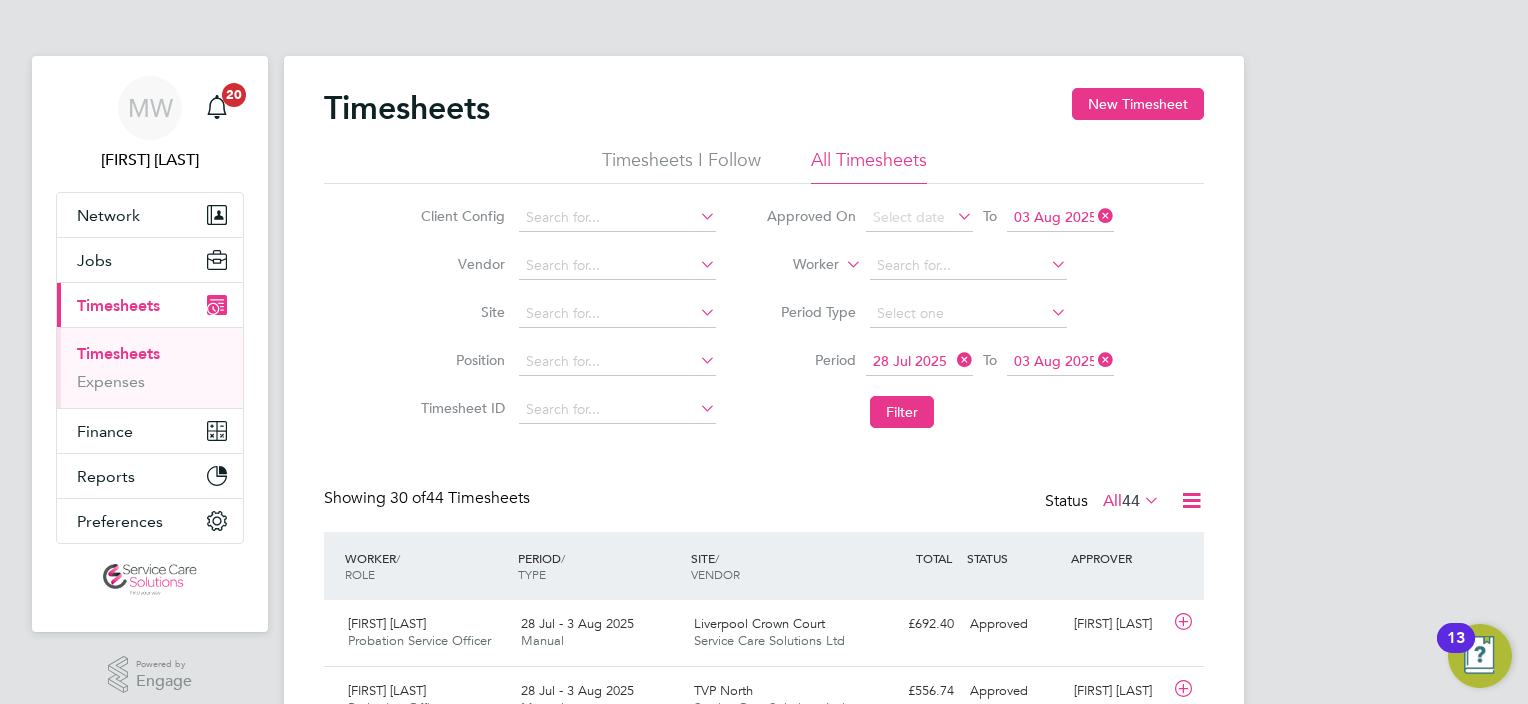 click 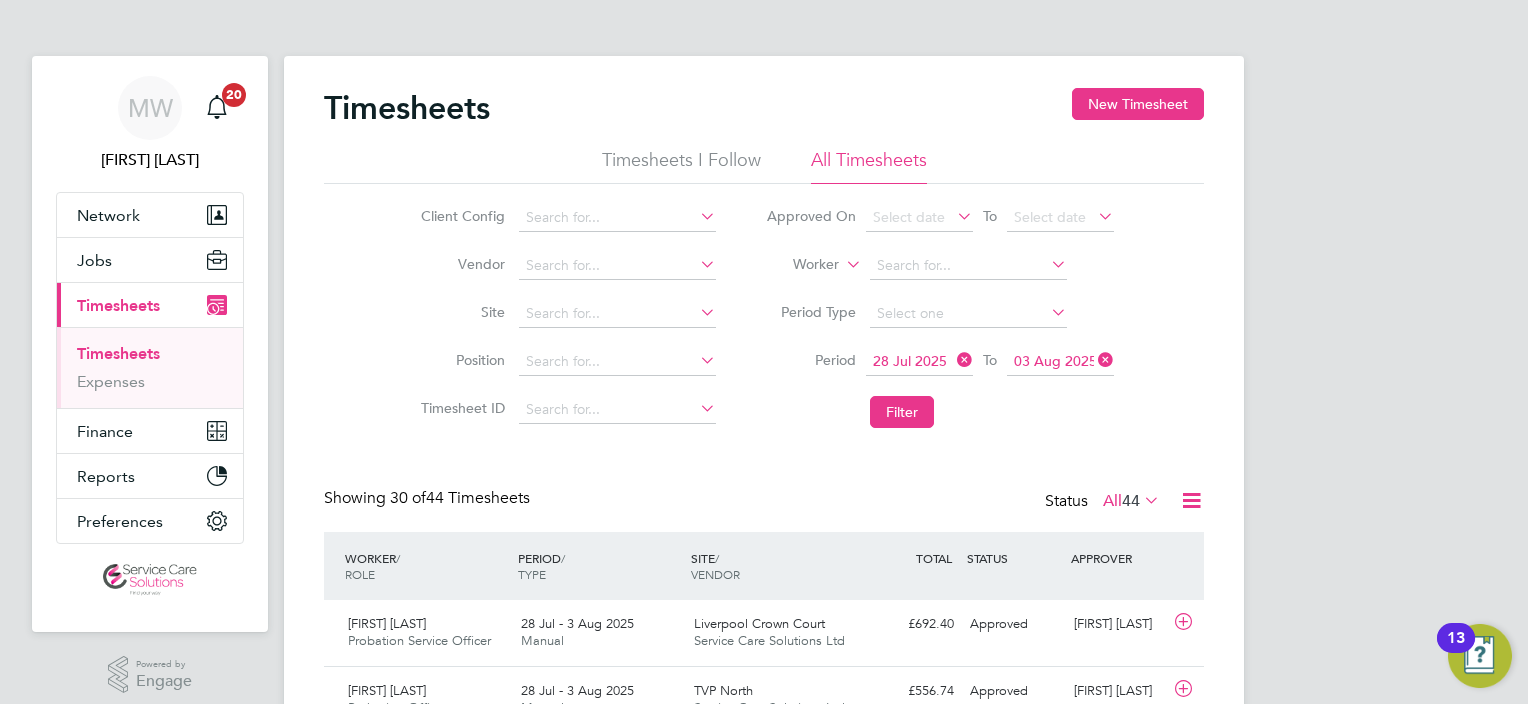 click 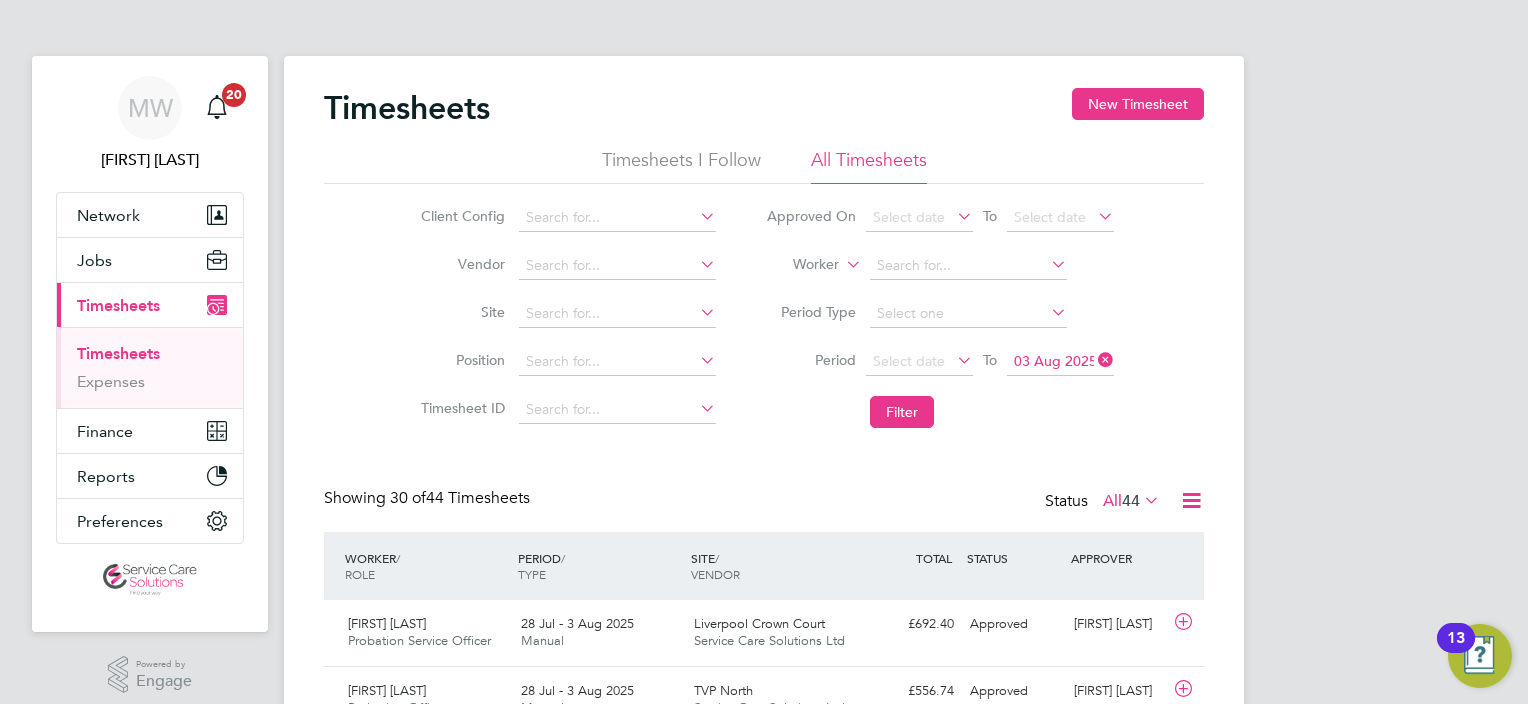 click 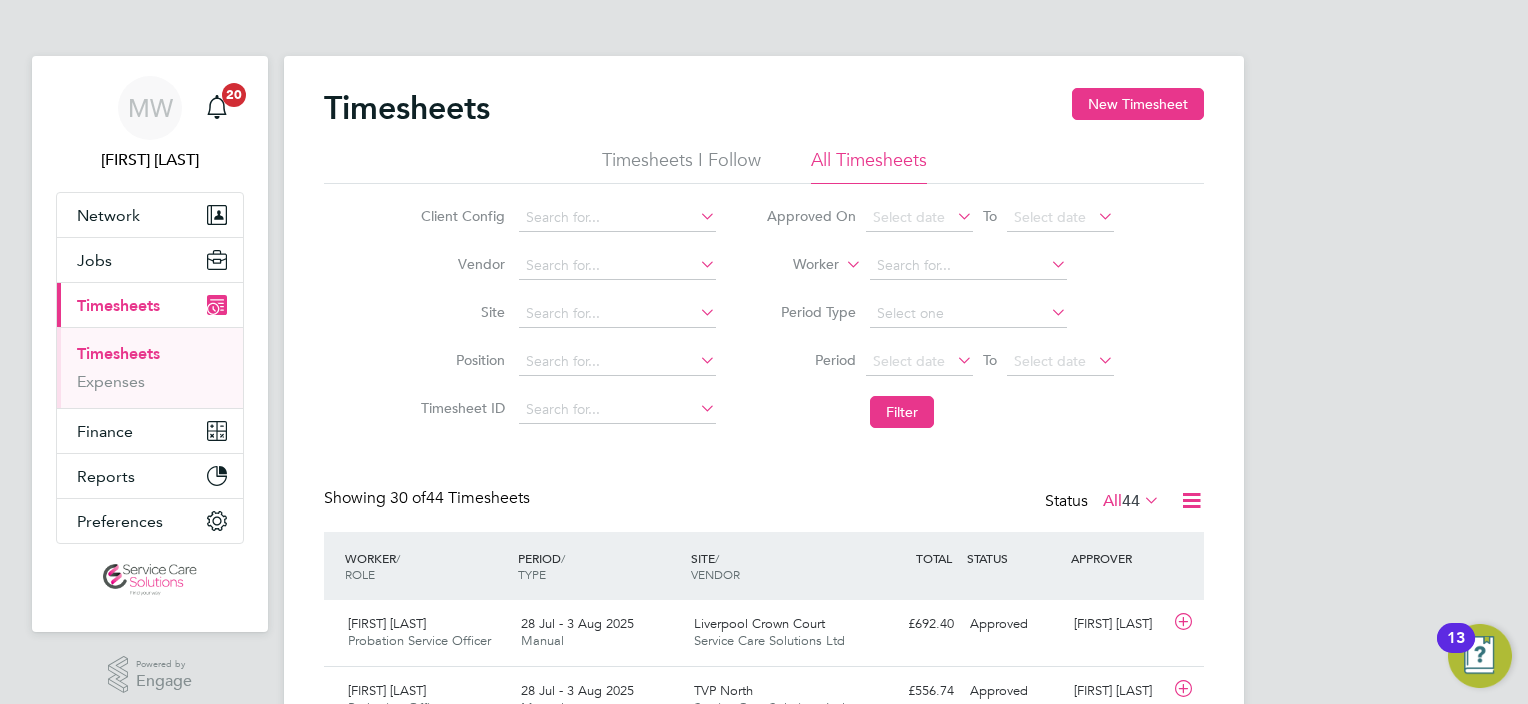 click on "Worker" 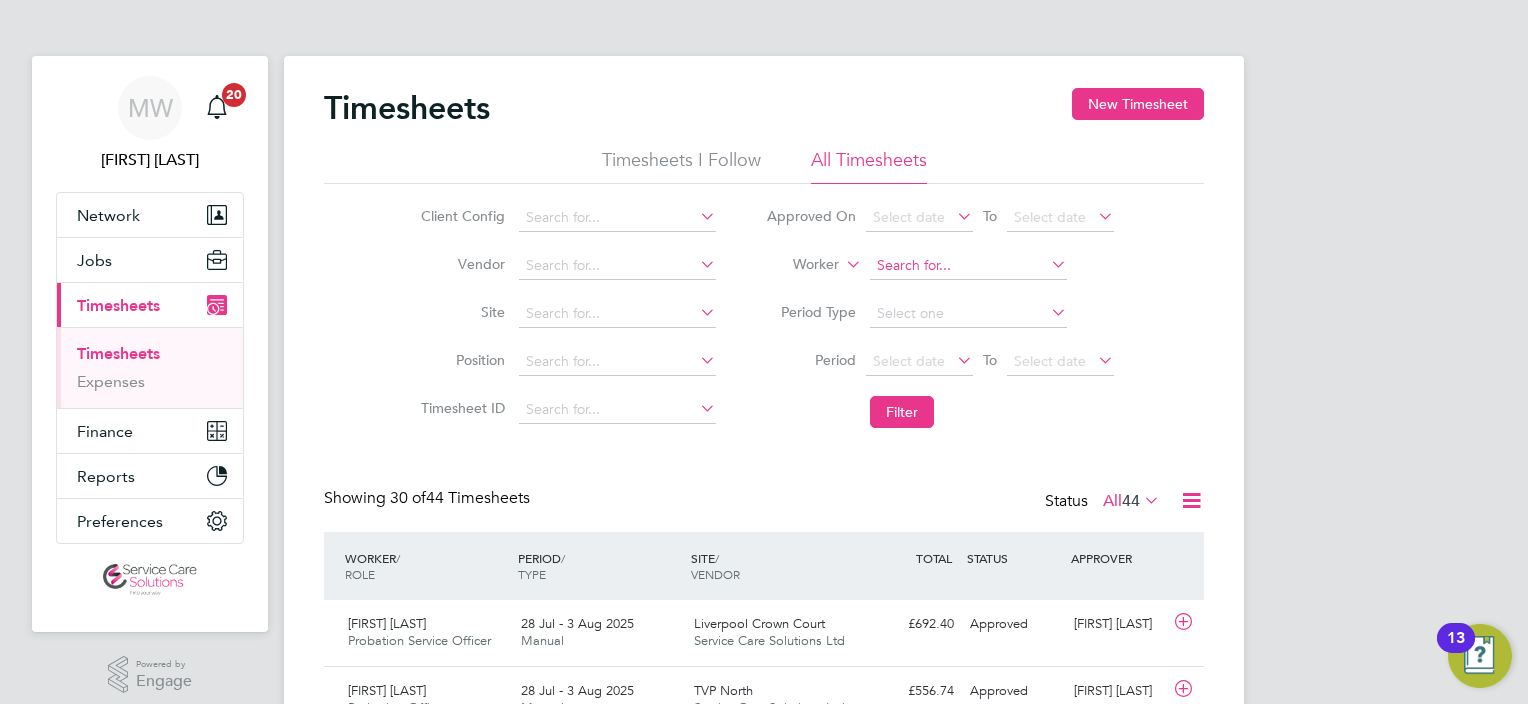 click 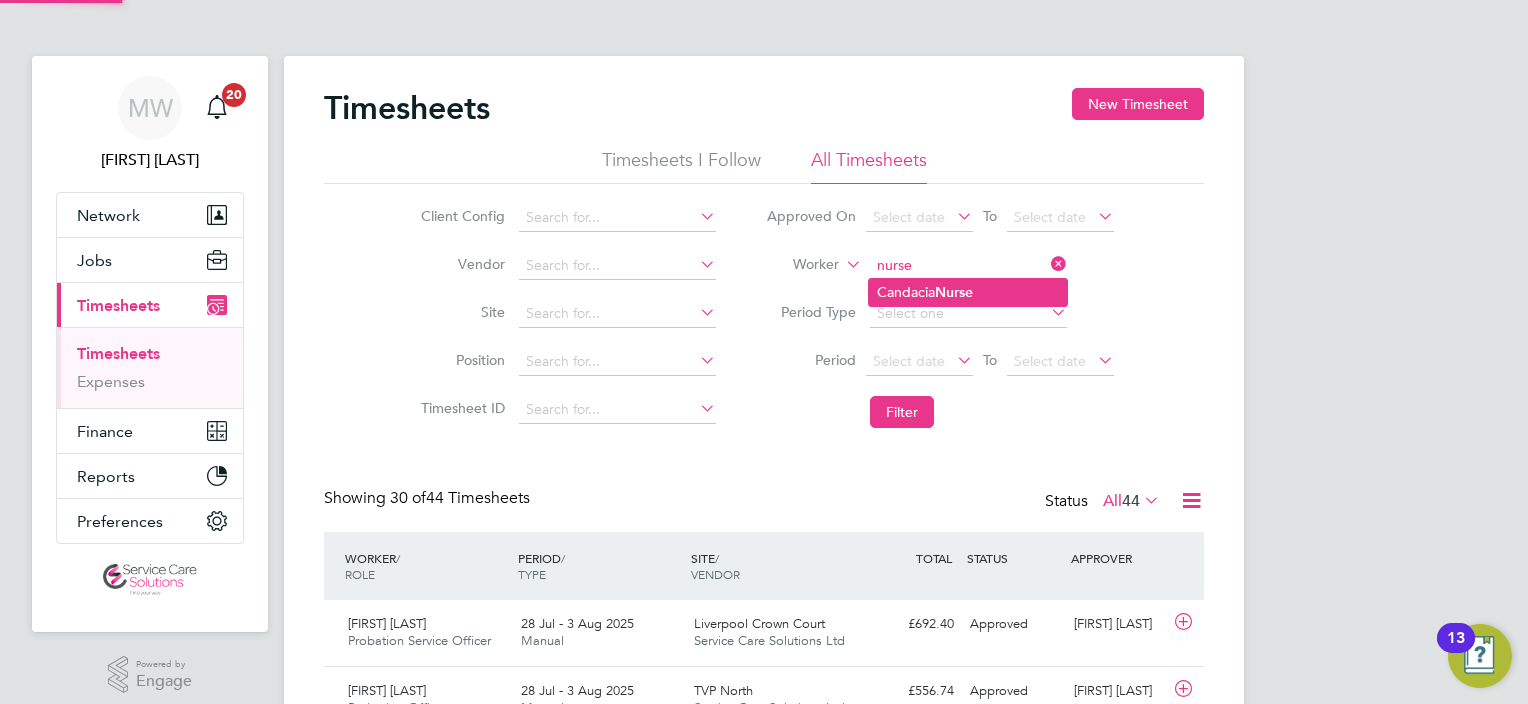 click on "Nurse" 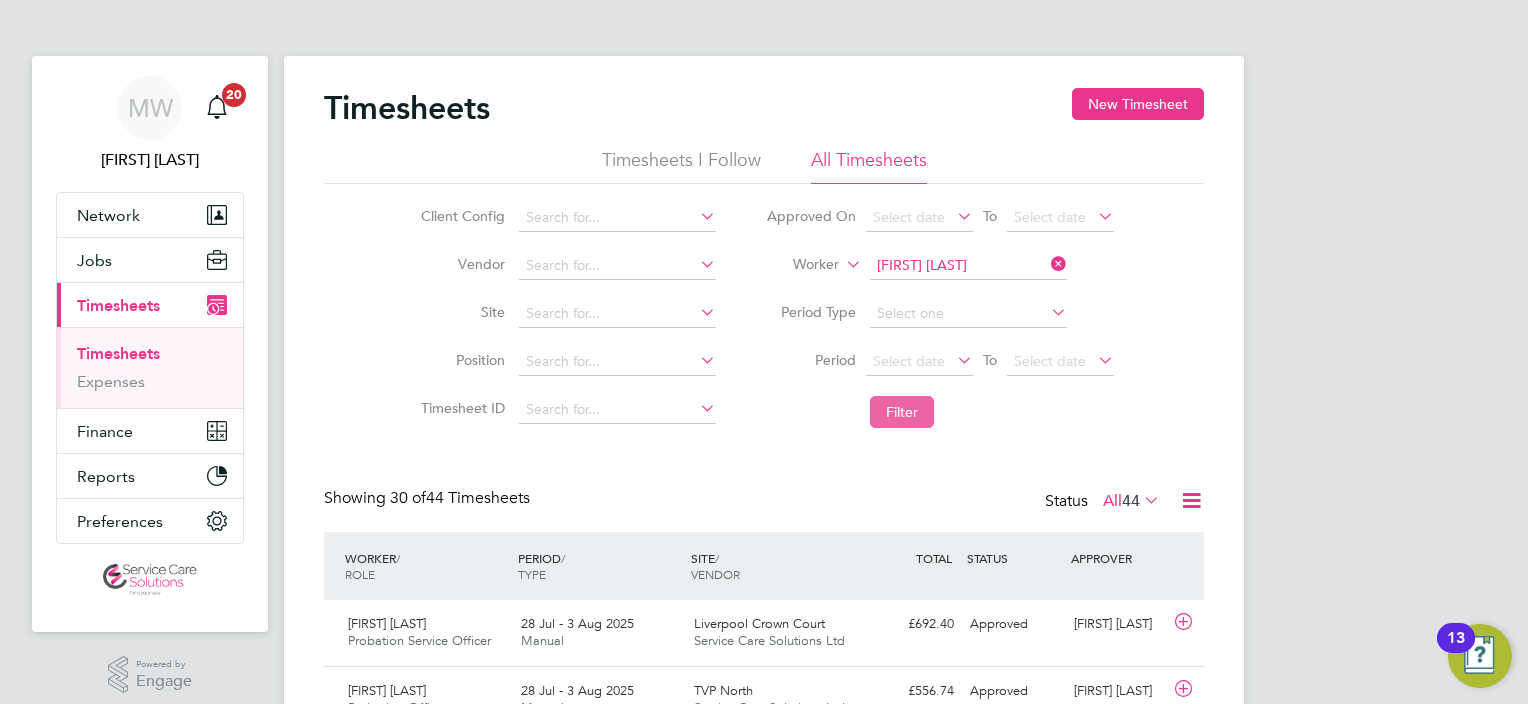 click on "Filter" 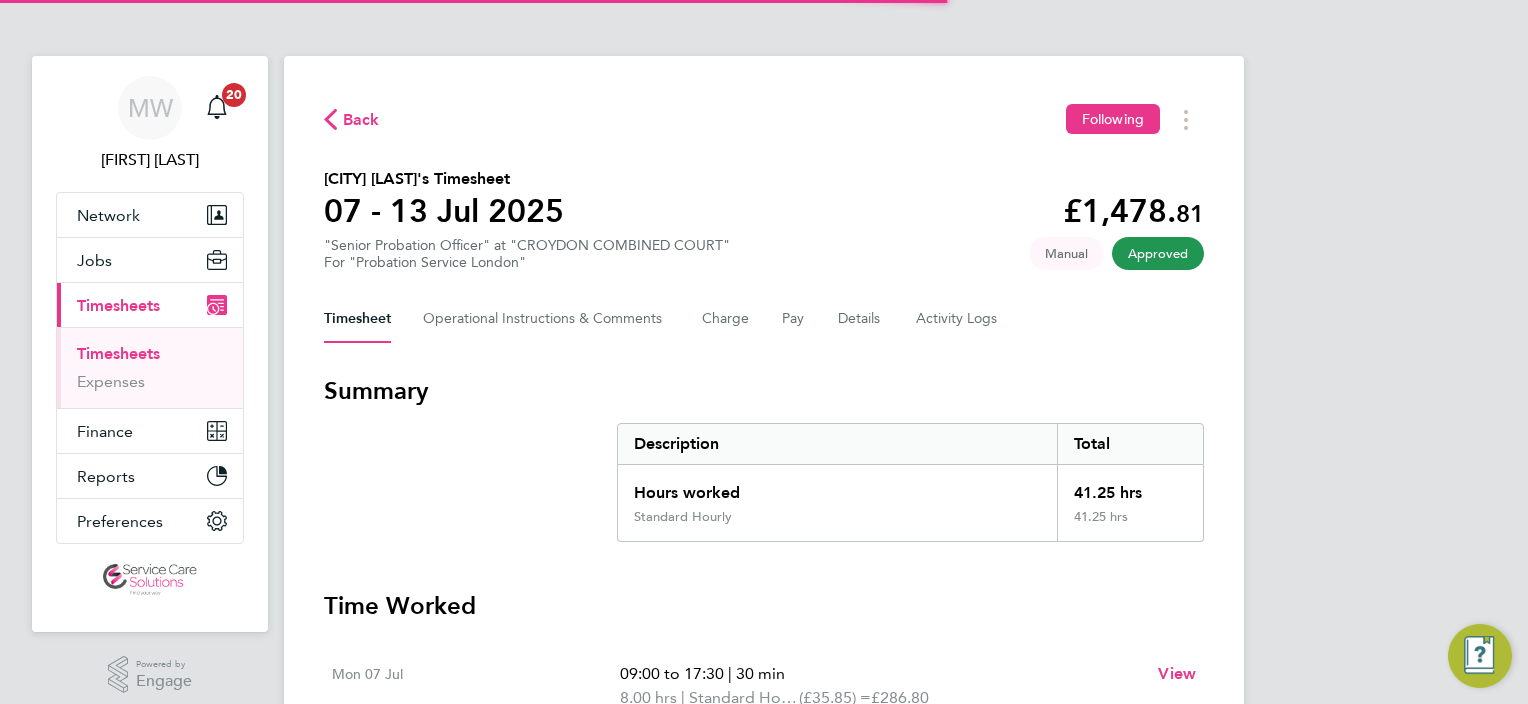scroll, scrollTop: 0, scrollLeft: 0, axis: both 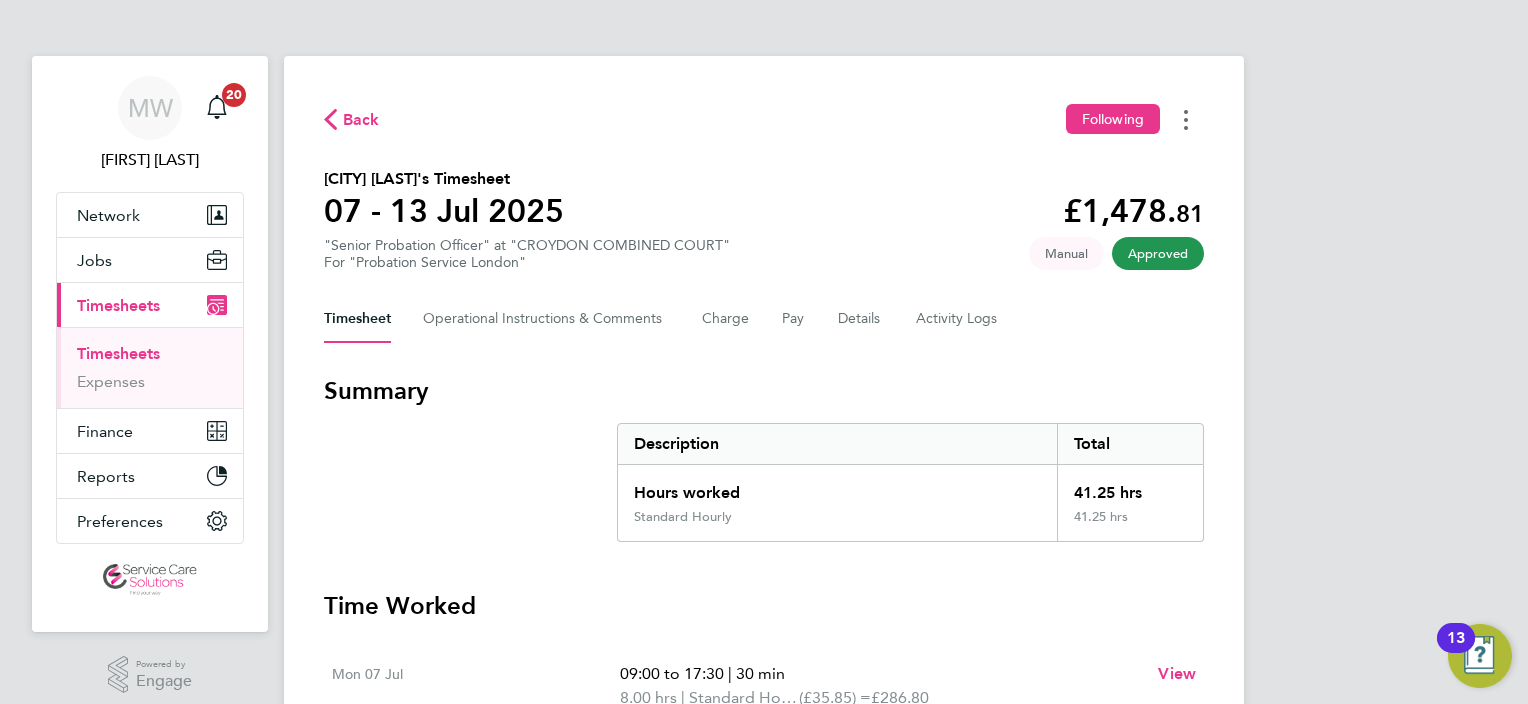 click at bounding box center (1186, 119) 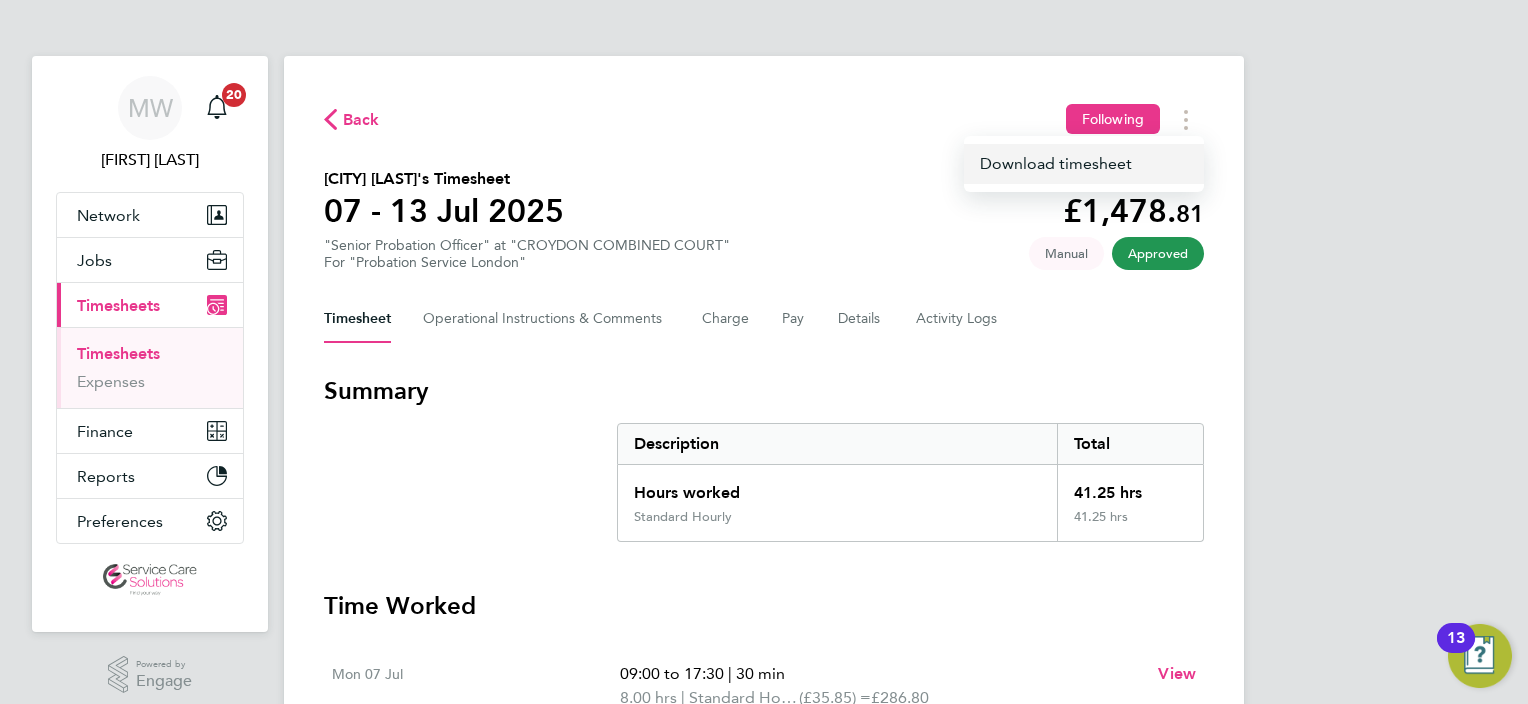 click on "Download timesheet" 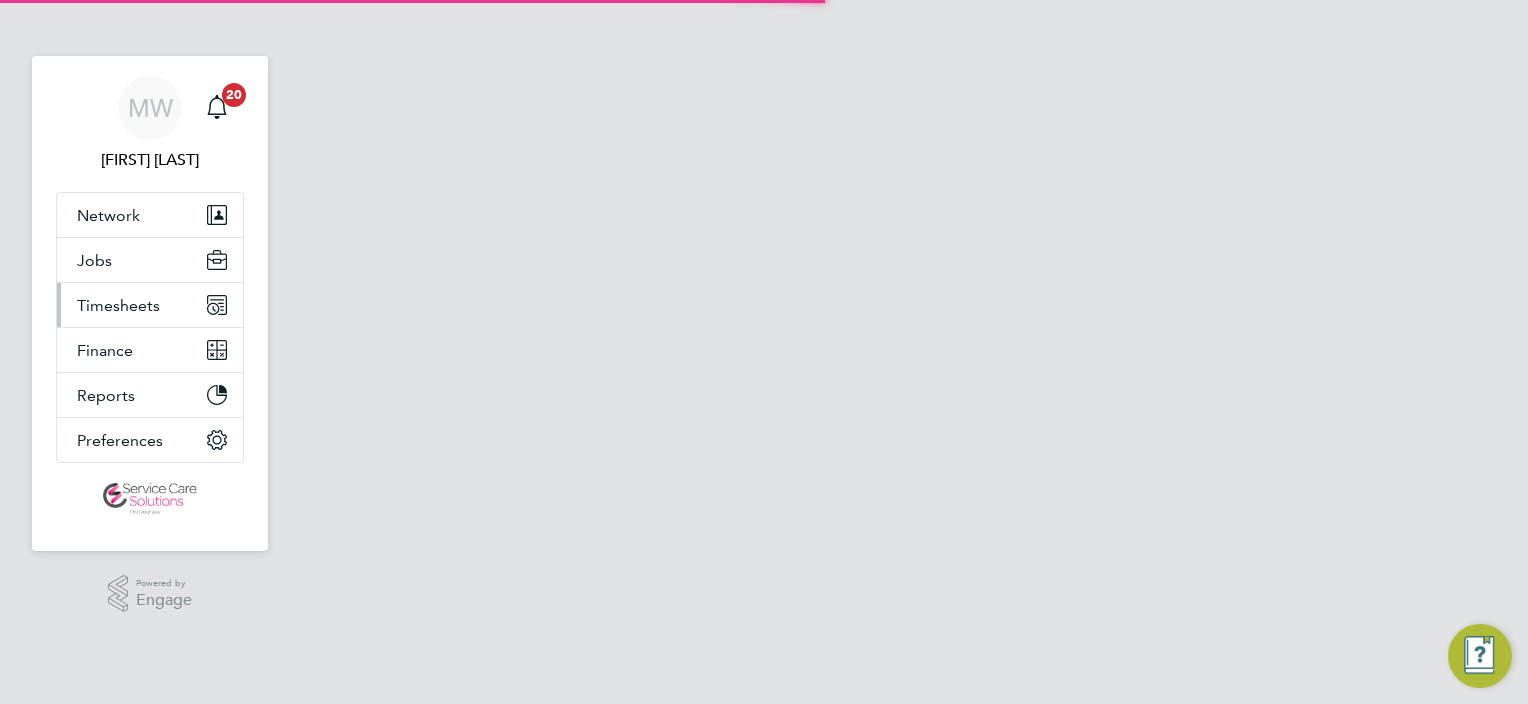scroll, scrollTop: 0, scrollLeft: 0, axis: both 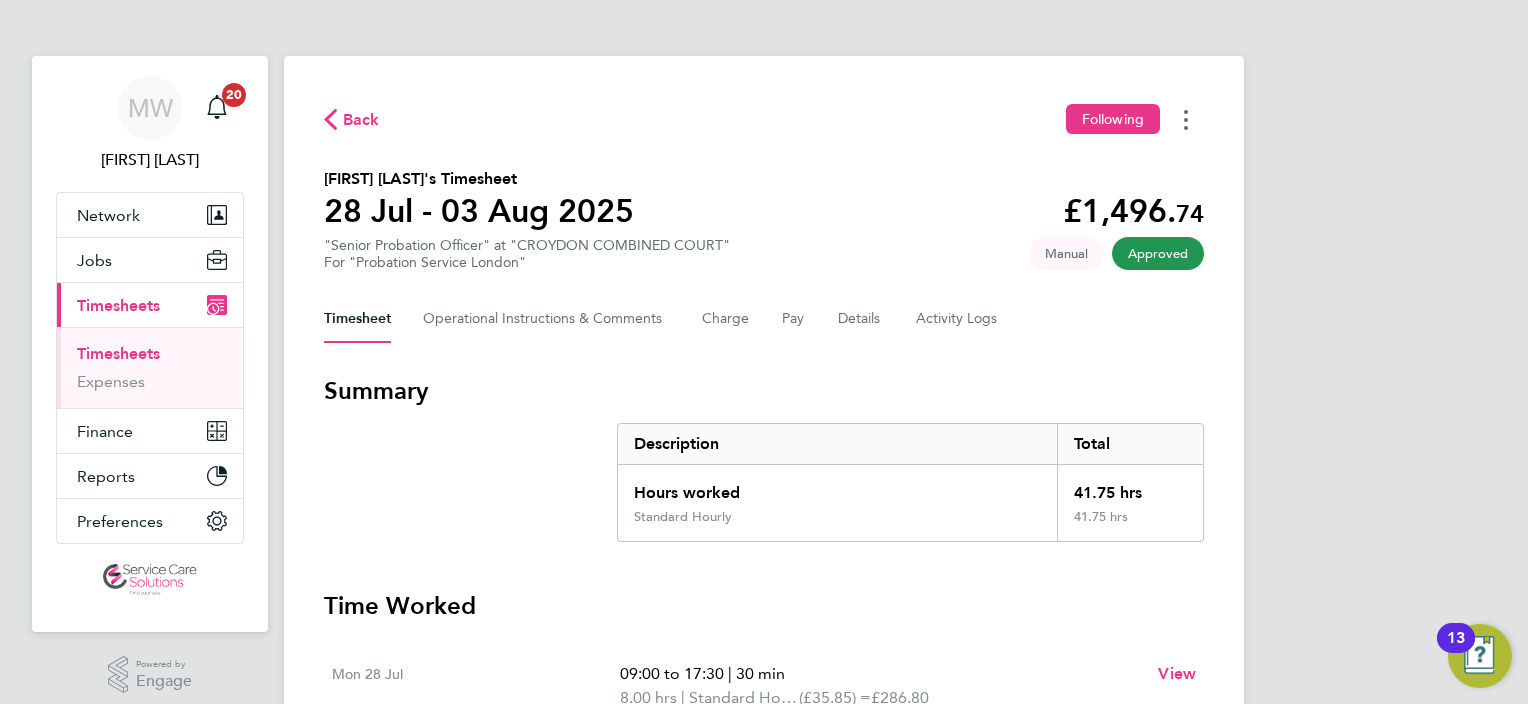 click at bounding box center [1186, 119] 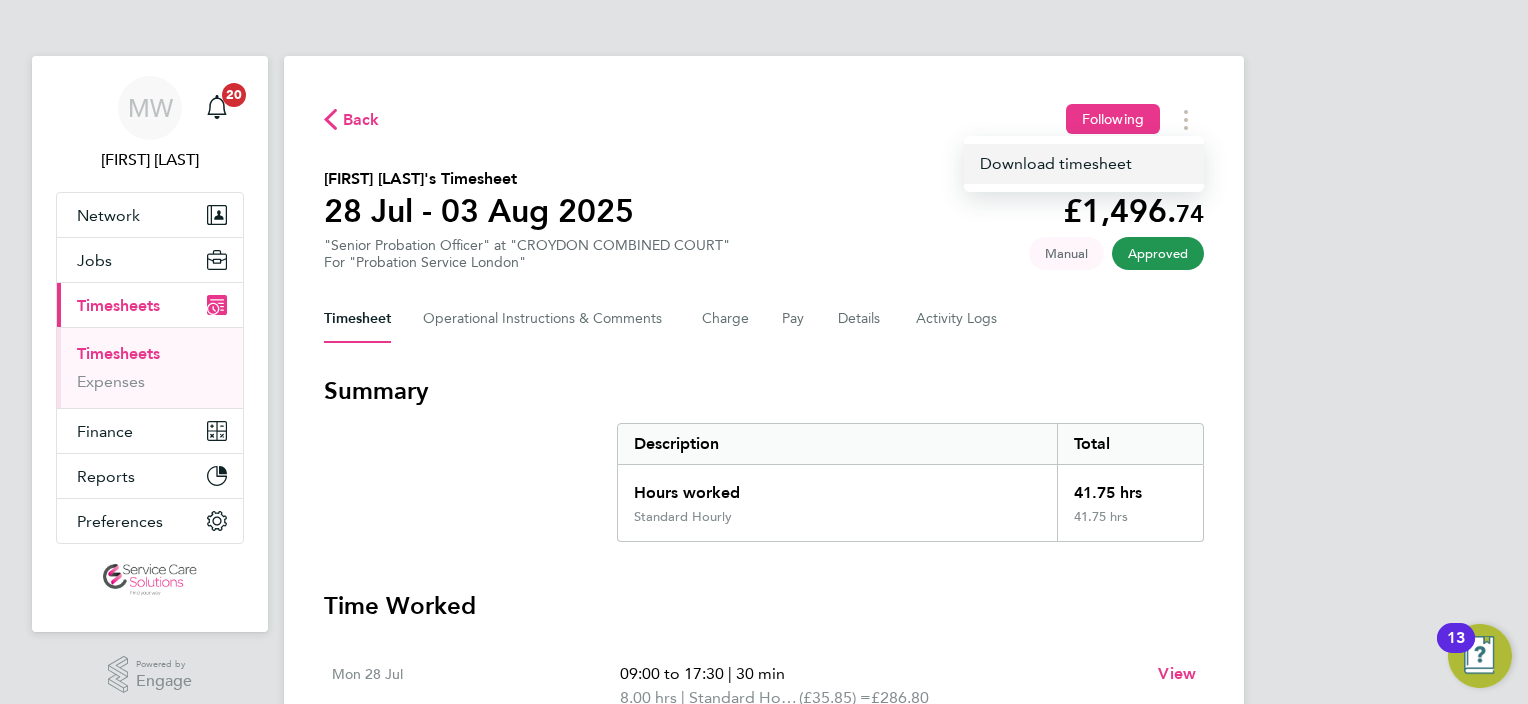 click on "Download timesheet" 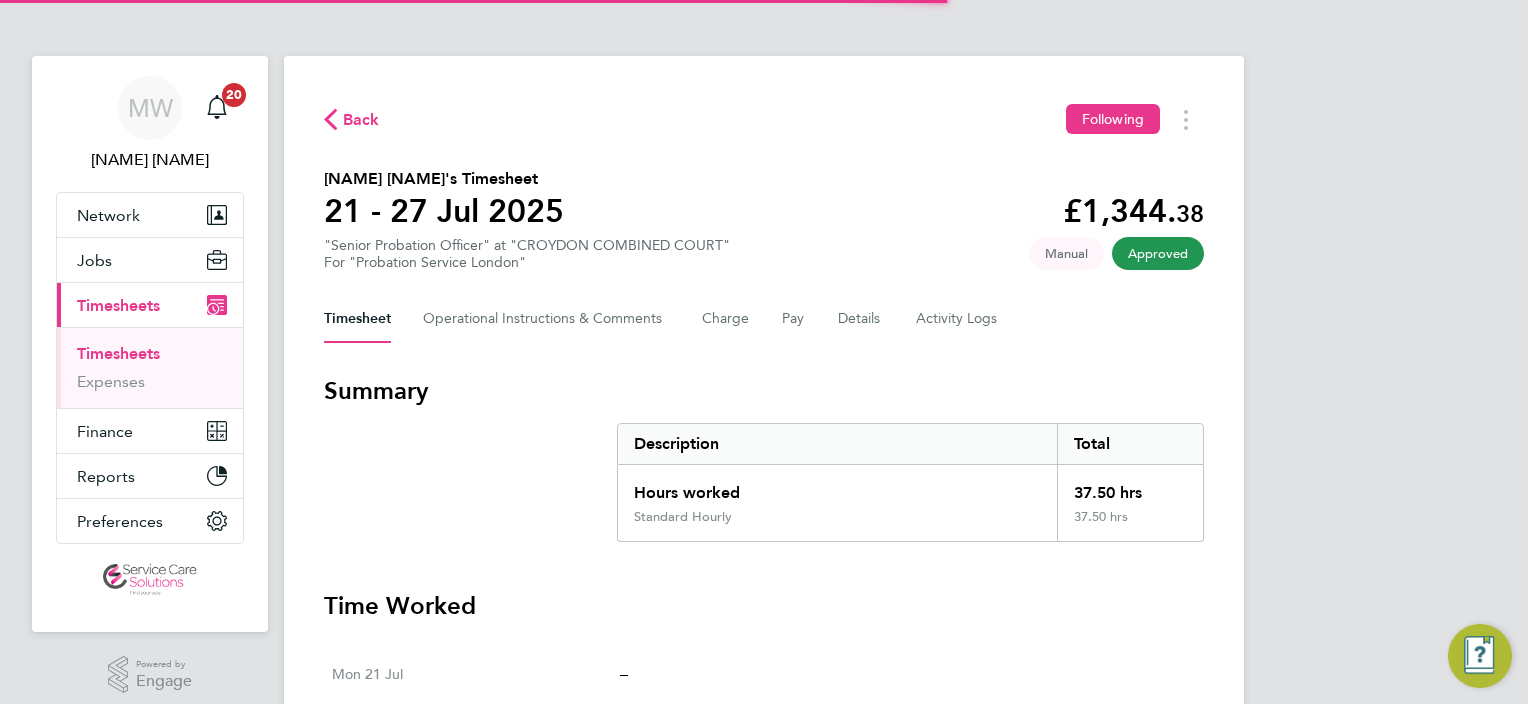 scroll, scrollTop: 0, scrollLeft: 0, axis: both 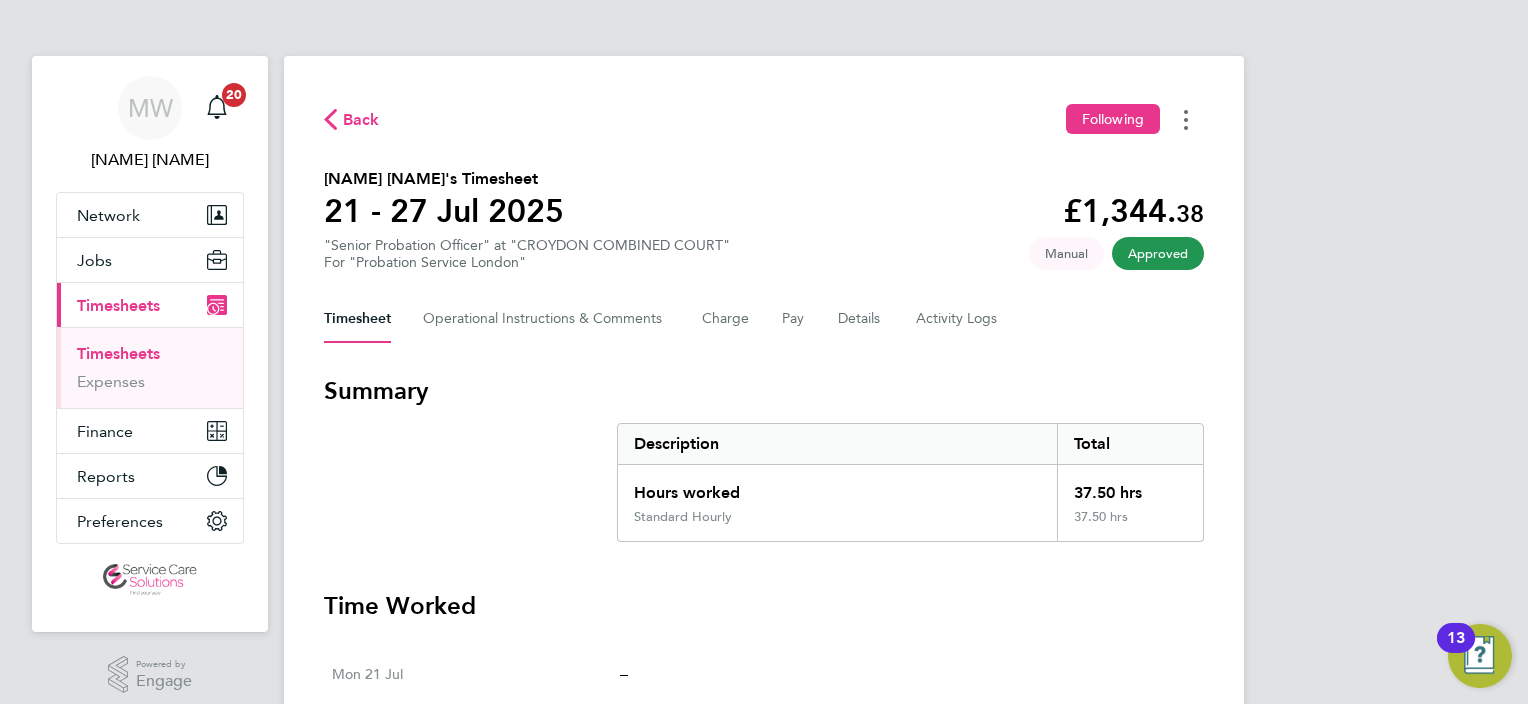 click 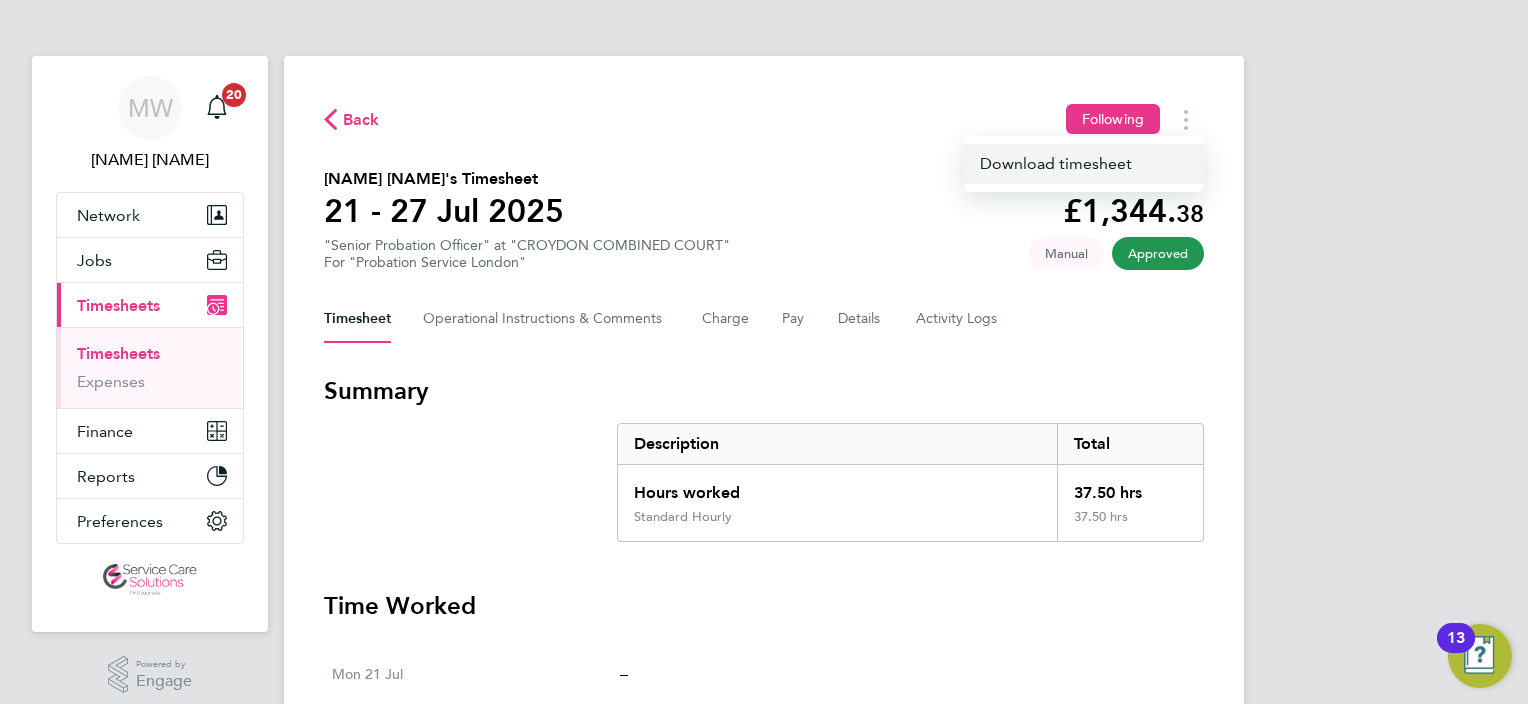 click on "Download timesheet" 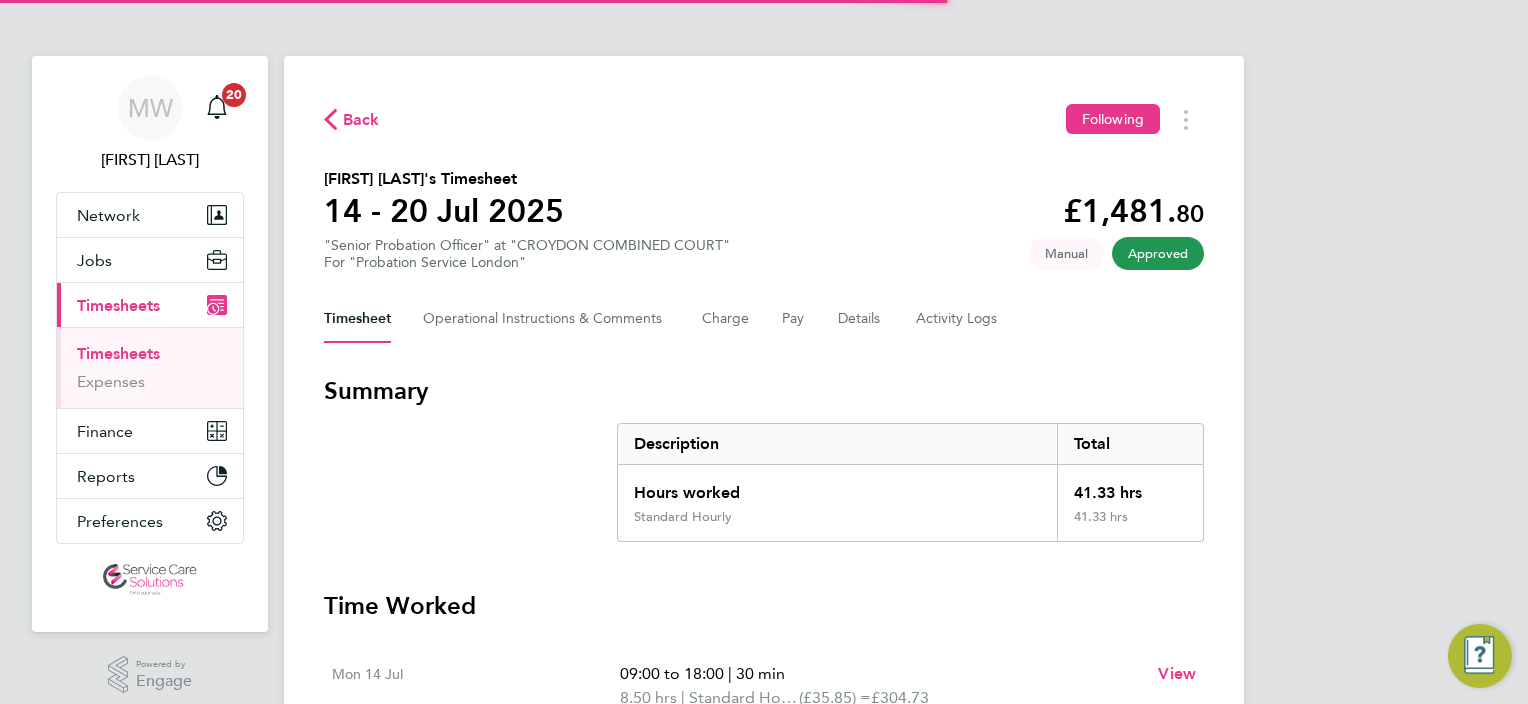scroll, scrollTop: 0, scrollLeft: 0, axis: both 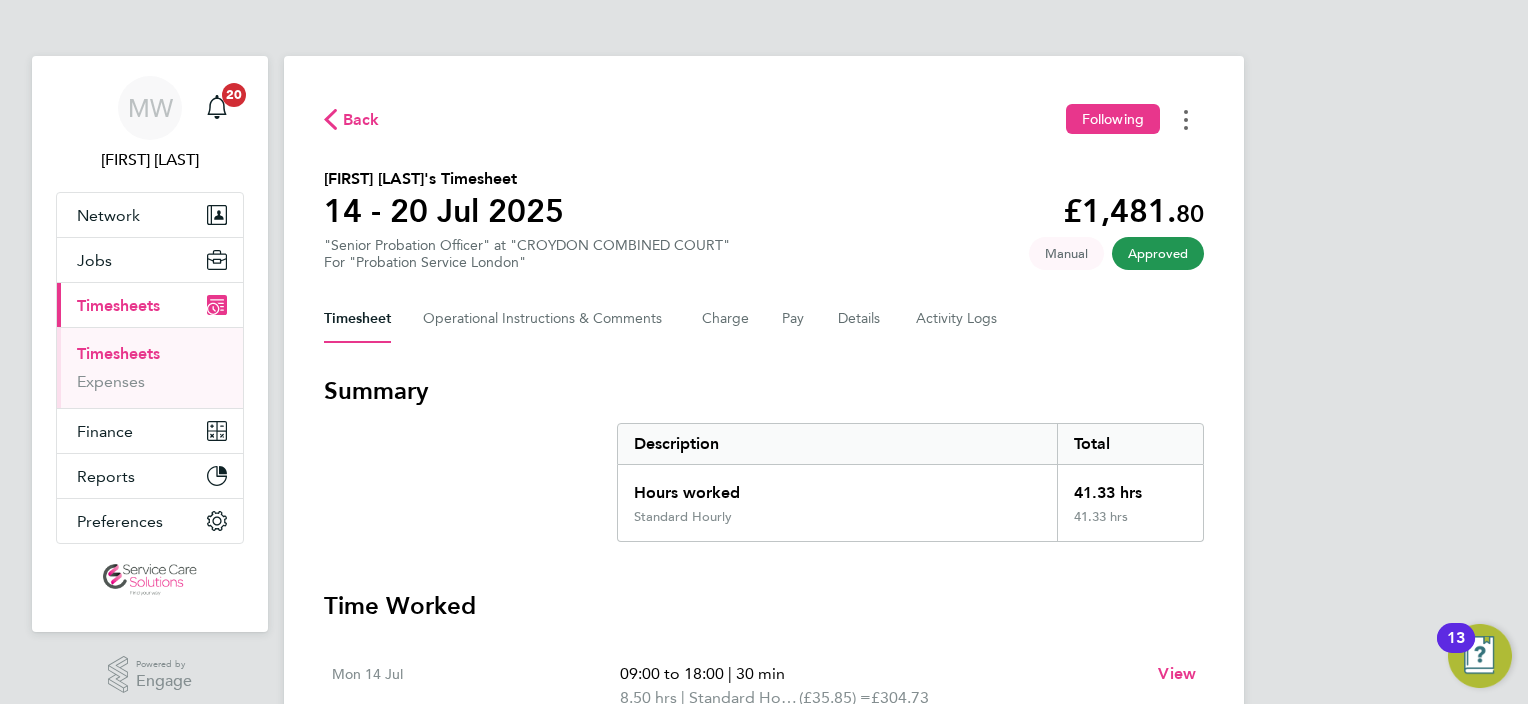 click at bounding box center [1186, 119] 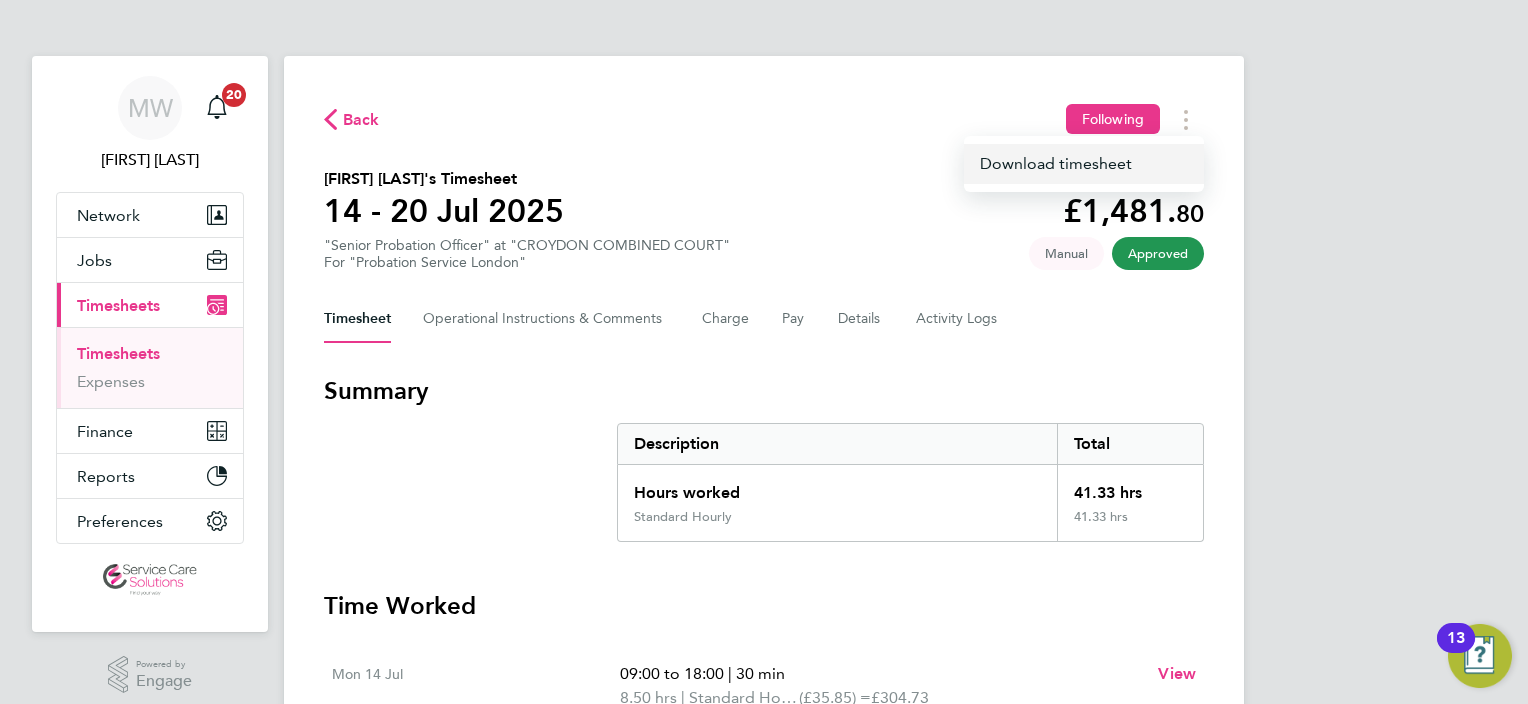 click on "Download timesheet" 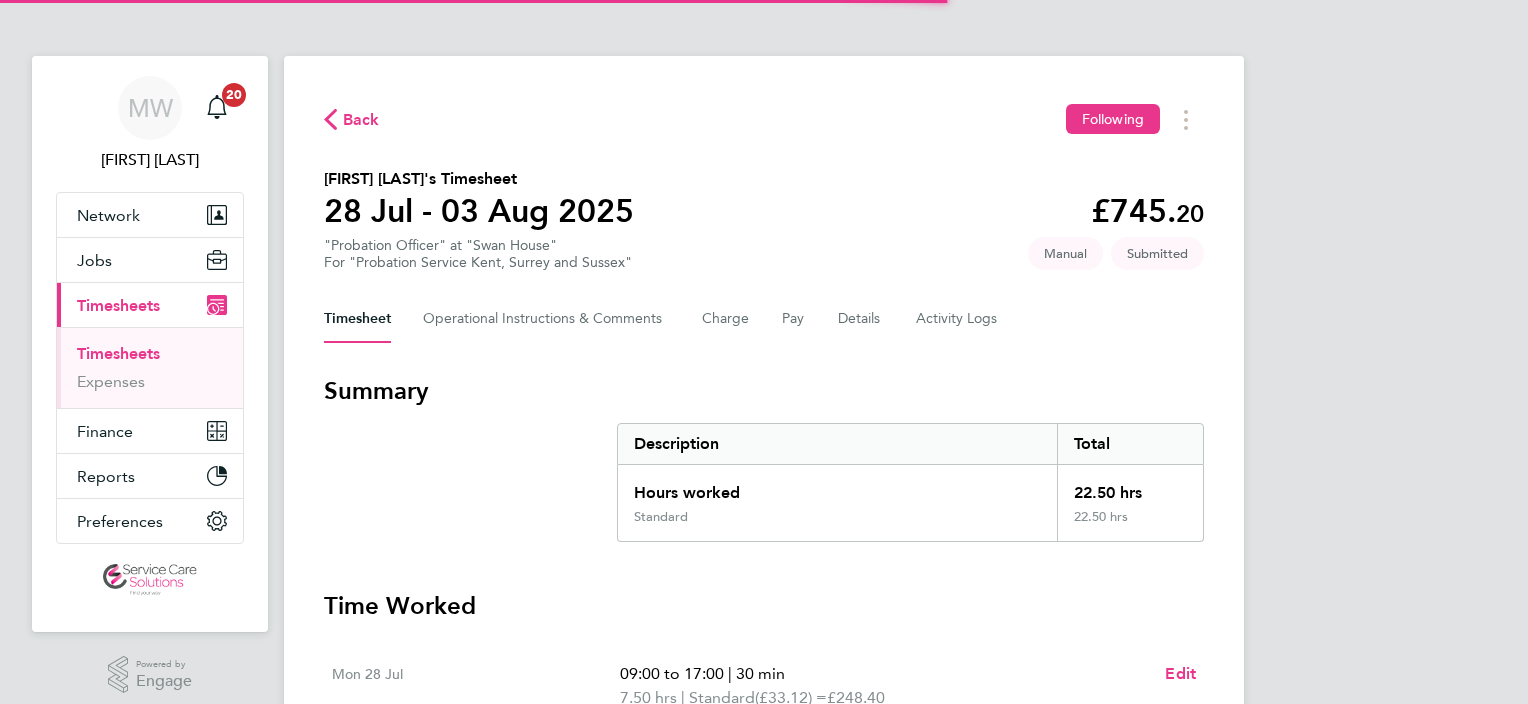 scroll, scrollTop: 0, scrollLeft: 0, axis: both 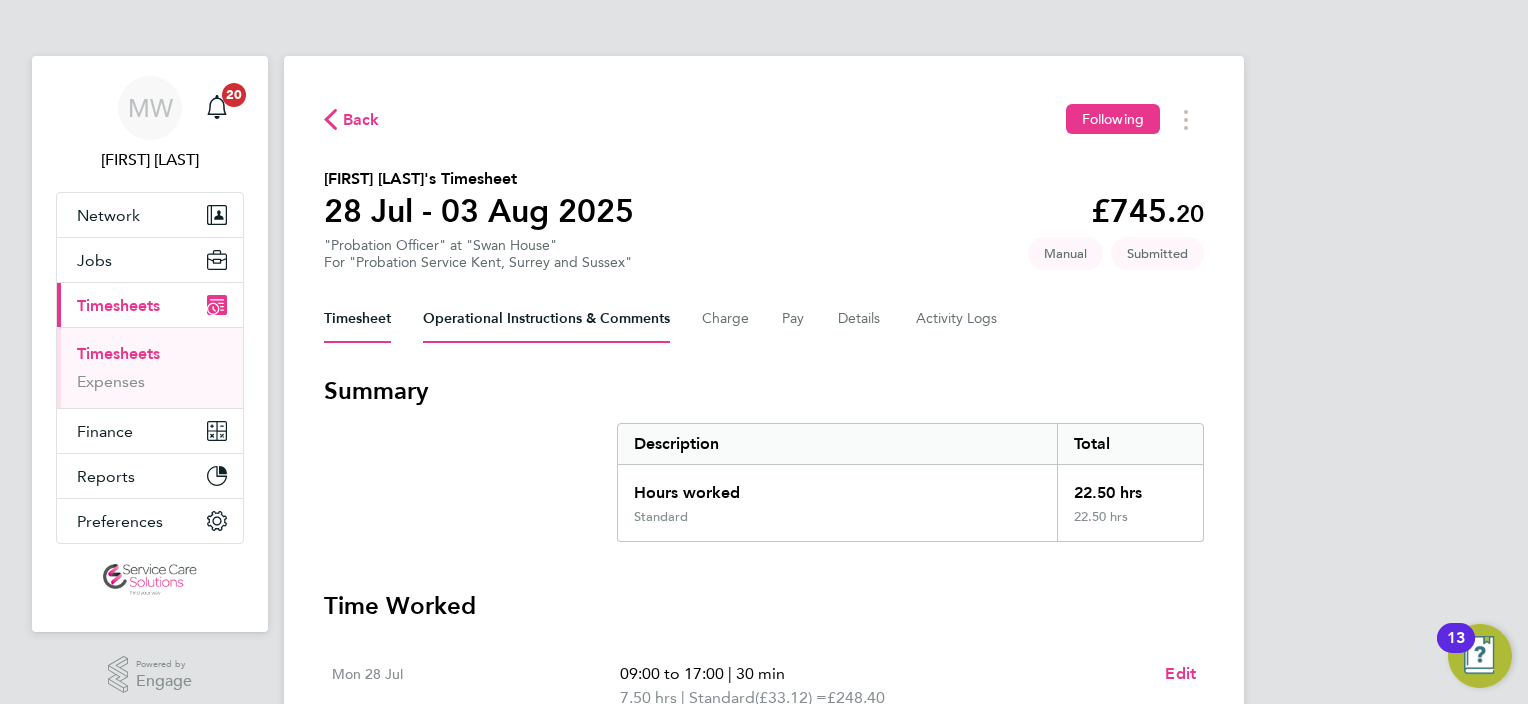 click on "Operational Instructions & Comments" at bounding box center [546, 319] 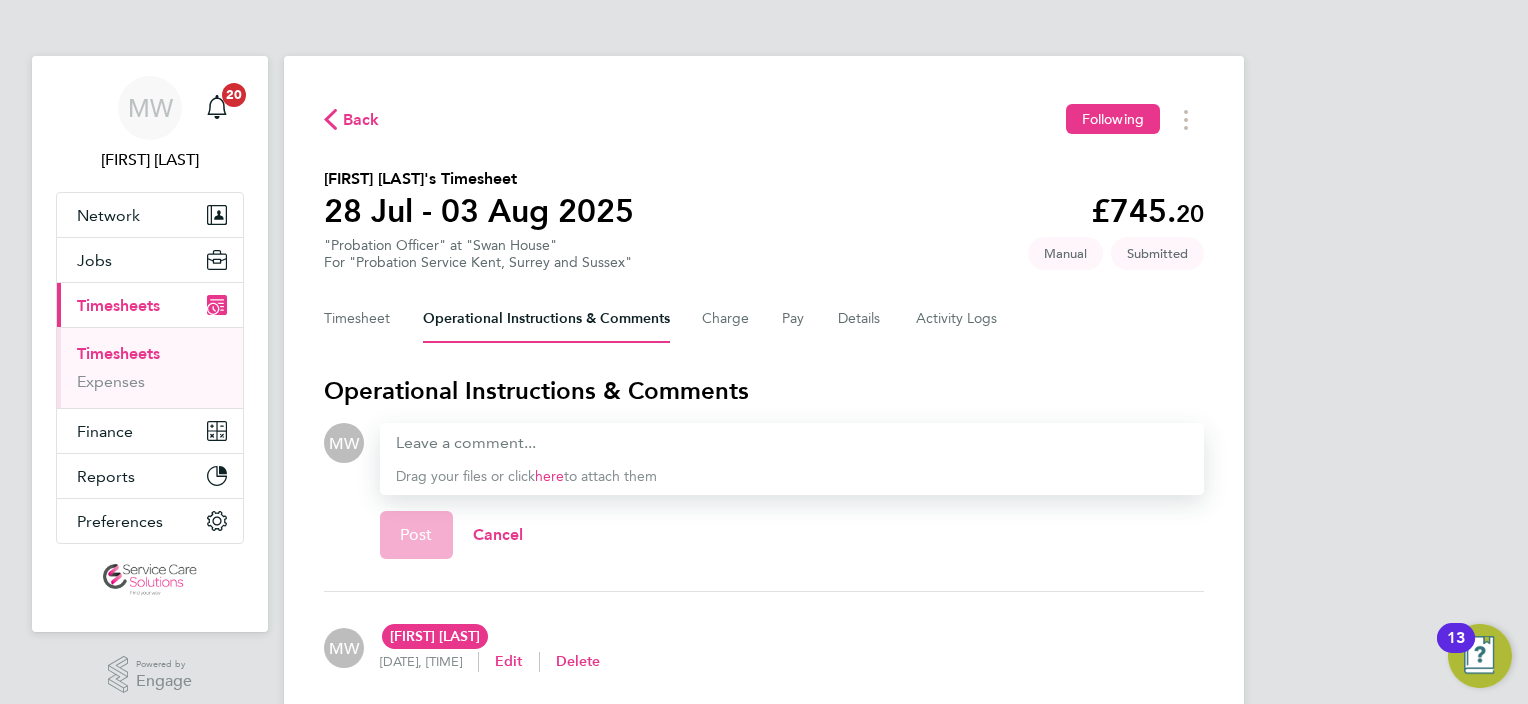 click on "Drag your files or click  here  to attach them" 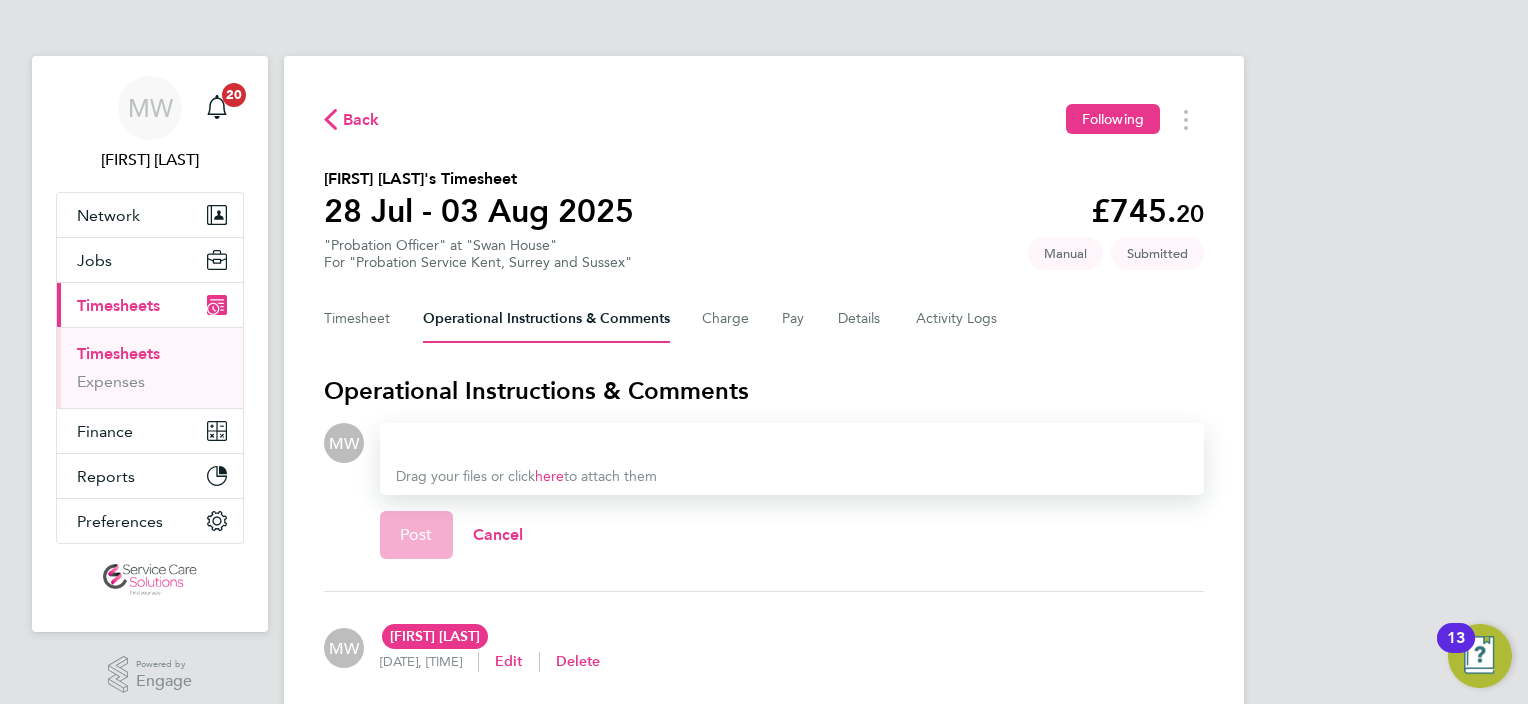 click at bounding box center (792, 443) 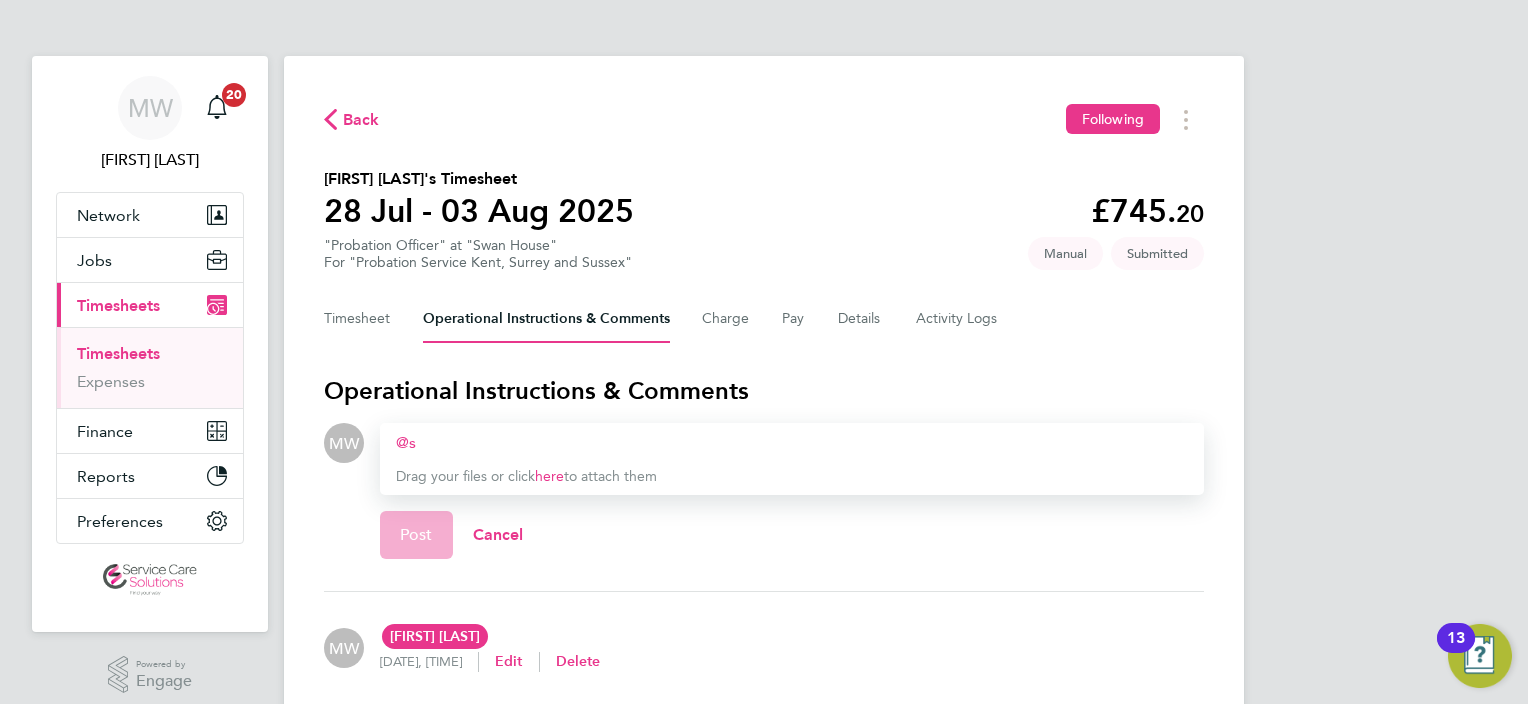 type 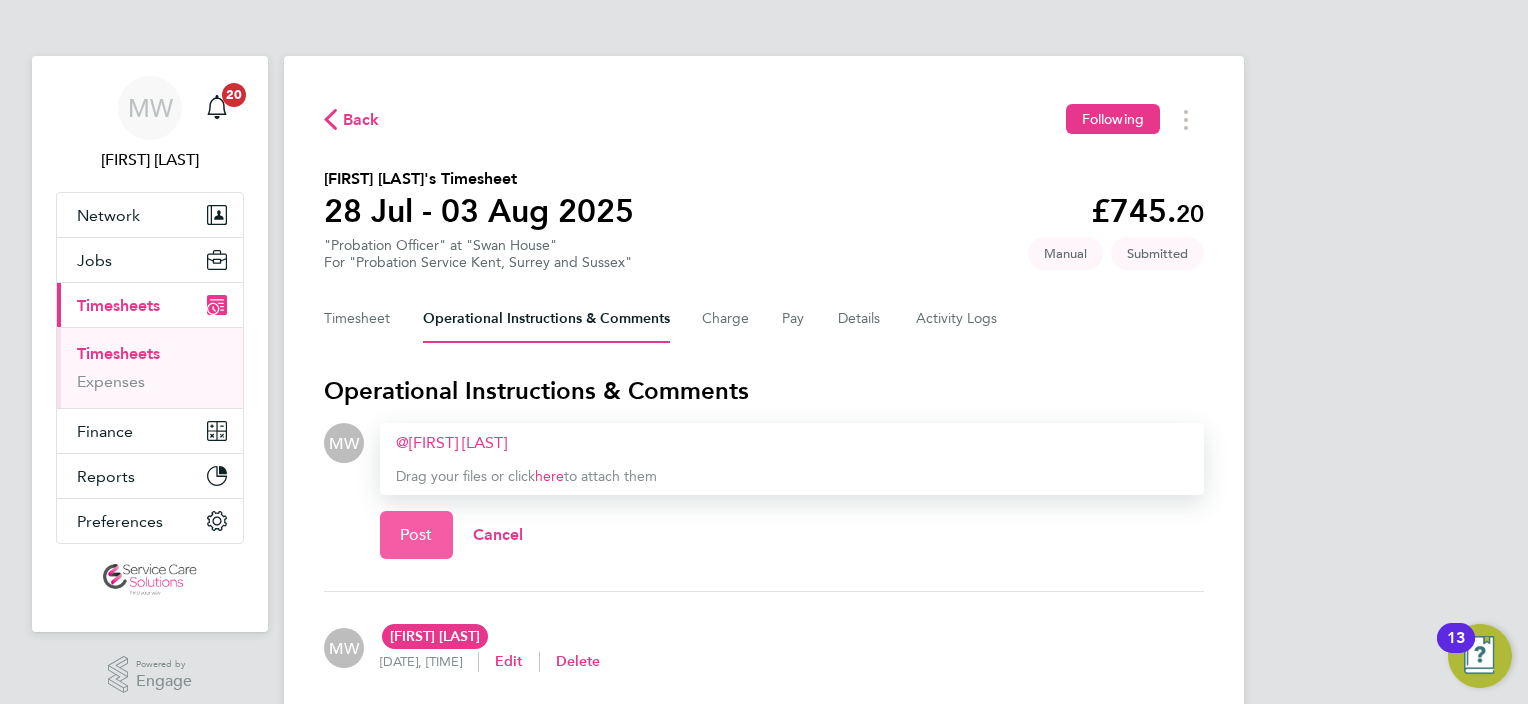 click on "Post" 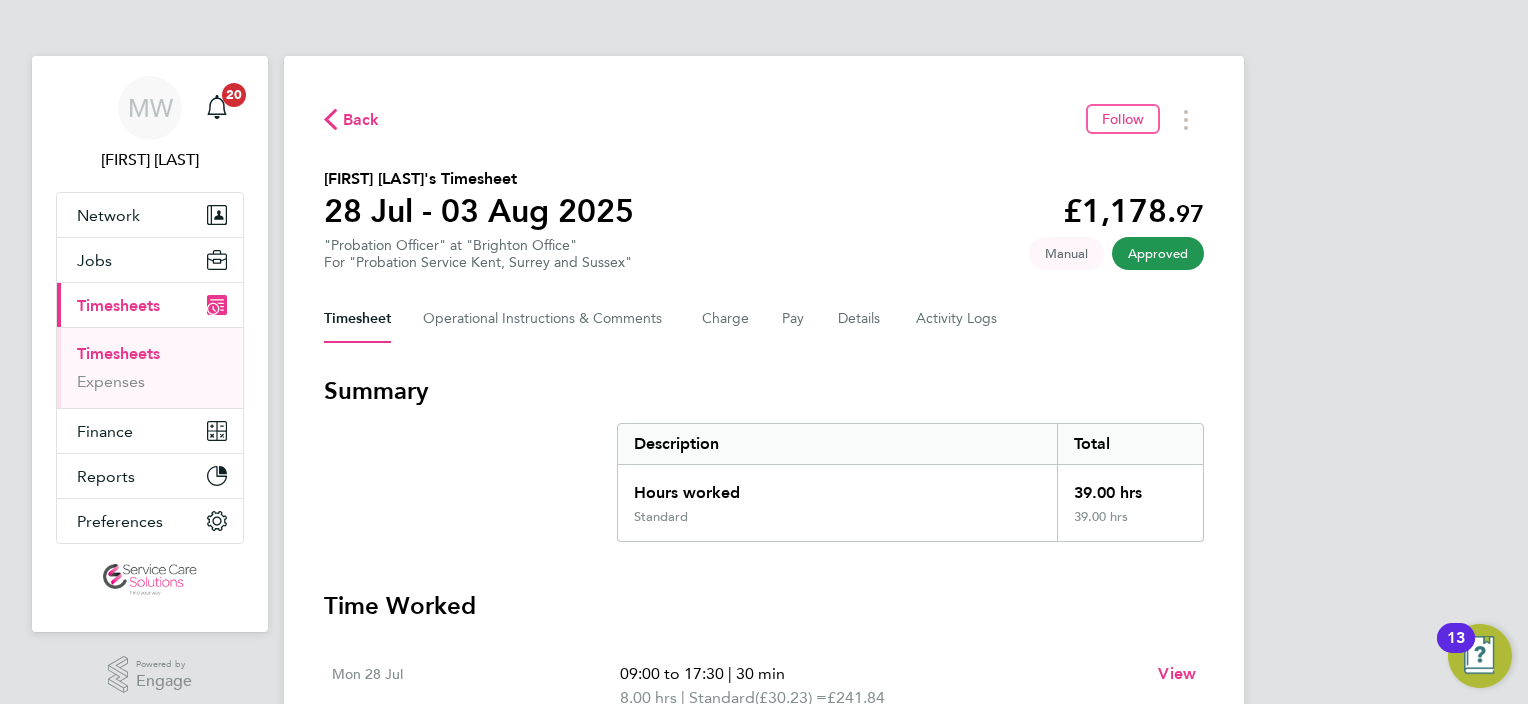 scroll, scrollTop: 0, scrollLeft: 0, axis: both 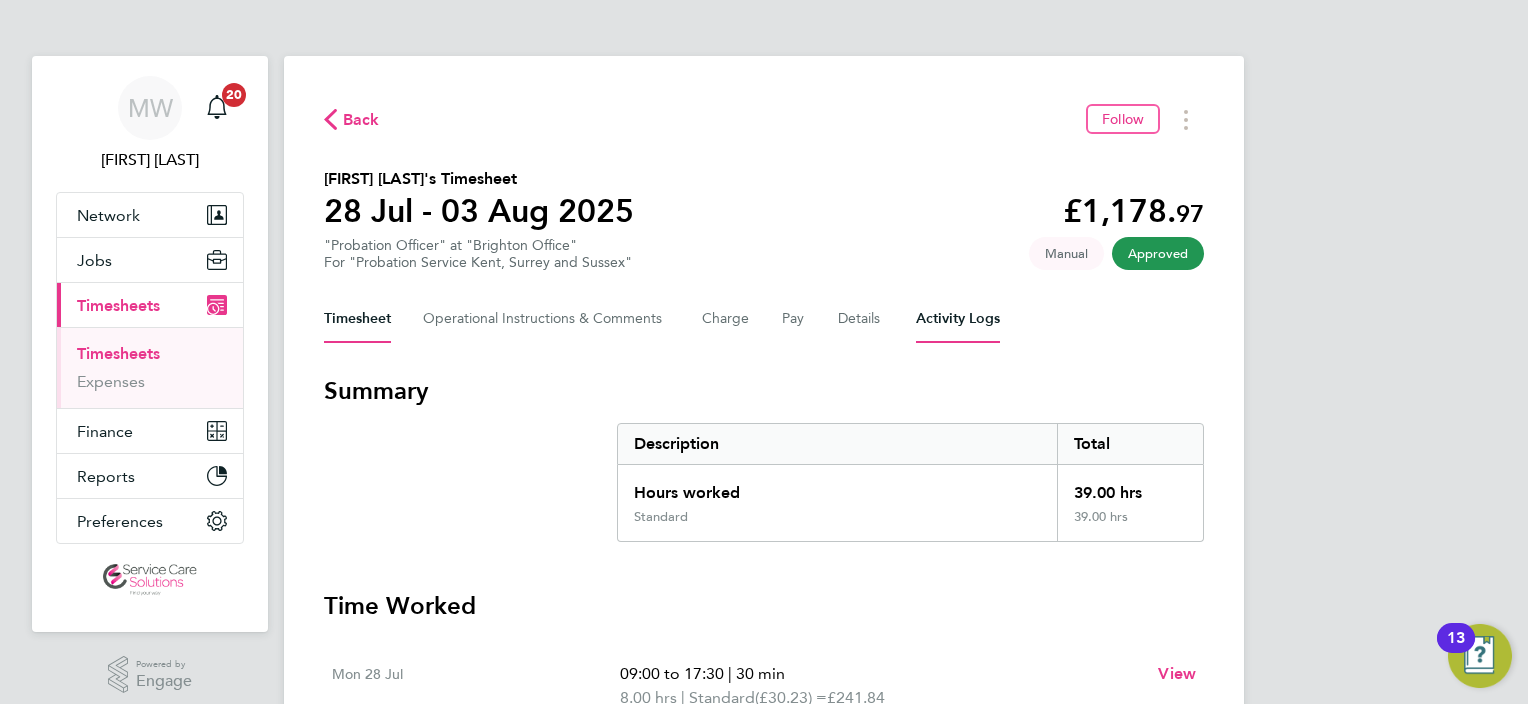 click on "Activity Logs" at bounding box center (958, 319) 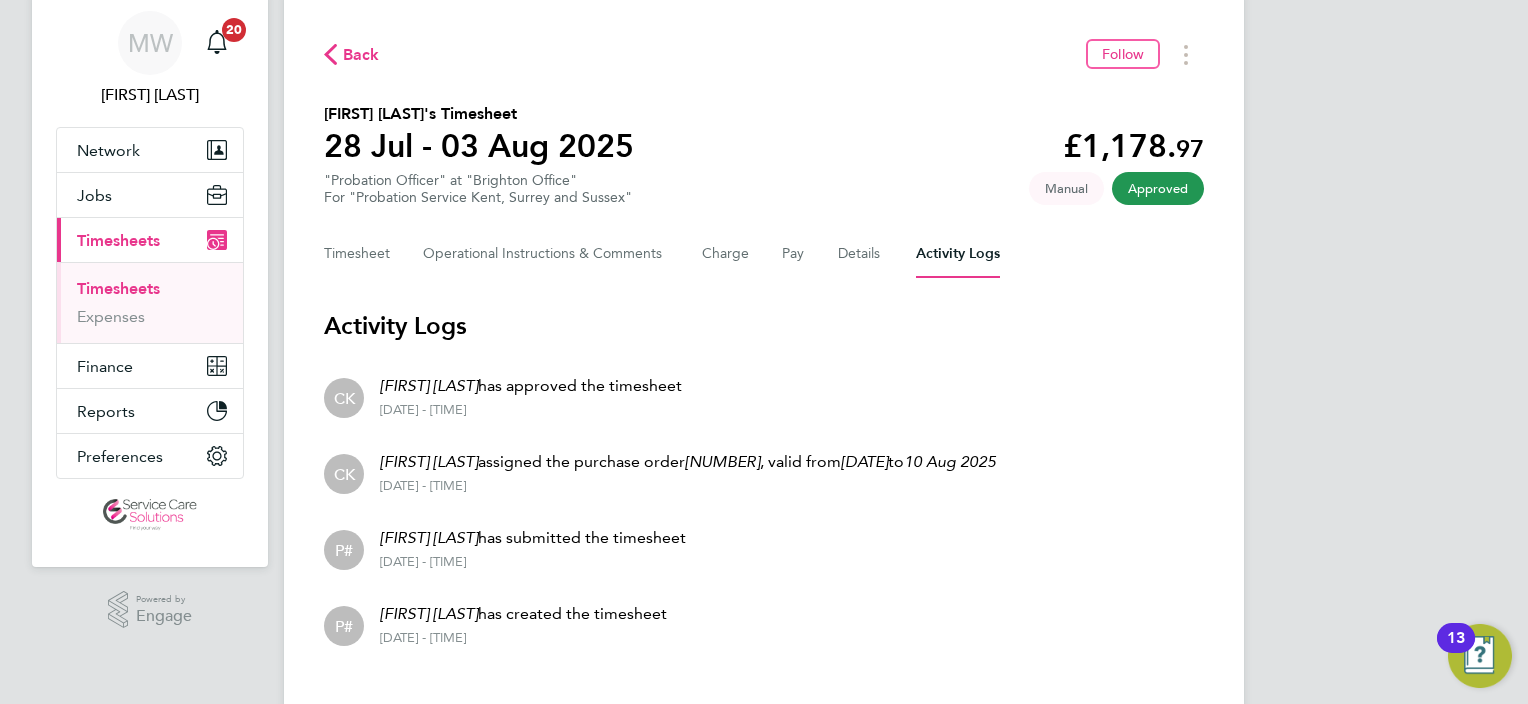 scroll, scrollTop: 100, scrollLeft: 0, axis: vertical 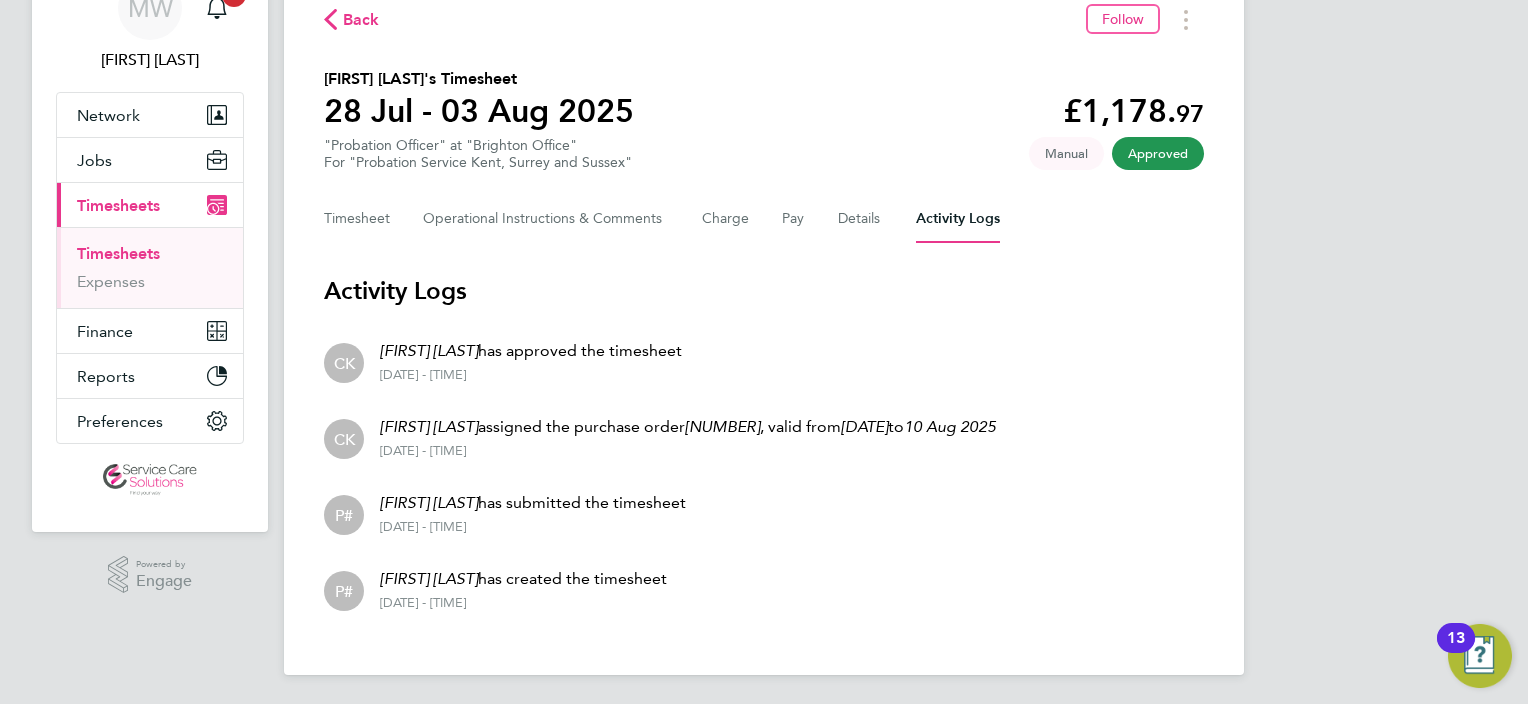 click on "CK  Chloe Kirkin  has approved the timesheet  03 Aug 2025 - 10:14" 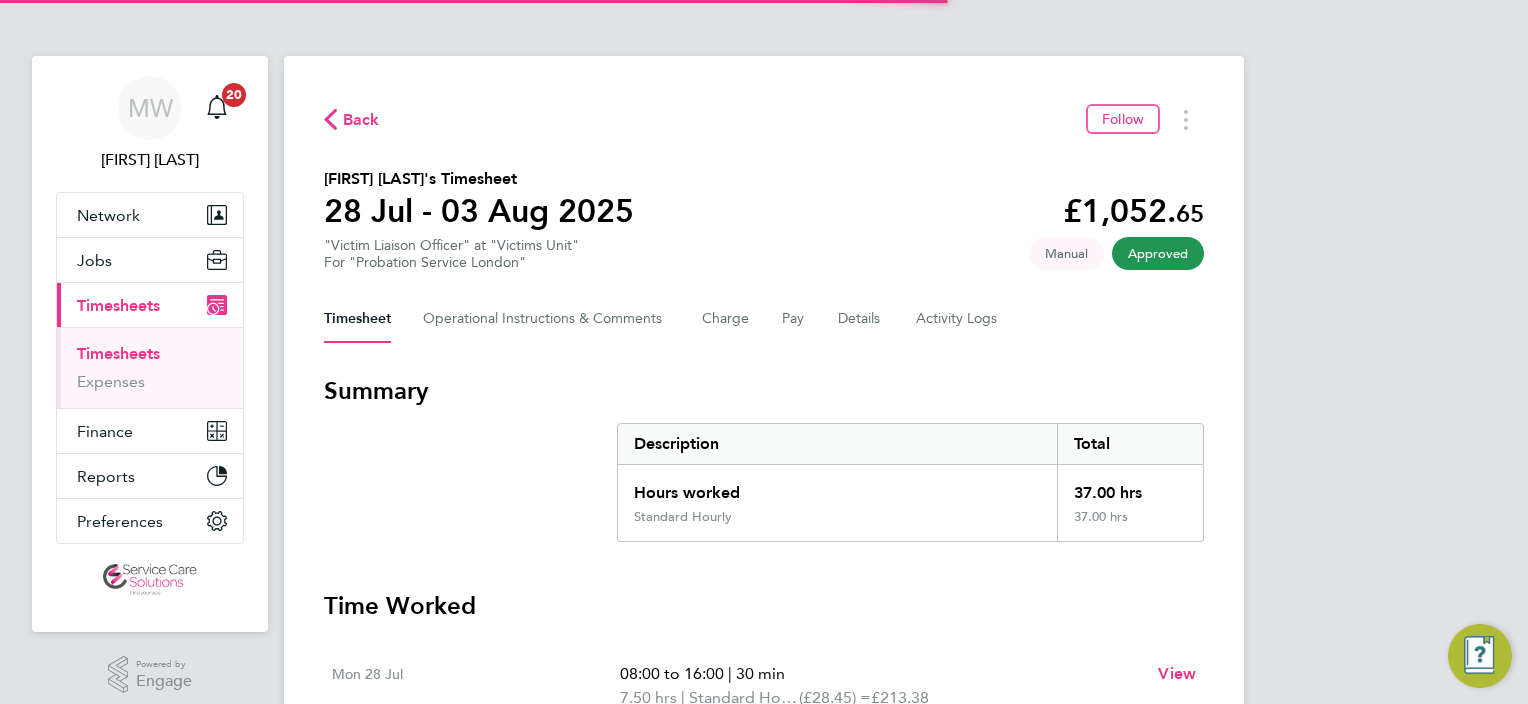 scroll, scrollTop: 0, scrollLeft: 0, axis: both 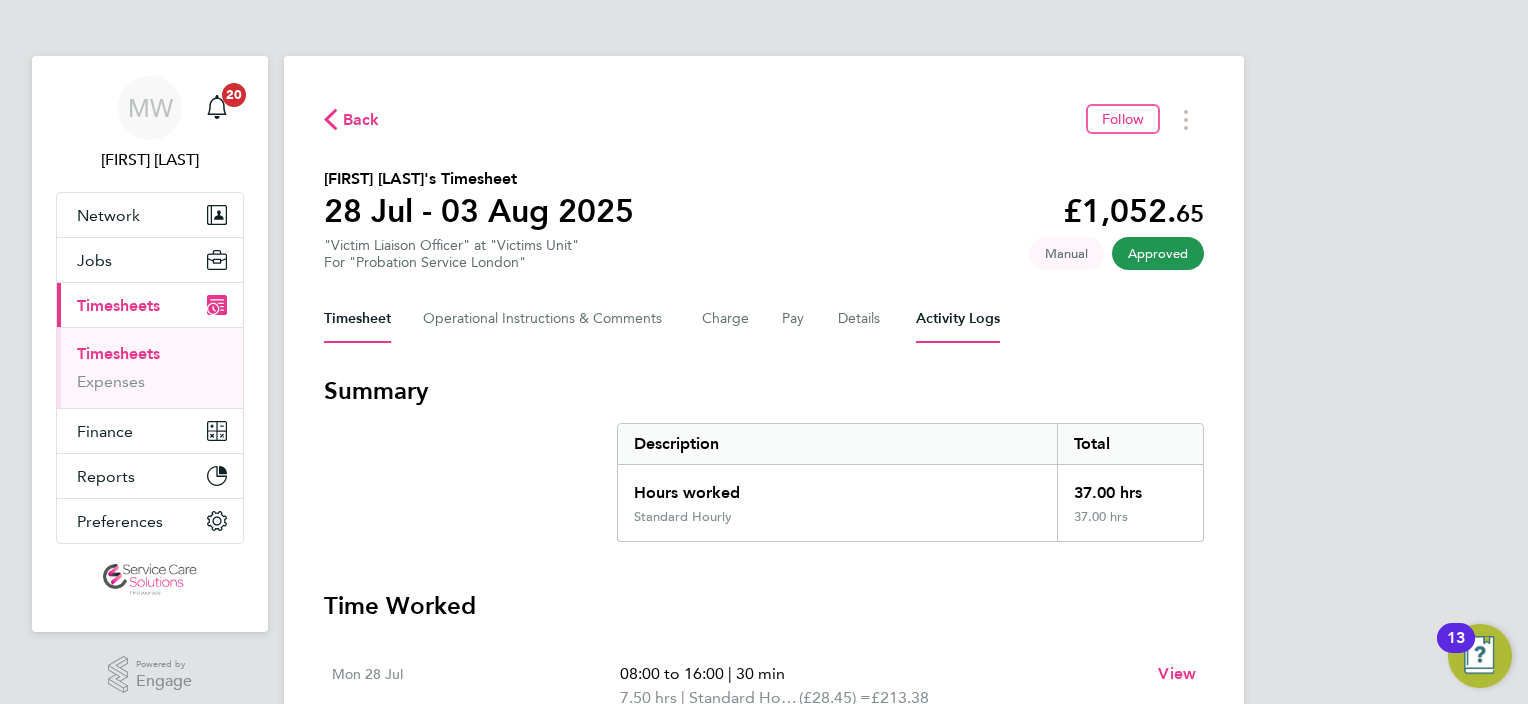click on "Activity Logs" at bounding box center [958, 319] 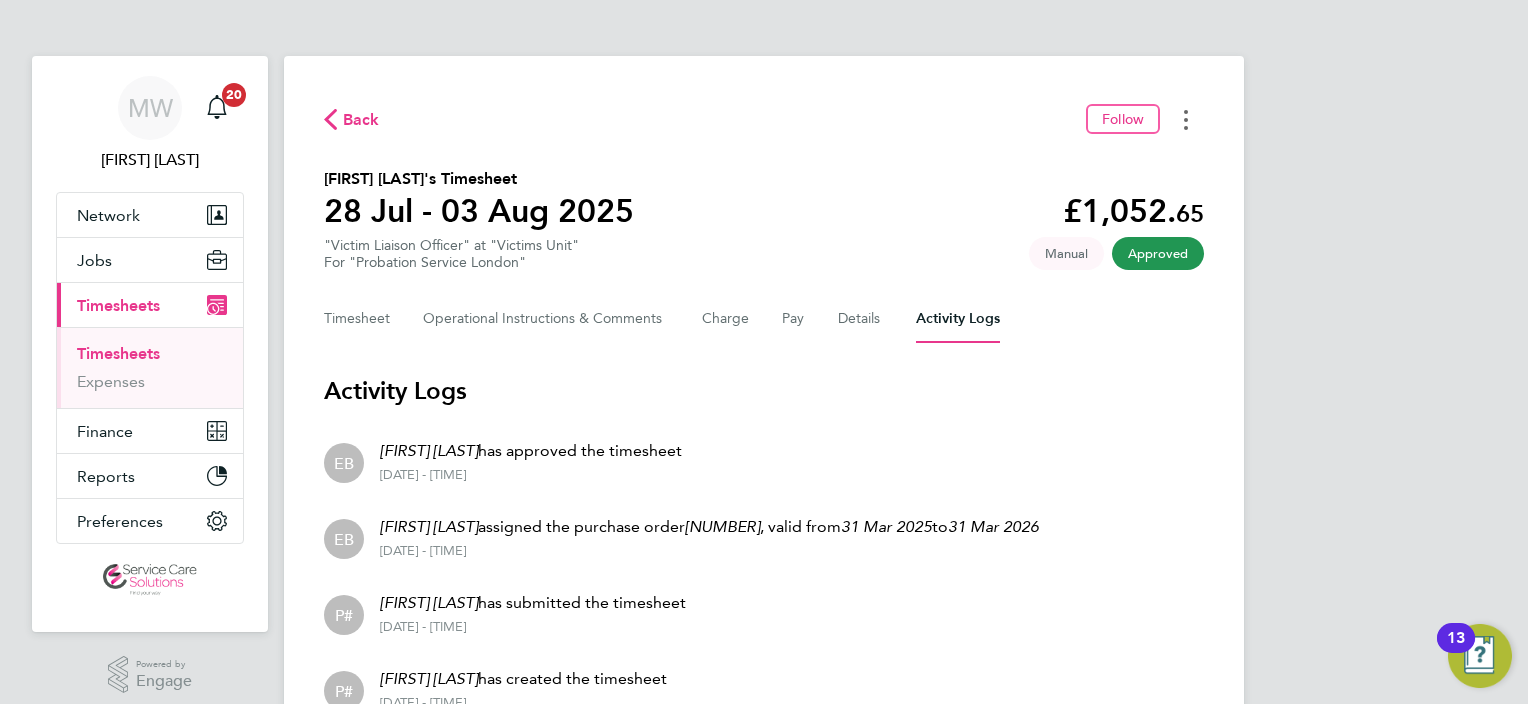 click at bounding box center [1186, 119] 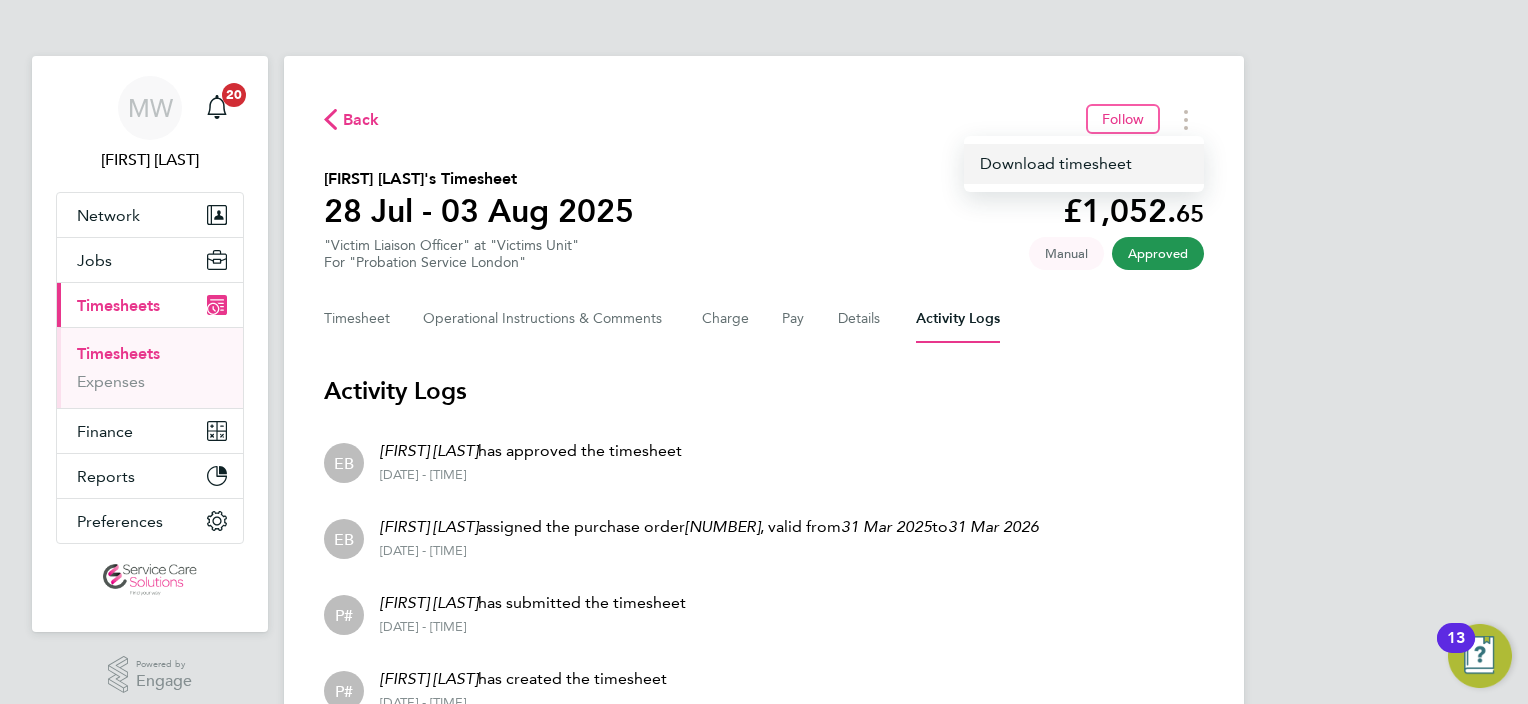 click on "Download timesheet" 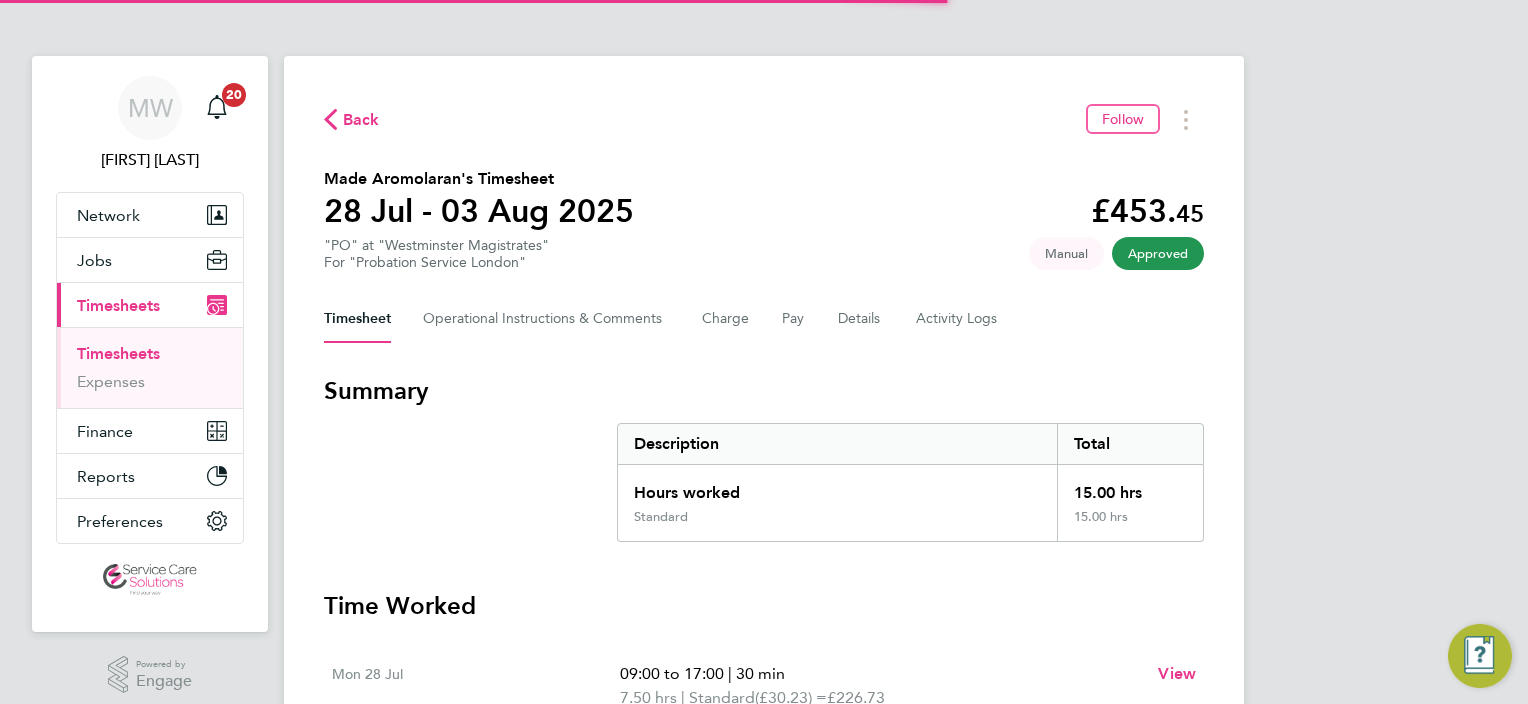 scroll, scrollTop: 0, scrollLeft: 0, axis: both 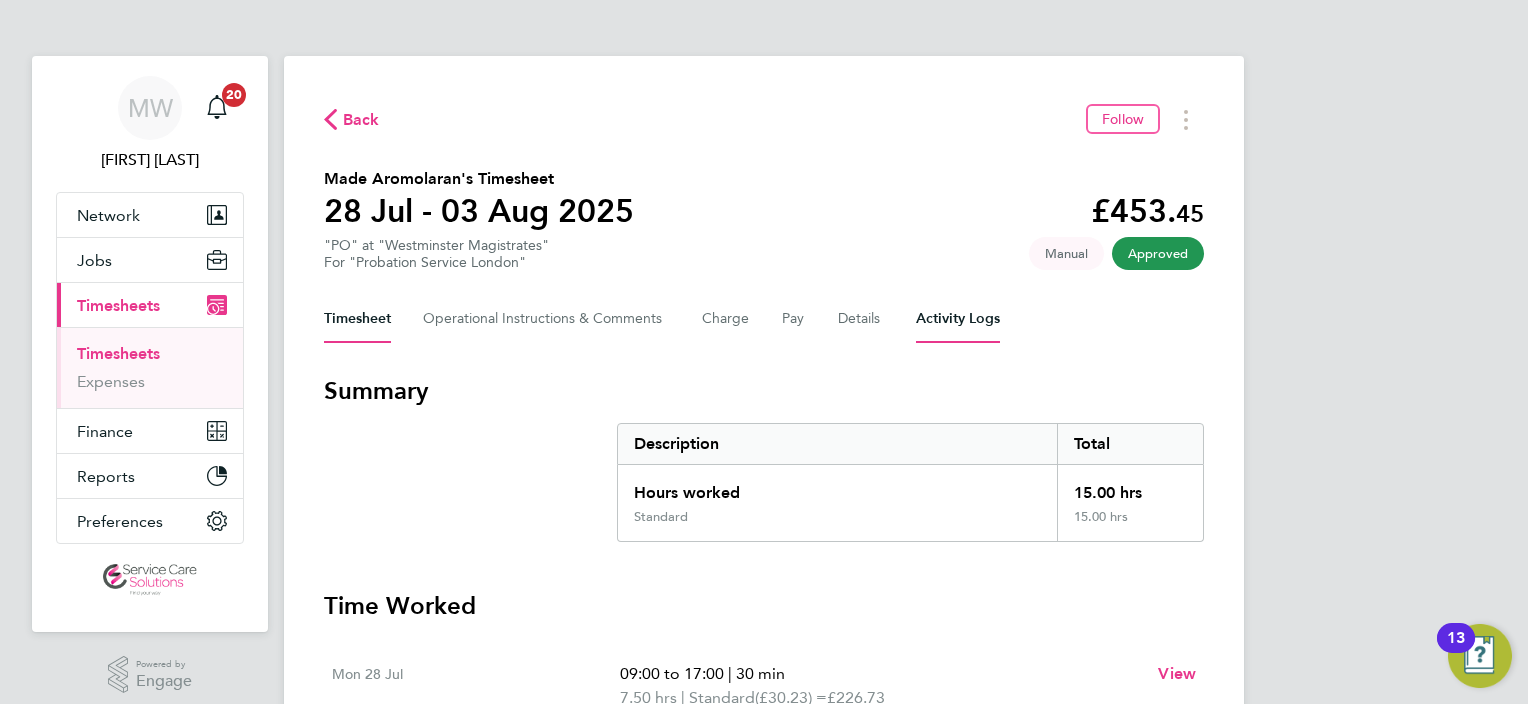 click on "Activity Logs" at bounding box center [958, 319] 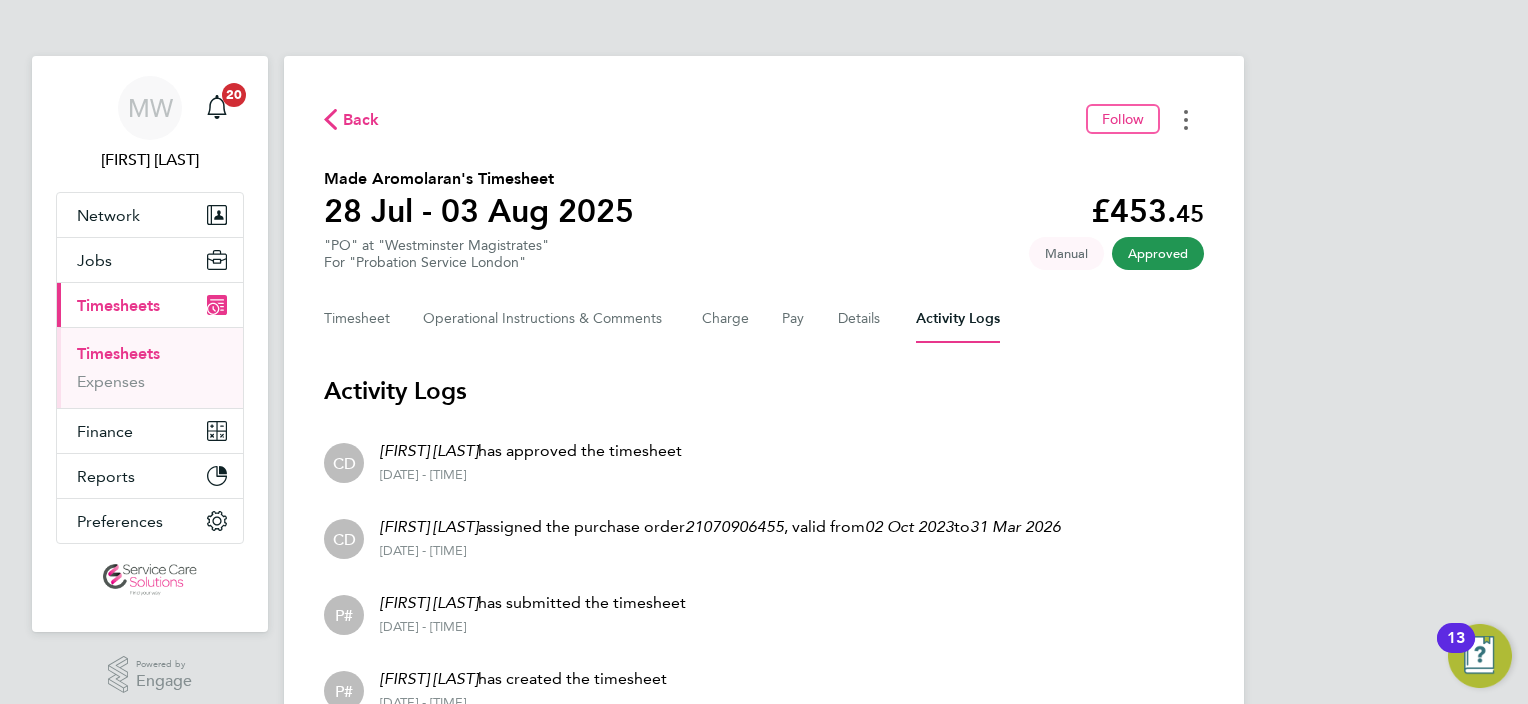 click at bounding box center [1186, 119] 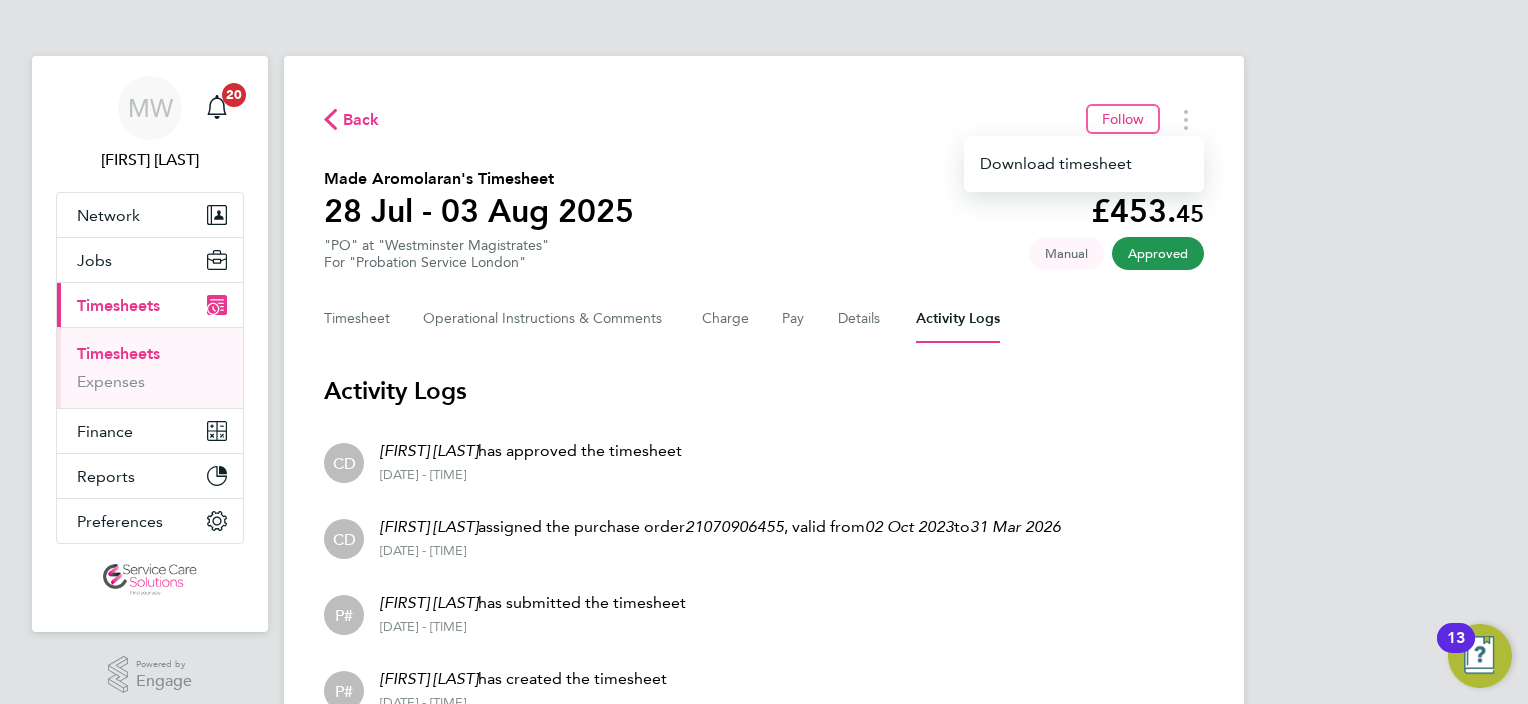 click on "Back  Follow
Download timesheet   Made Aromolaran's Timesheet   28 Jul - 03 Aug 2025   £453. 45  "PO" at "Westminster Magistrates"  For "Probation Service London"  Approved   Manual   Timesheet   Operational Instructions & Comments   Charge   Pay   Details   Activity Logs   Activity Logs   CD  Chris Dare  has approved the timesheet  01 Aug 2025 - 12:29   CD  Chris Dare  assigned the purchase order  21070906455 , valid from  02 Oct 2023  to  31 Mar 2026  01 Aug 2025 - 12:29   P#  Made Aromolaran  has submitted the timesheet  01 Aug 2025 - 12:28   P#  Made Aromolaran  has created the timesheet  01 Aug 2025 - 12:27" 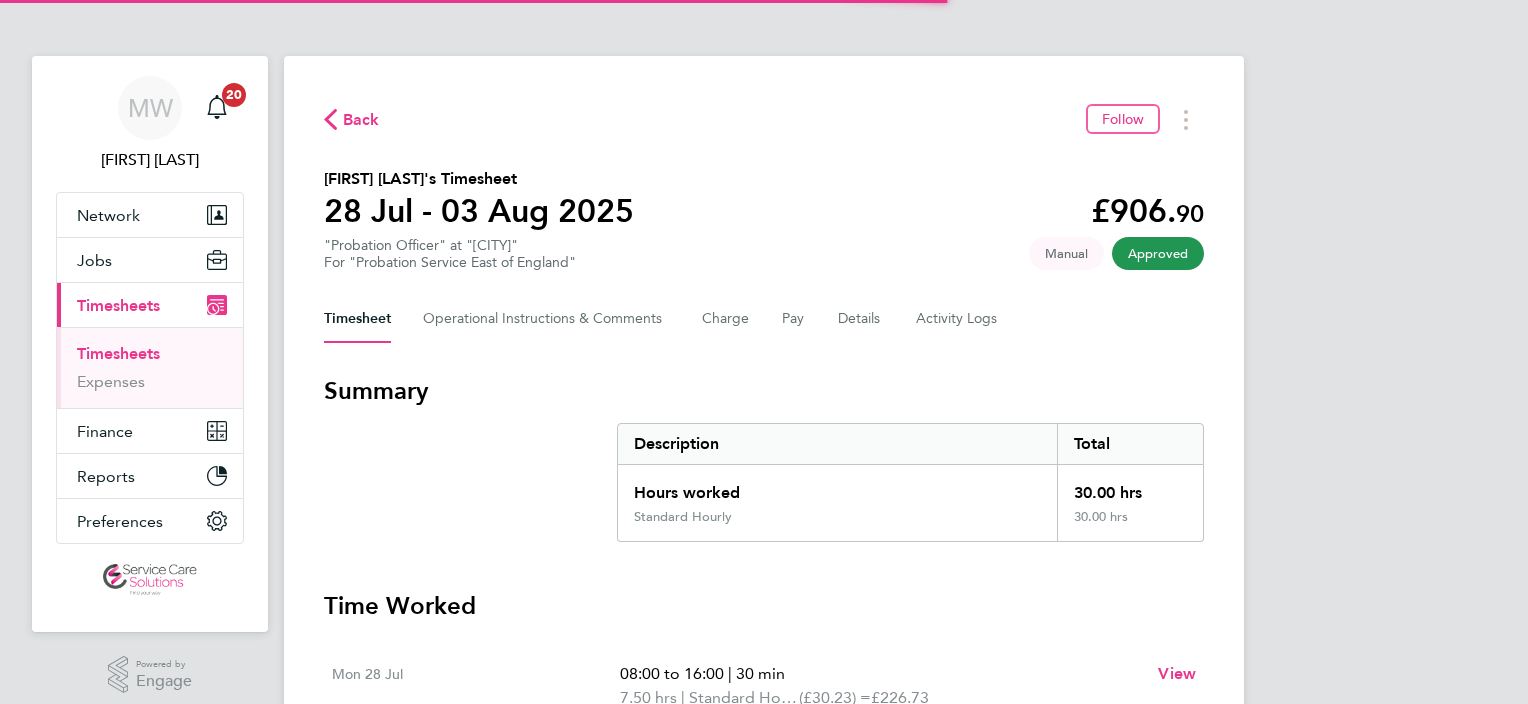 scroll, scrollTop: 0, scrollLeft: 0, axis: both 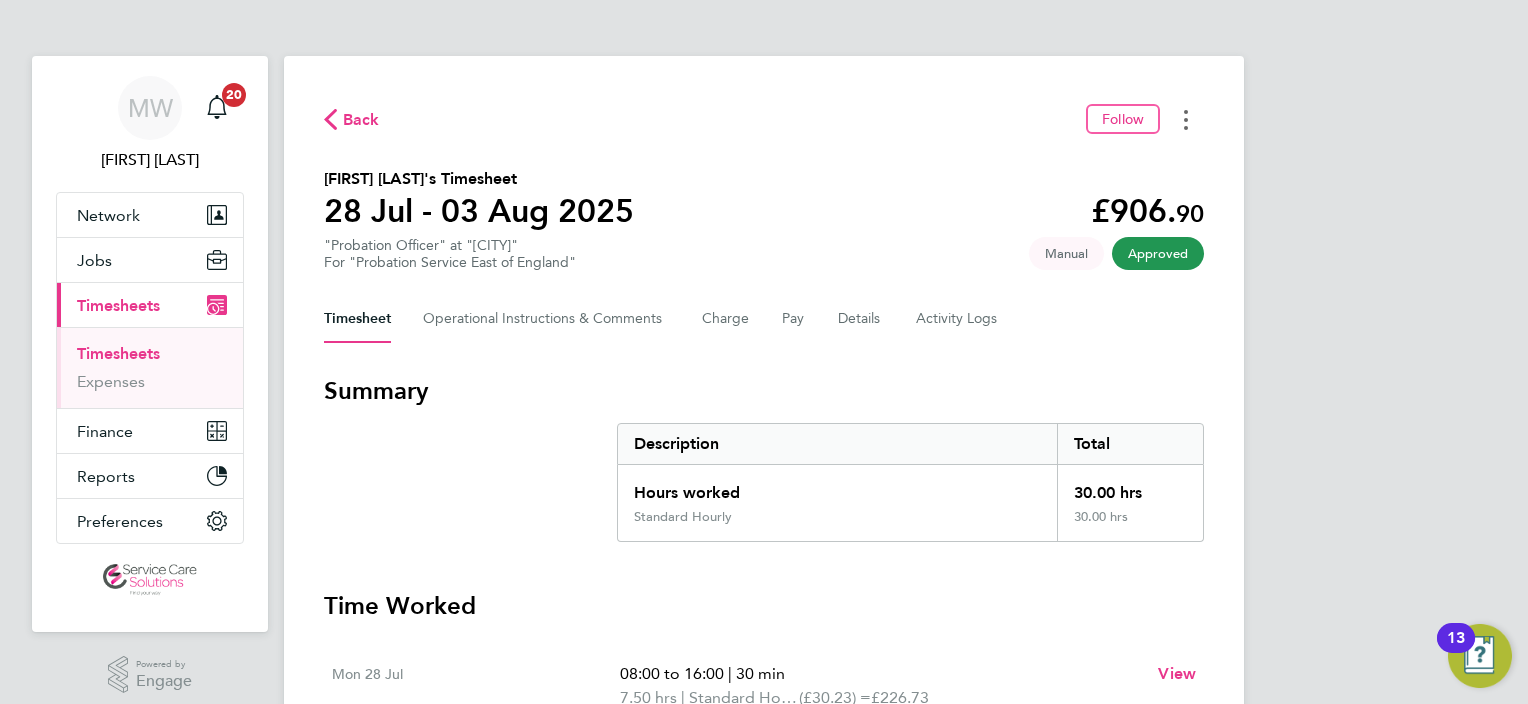 click at bounding box center (1186, 119) 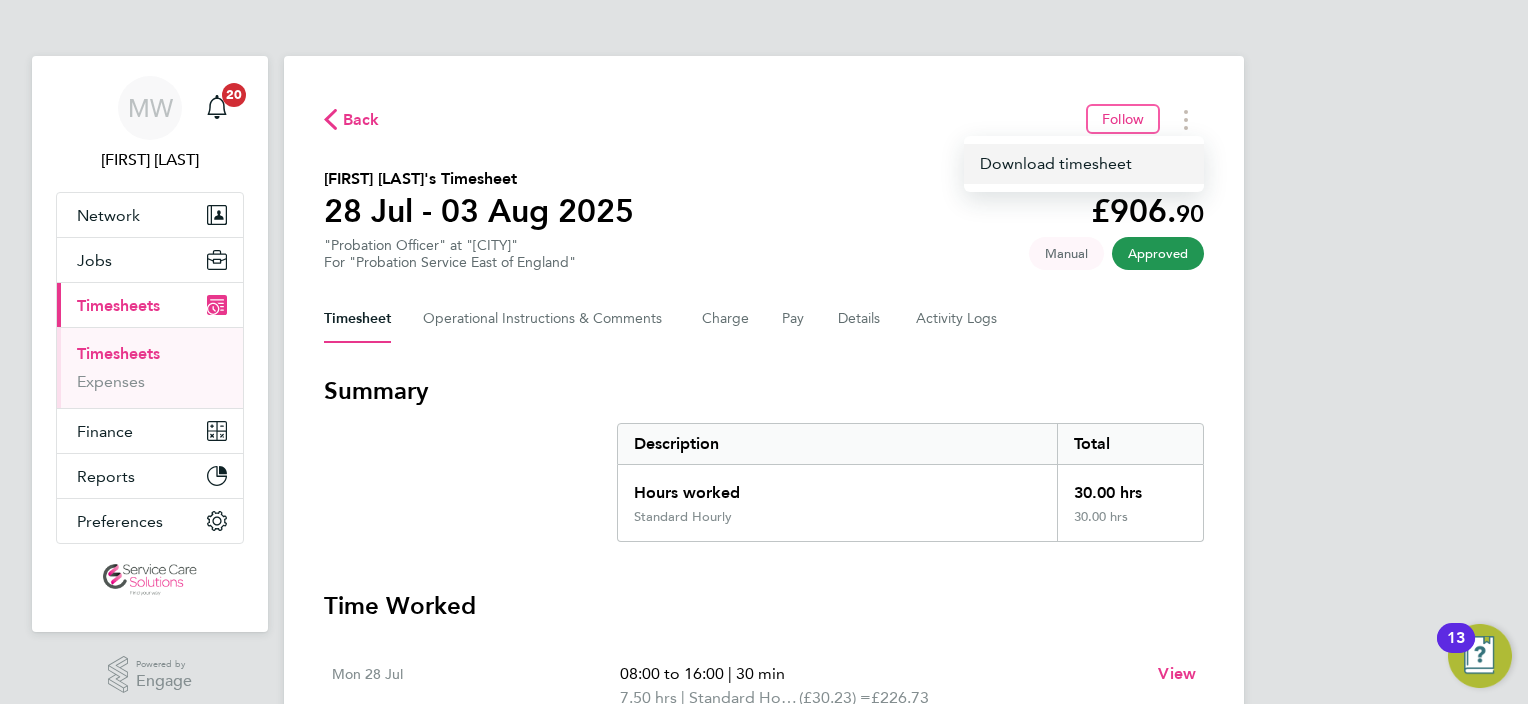 click on "Download timesheet" 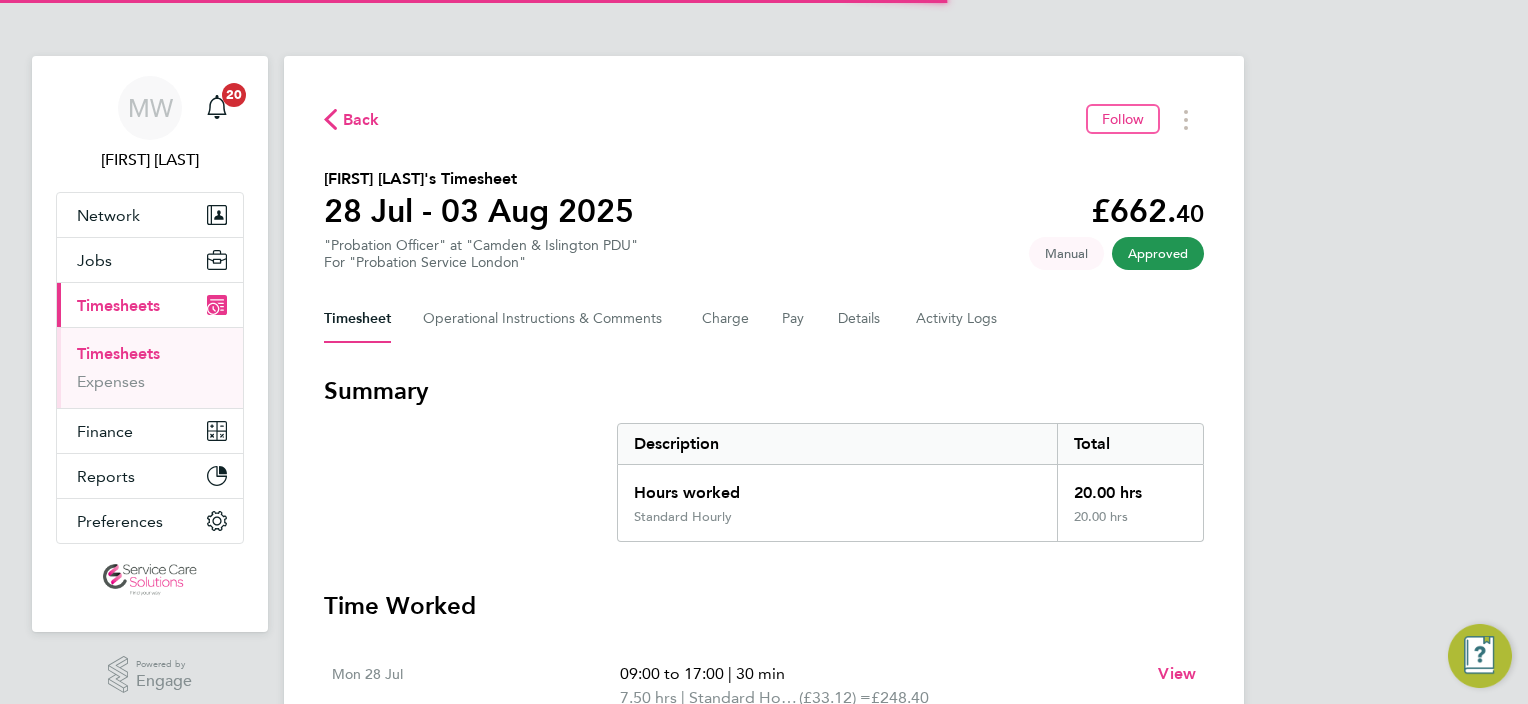 scroll, scrollTop: 0, scrollLeft: 0, axis: both 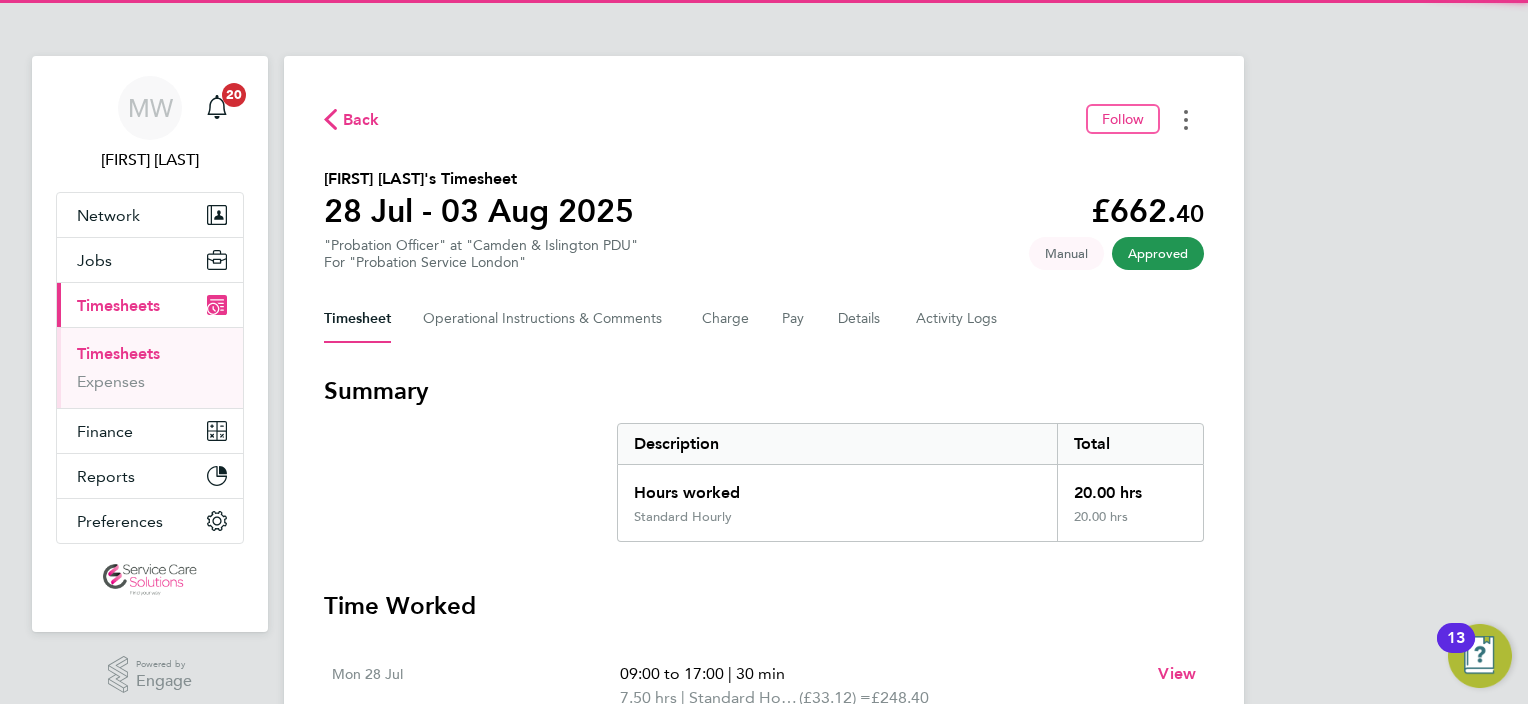 click at bounding box center [1186, 119] 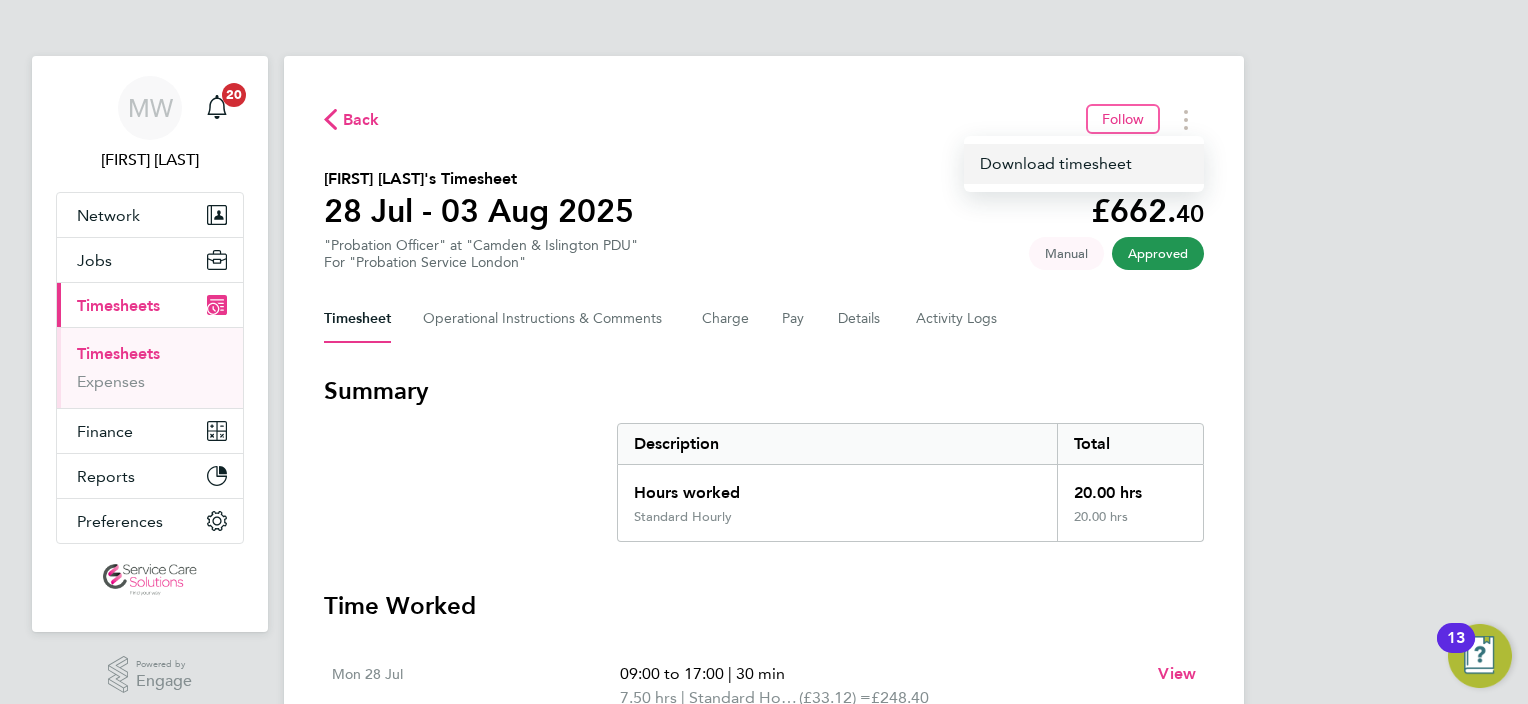 click on "Download timesheet" 